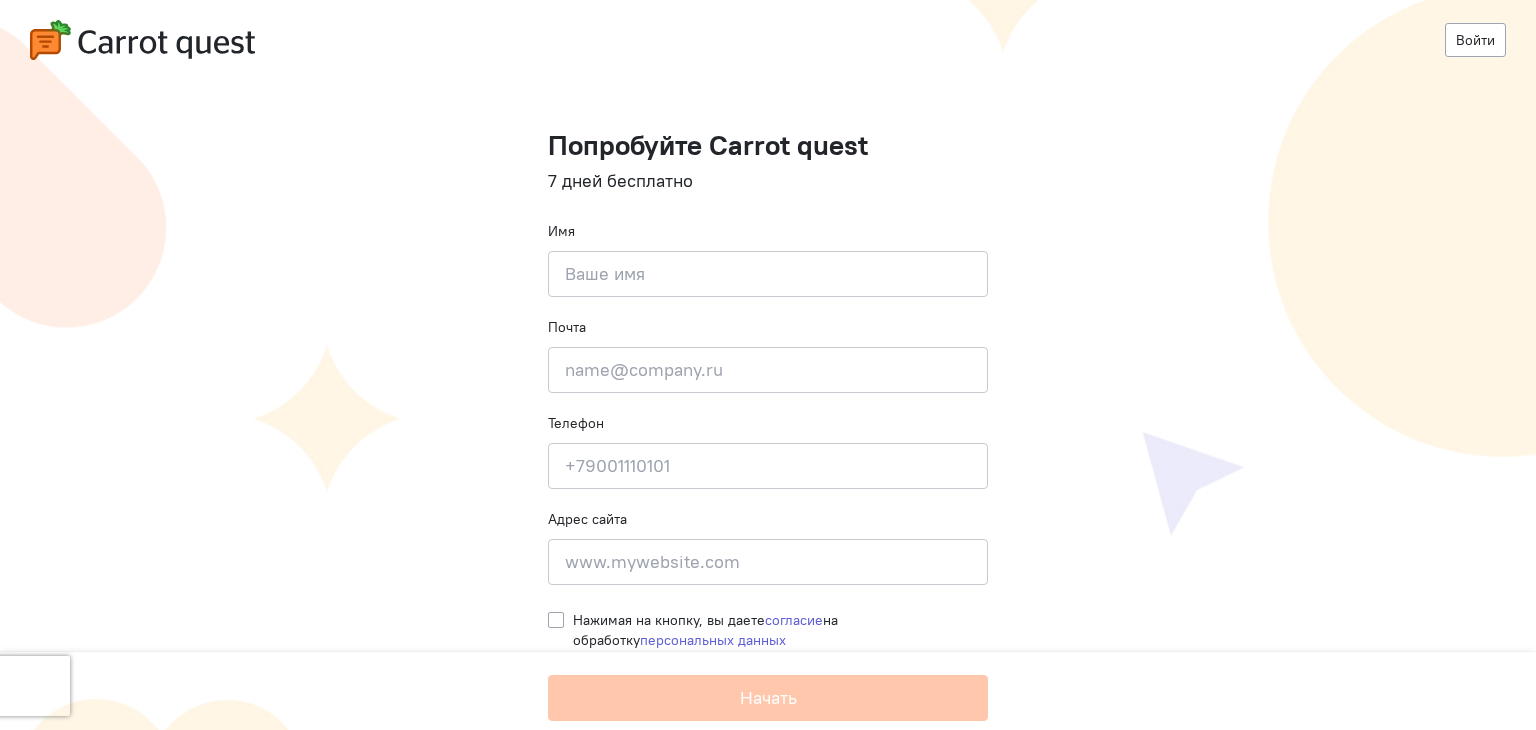scroll, scrollTop: 0, scrollLeft: 0, axis: both 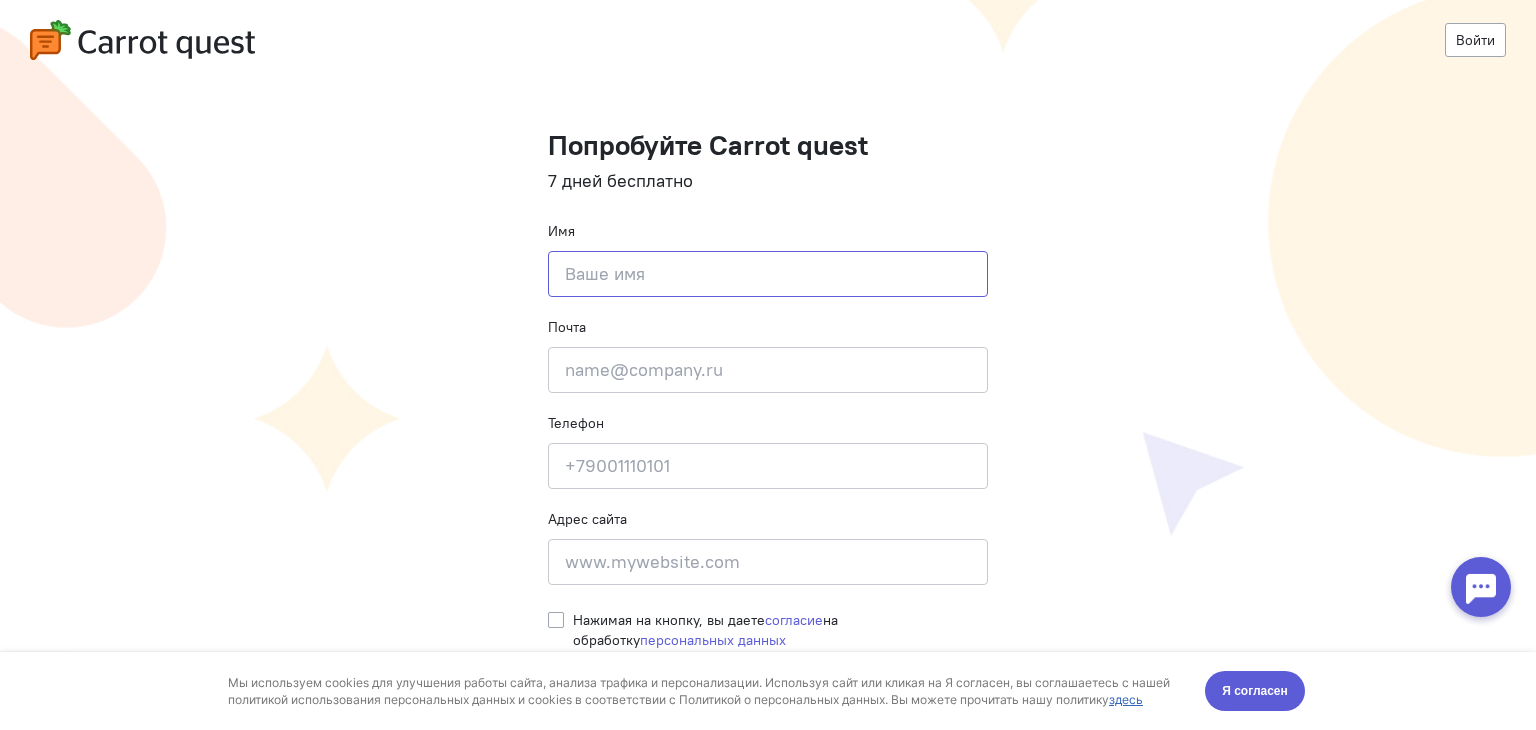 click at bounding box center (768, 274) 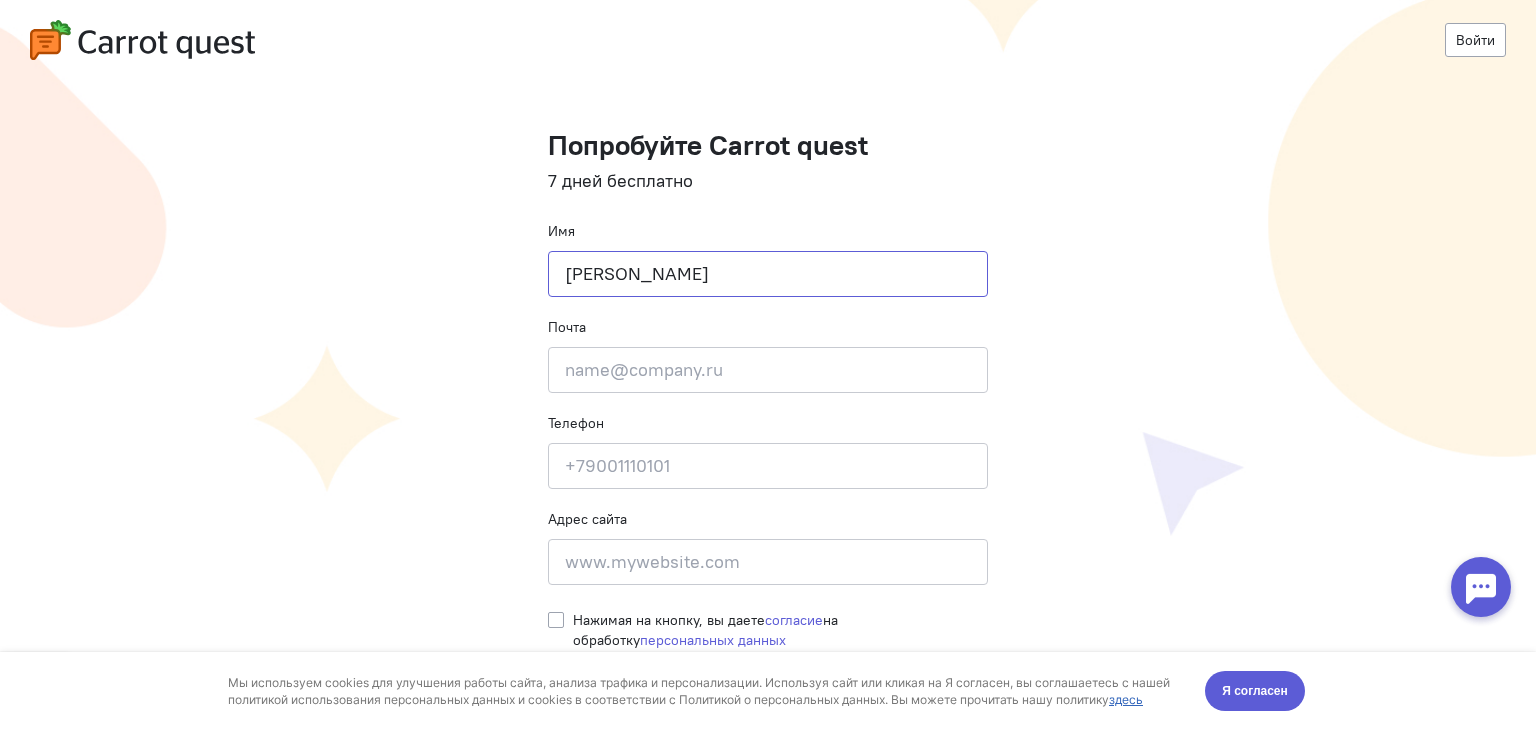type on "[PERSON_NAME]" 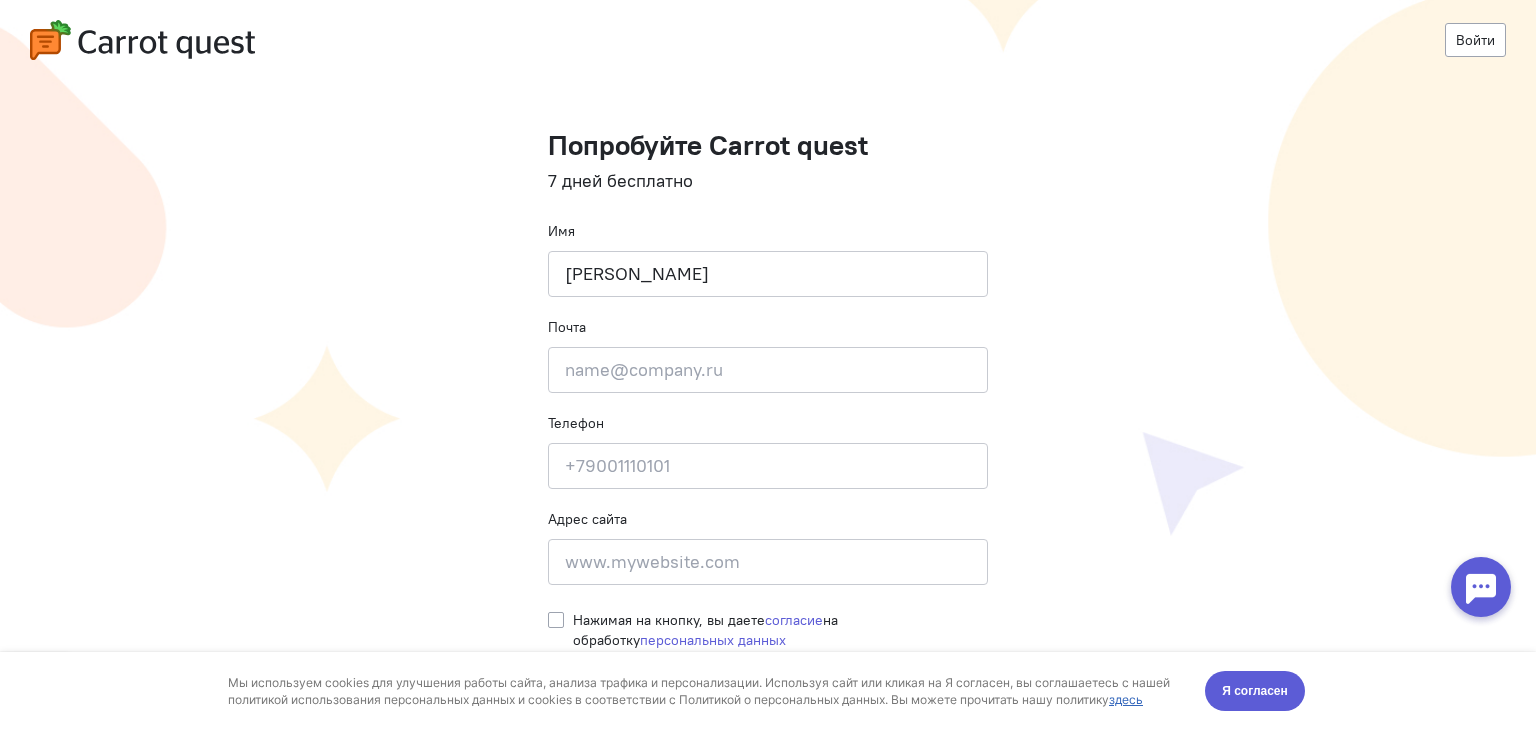 drag, startPoint x: 312, startPoint y: 329, endPoint x: 451, endPoint y: 342, distance: 139.60658 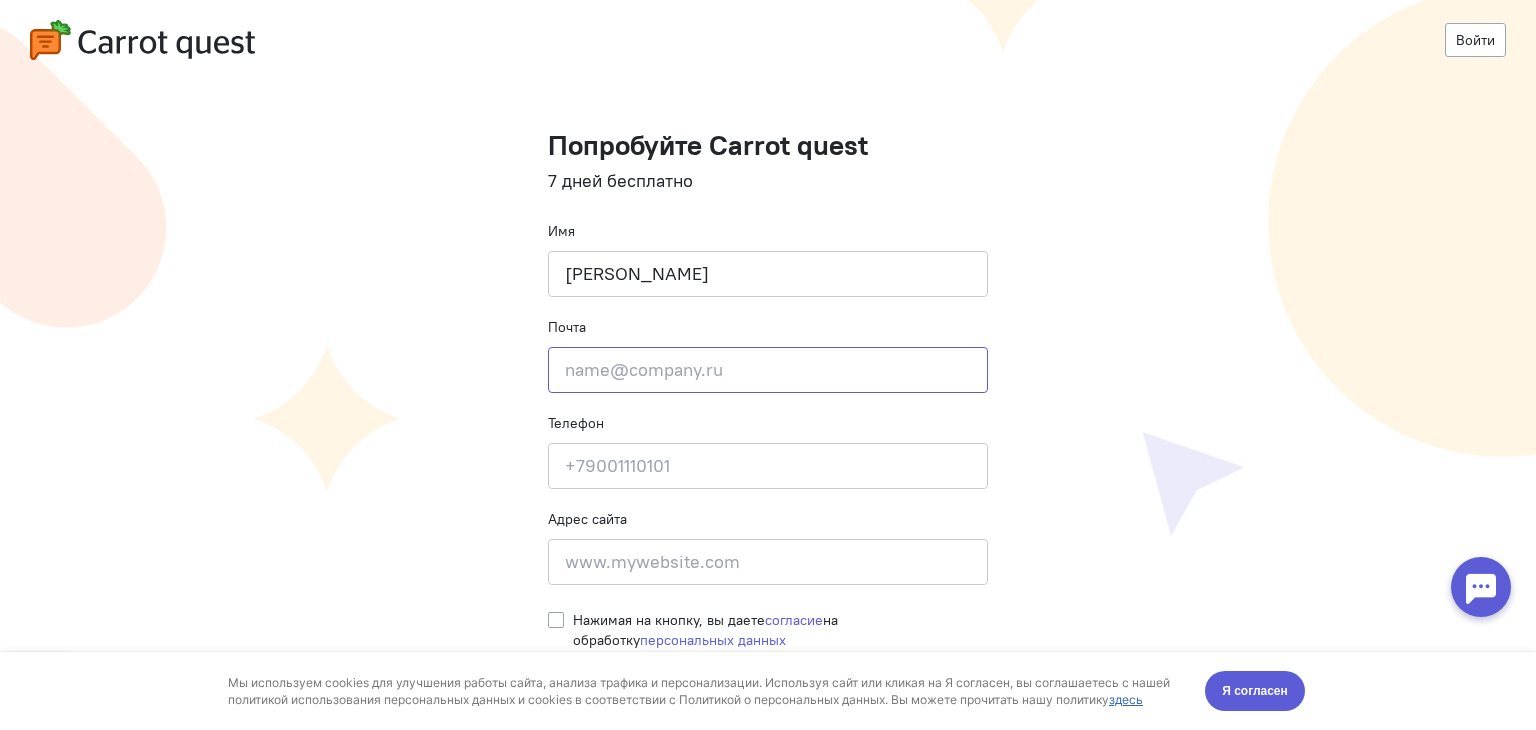 click 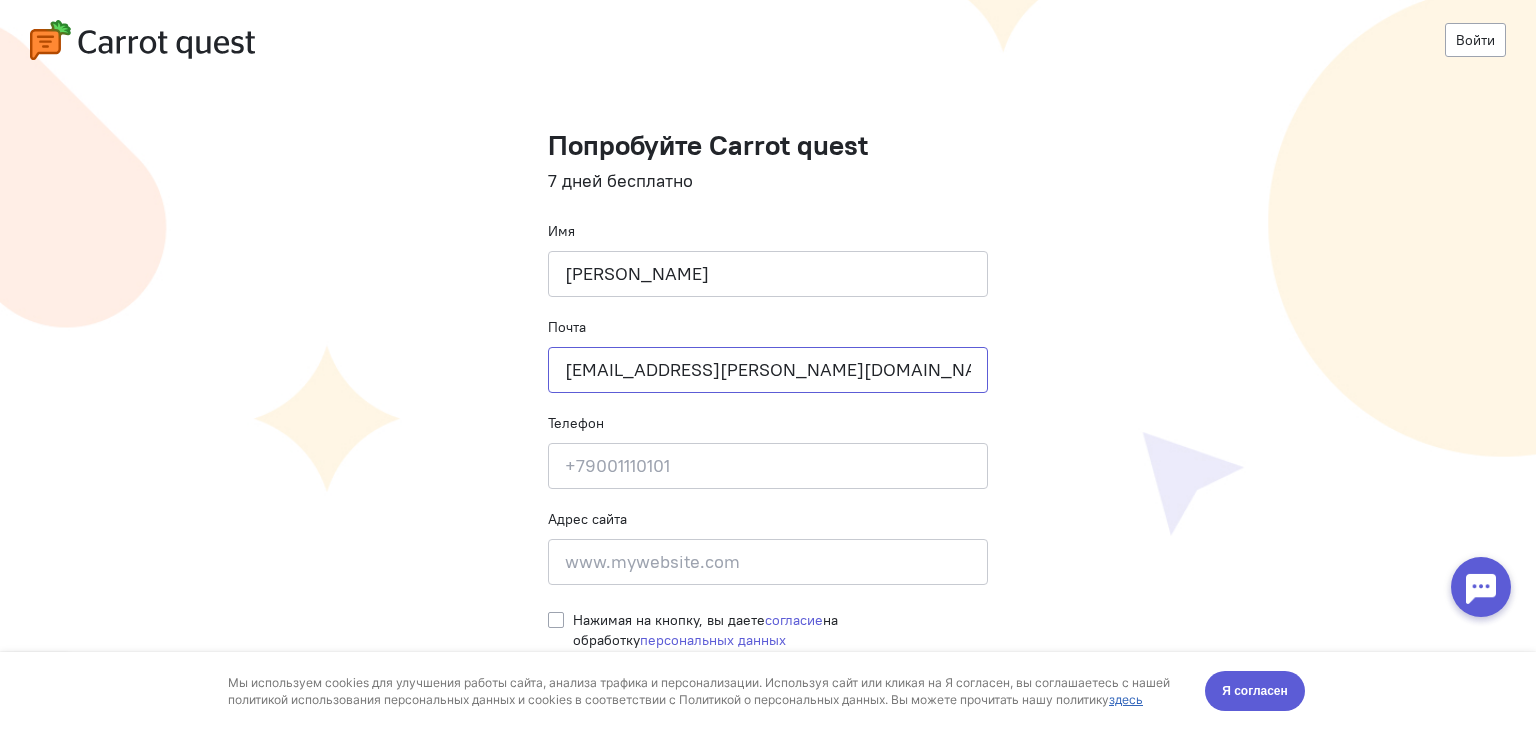 type on "[EMAIL_ADDRESS][PERSON_NAME][DOMAIN_NAME]" 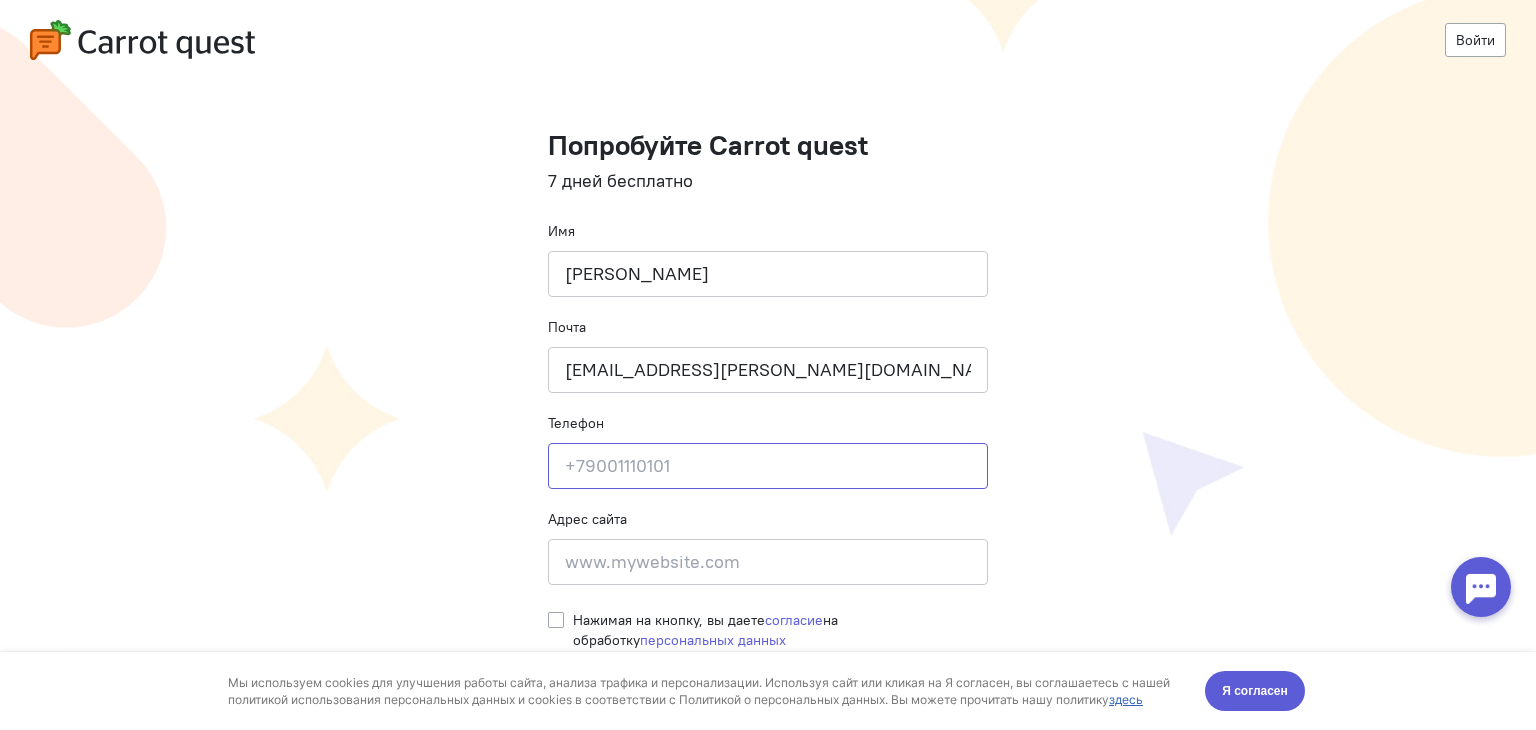 click 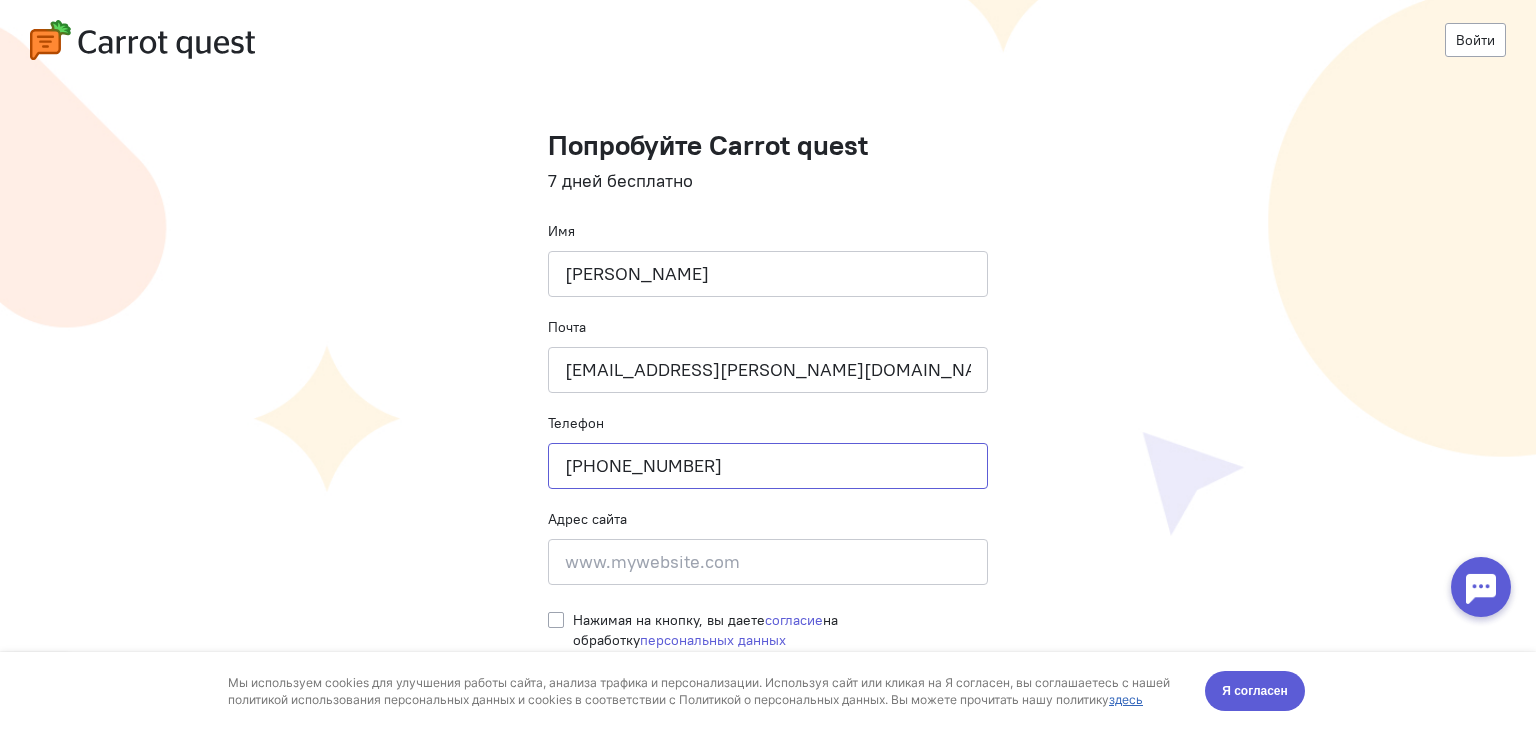 scroll, scrollTop: 116, scrollLeft: 0, axis: vertical 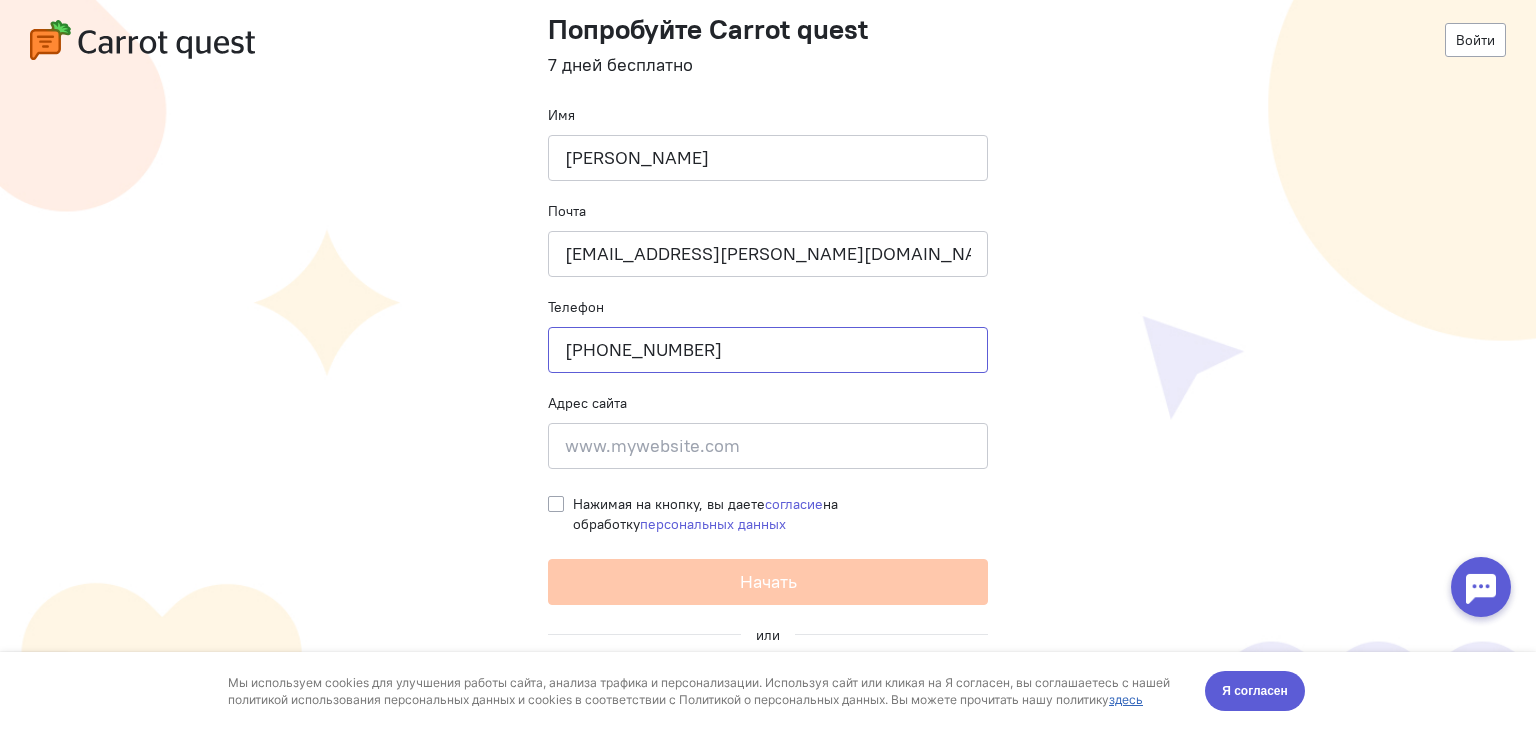 type on "[PHONE_NUMBER]" 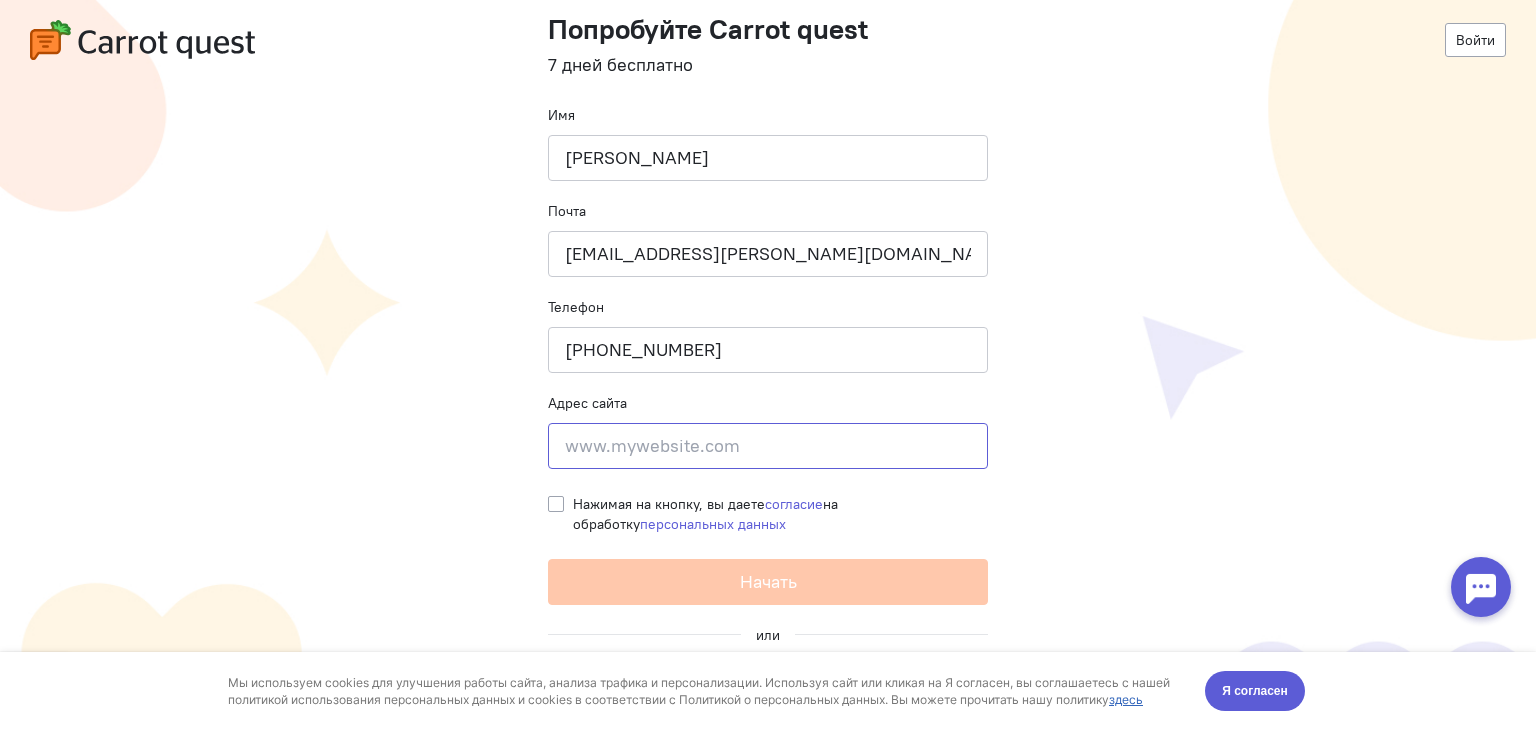 click 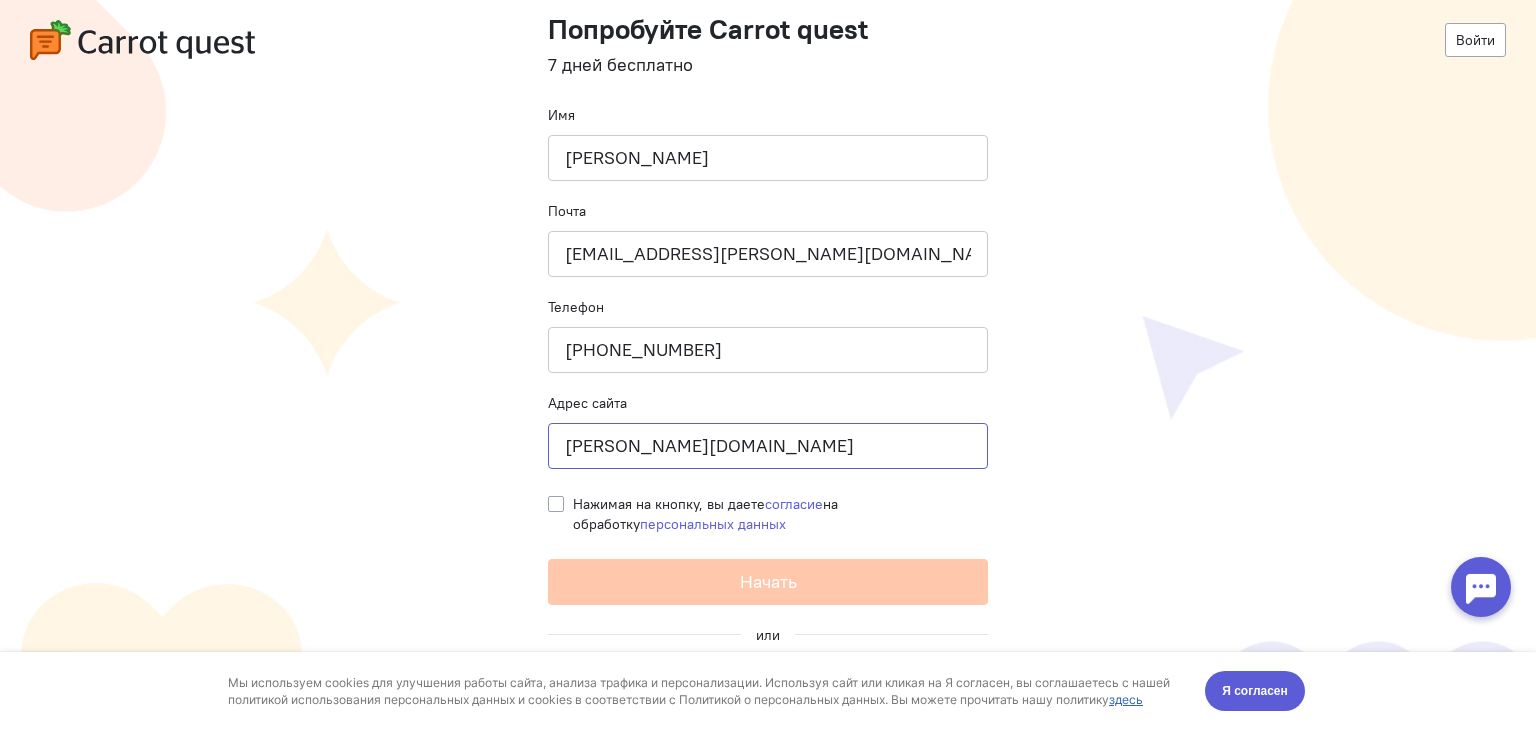 type on "[PERSON_NAME][DOMAIN_NAME]" 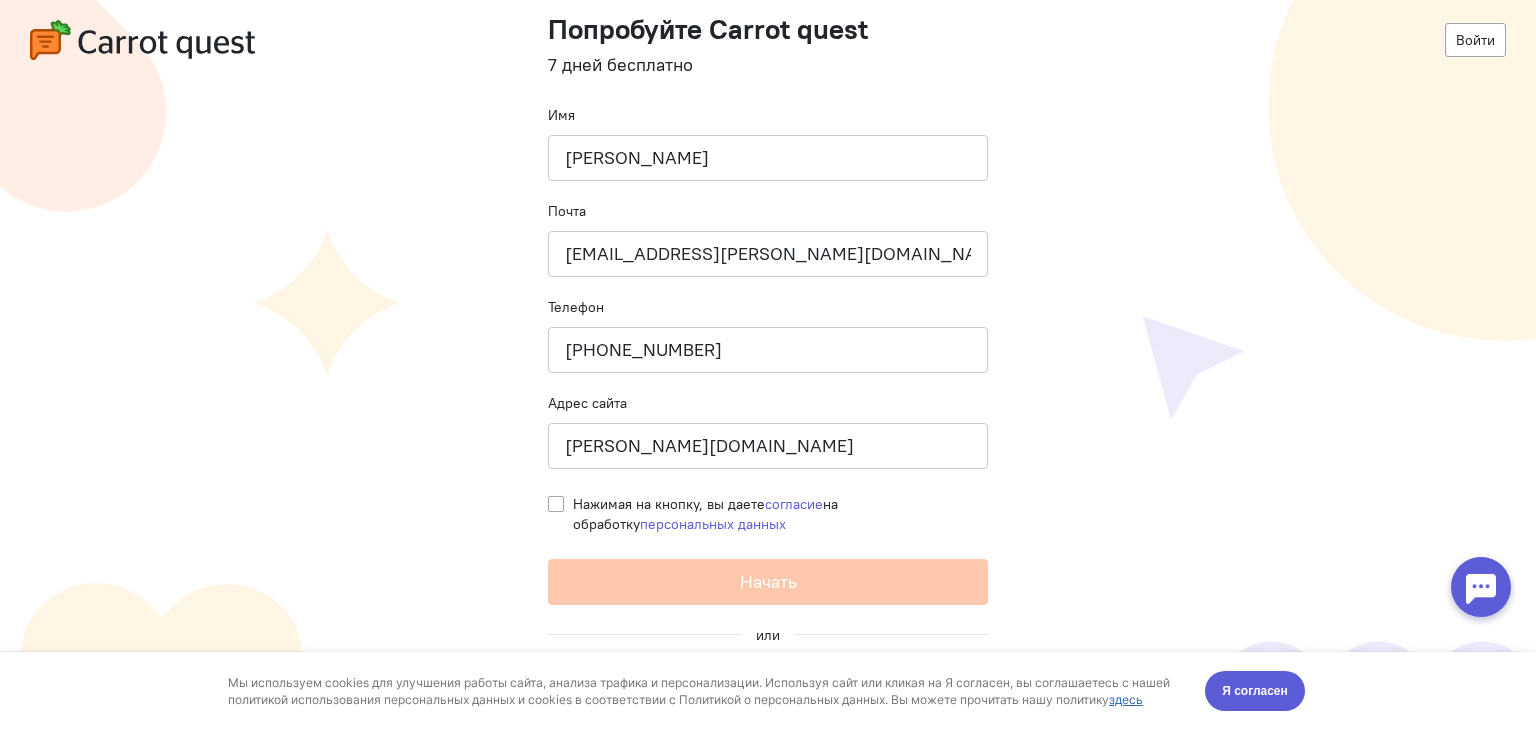 click on "Нажимая на кнопку, вы даете  согласие  на обработку  персональных данных" at bounding box center (780, 514) 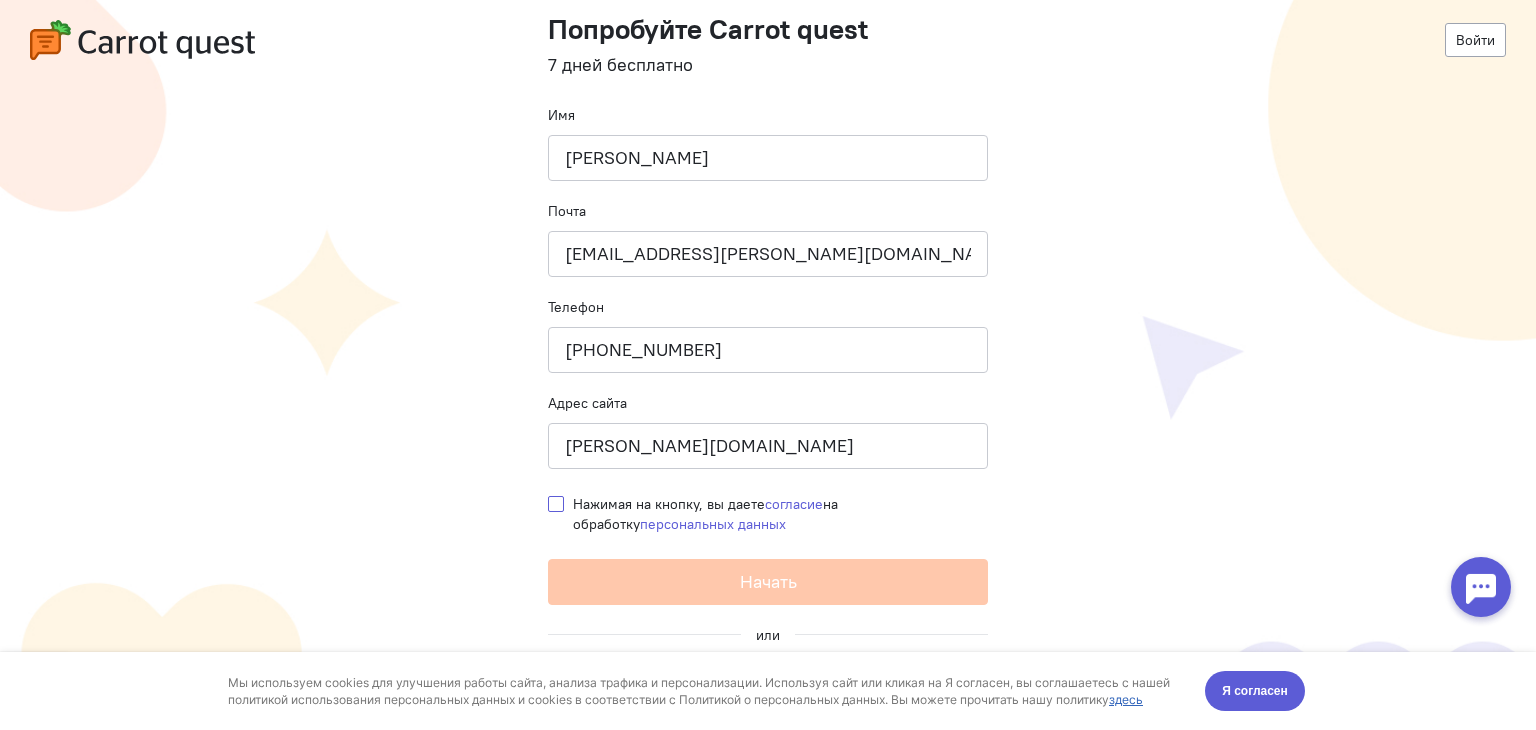 click on "Нажимая на кнопку, вы даете  согласие  на обработку  персональных данных" at bounding box center (556, 503) 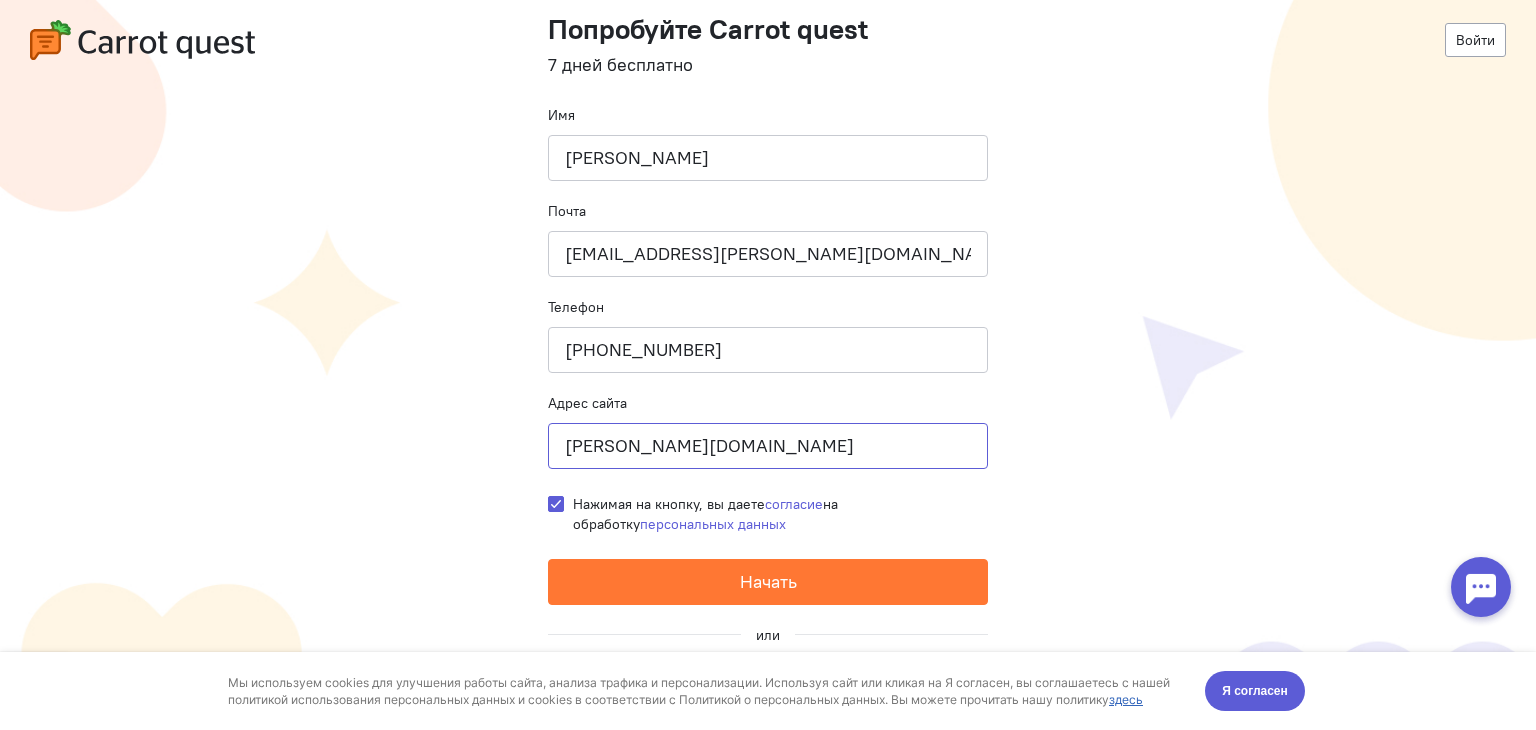 click on "[PERSON_NAME][DOMAIN_NAME]" 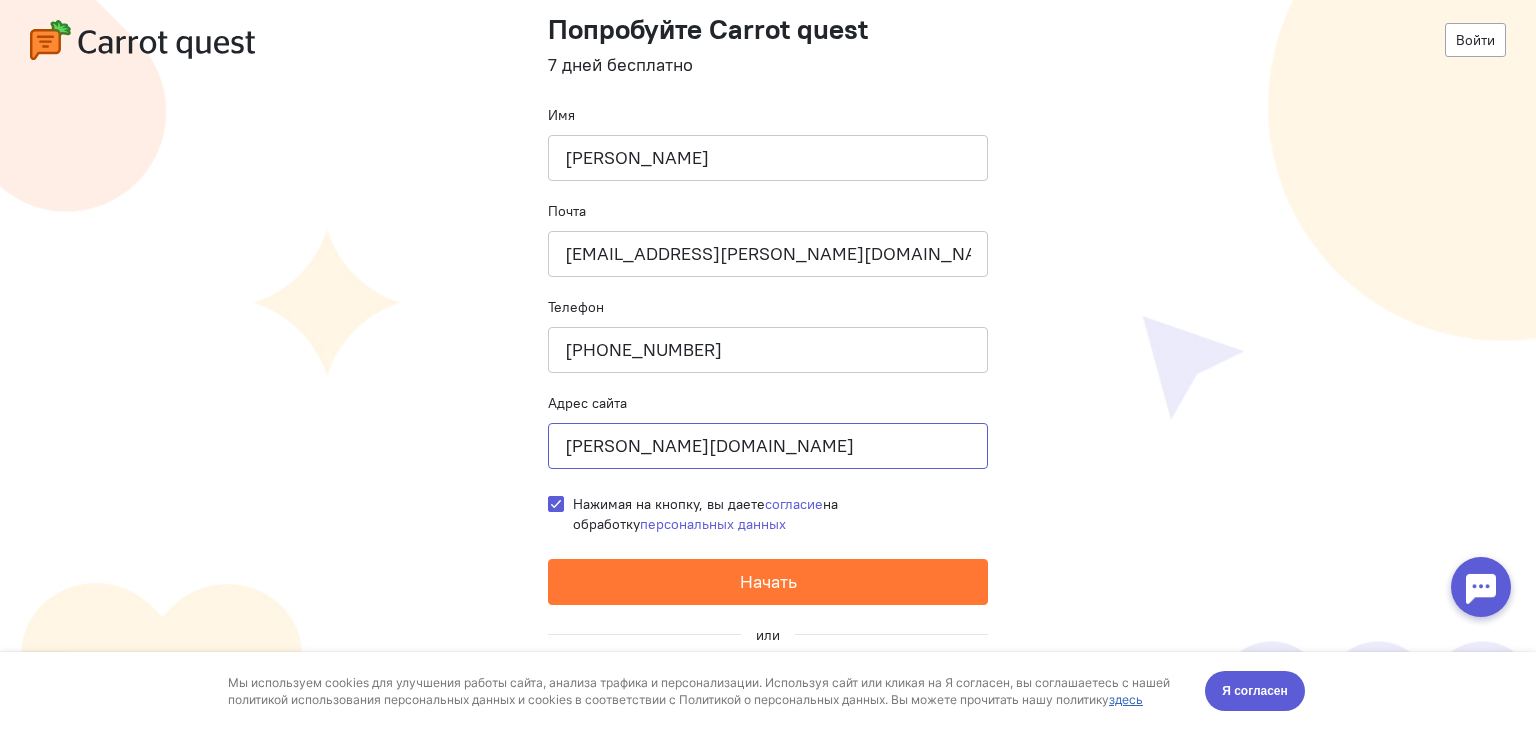 click on "[PERSON_NAME][DOMAIN_NAME]" 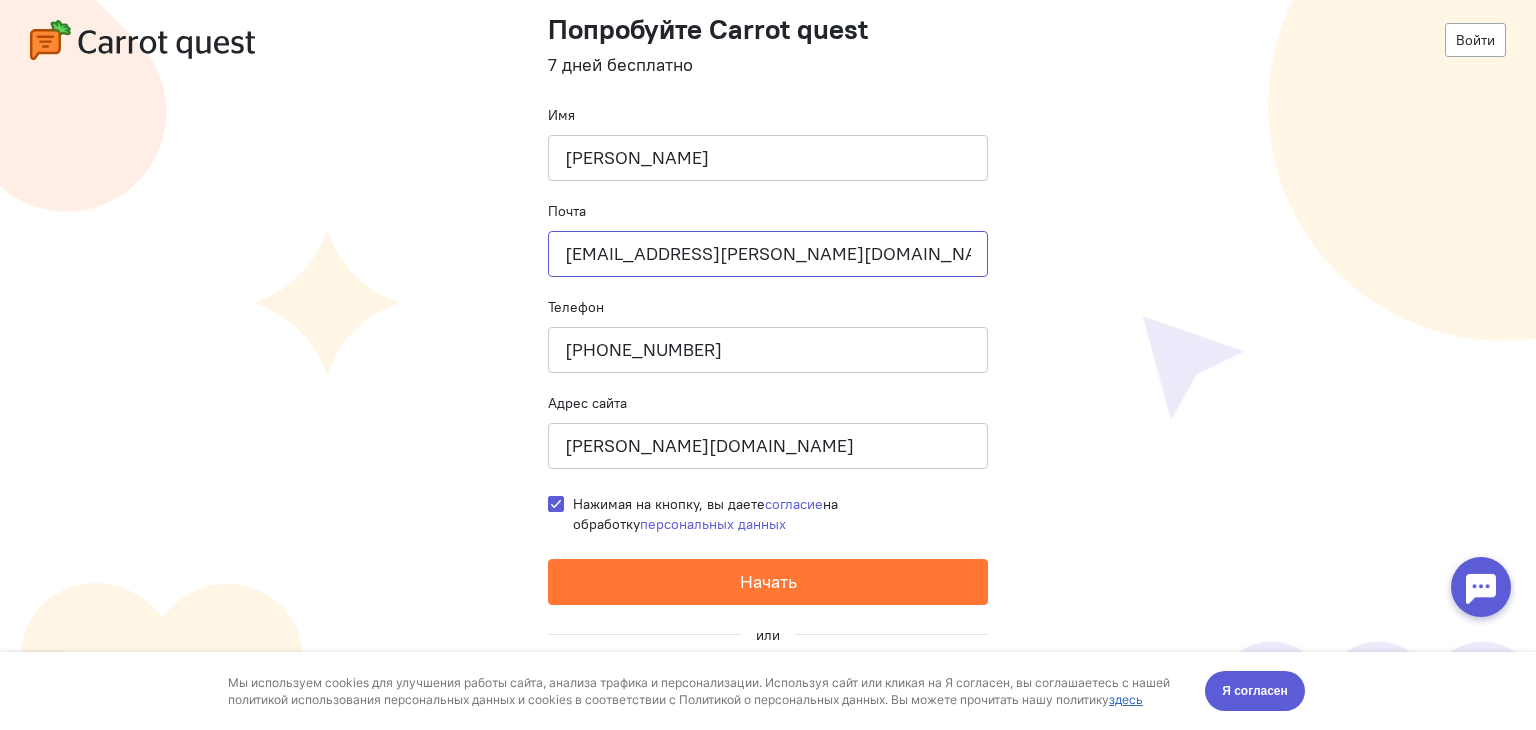 click on "[EMAIL_ADDRESS][PERSON_NAME][DOMAIN_NAME]" 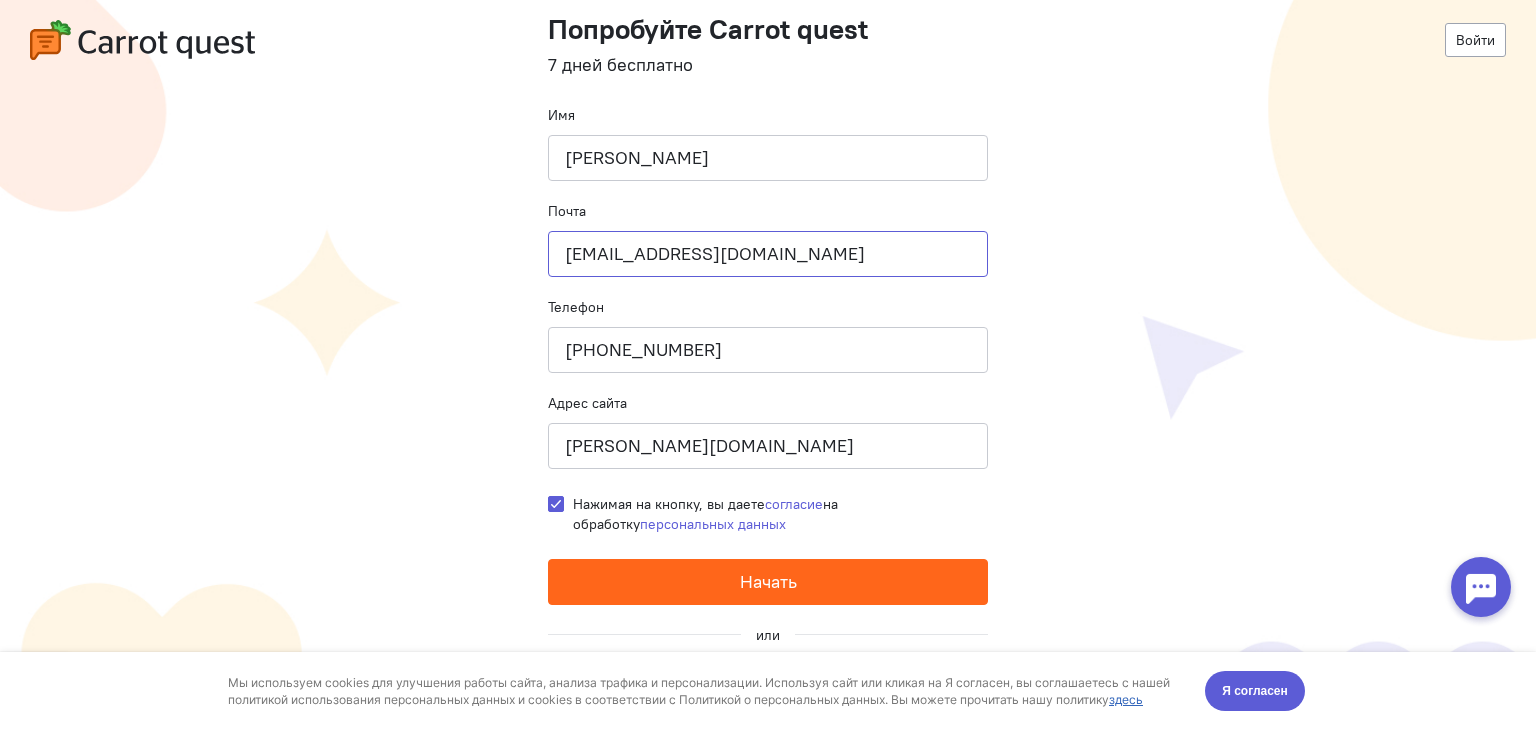 type on "[EMAIL_ADDRESS][DOMAIN_NAME]" 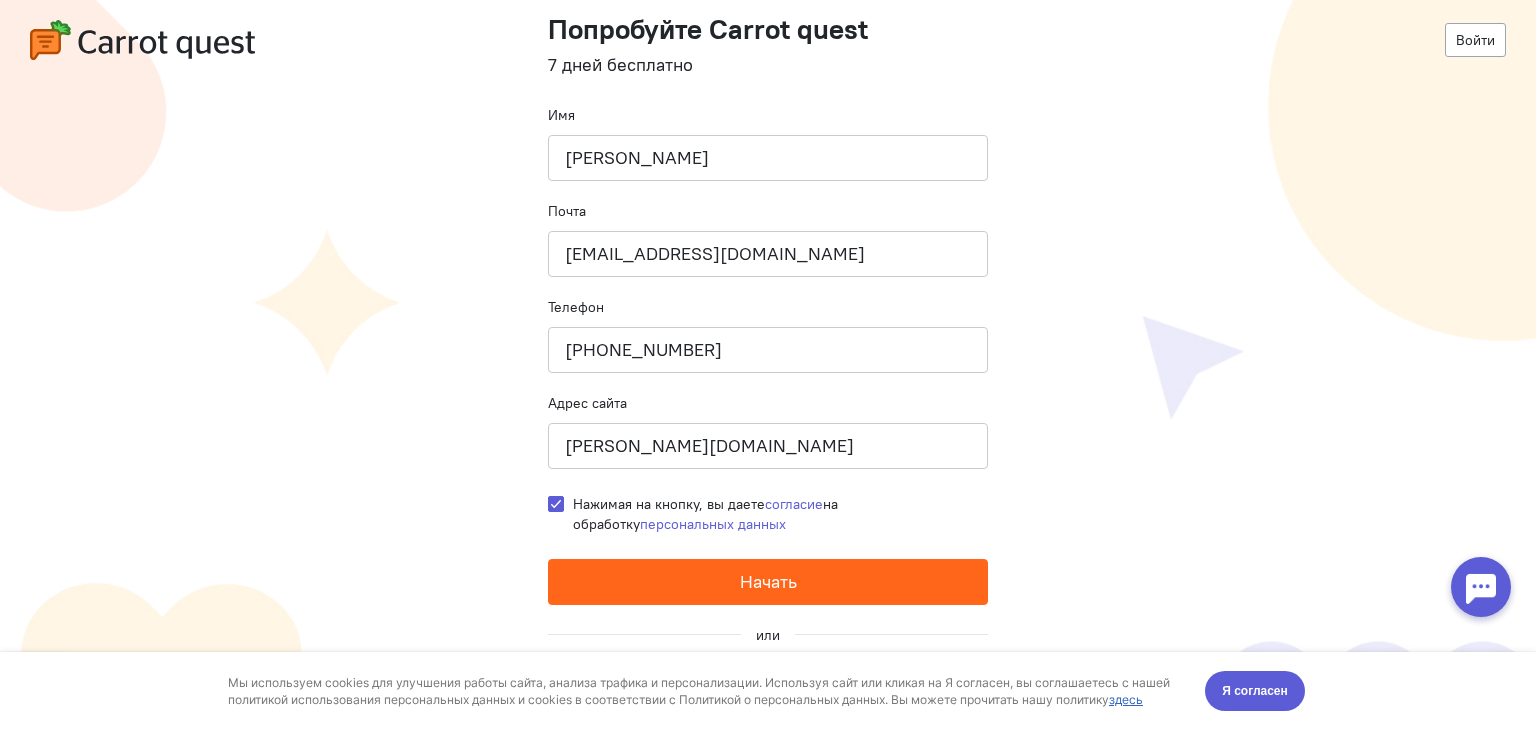 click on "Начать" at bounding box center (768, 582) 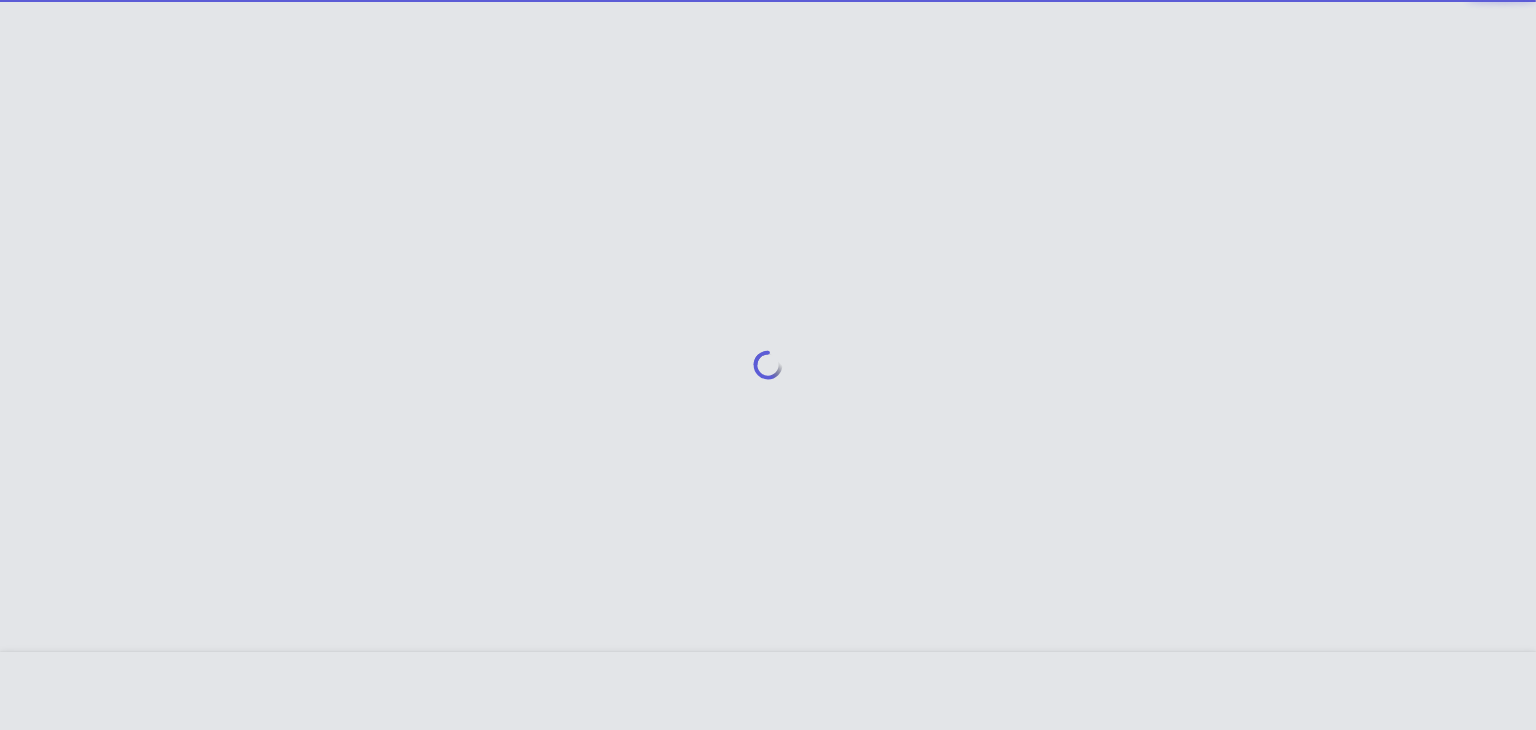 scroll, scrollTop: 0, scrollLeft: 0, axis: both 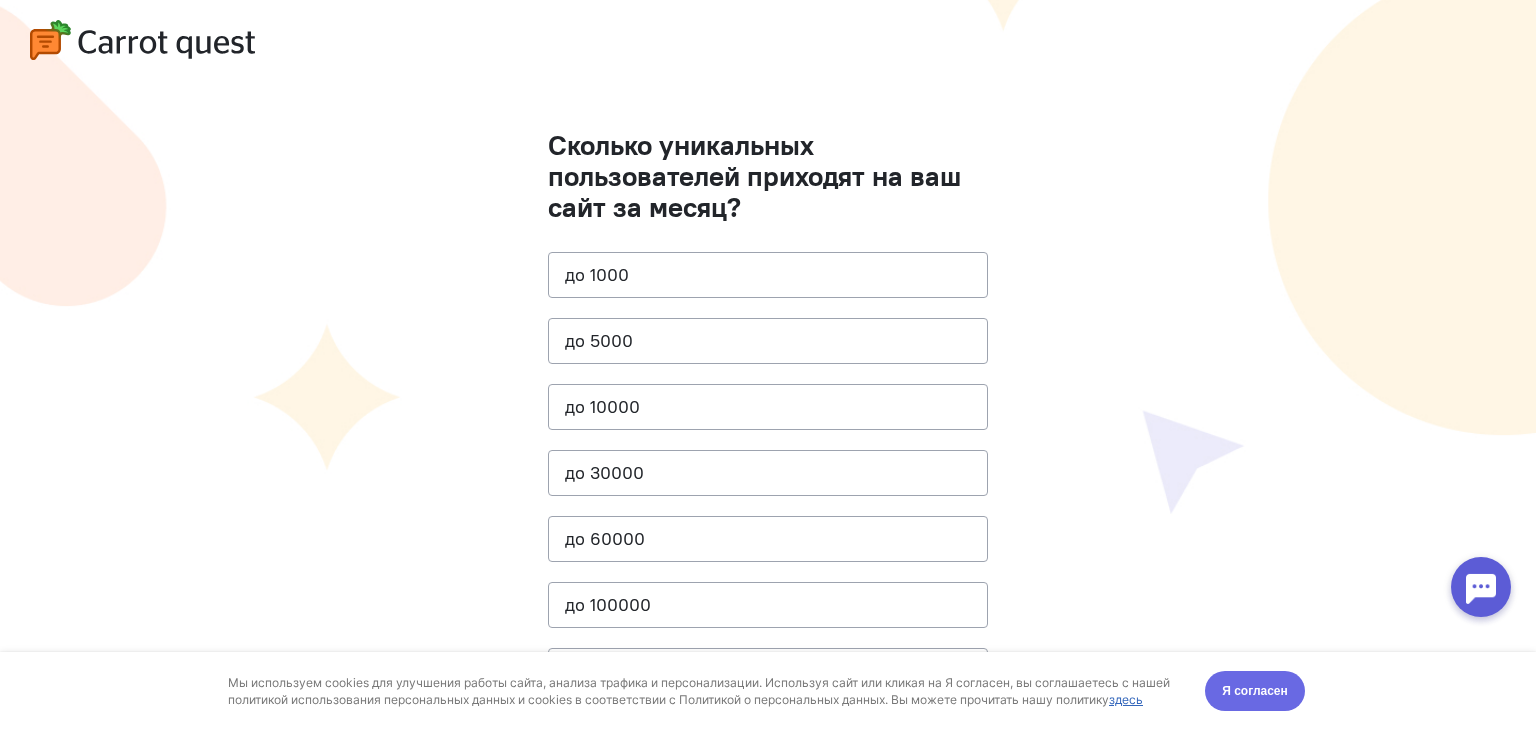 click on "Я согласен" at bounding box center [1255, 691] 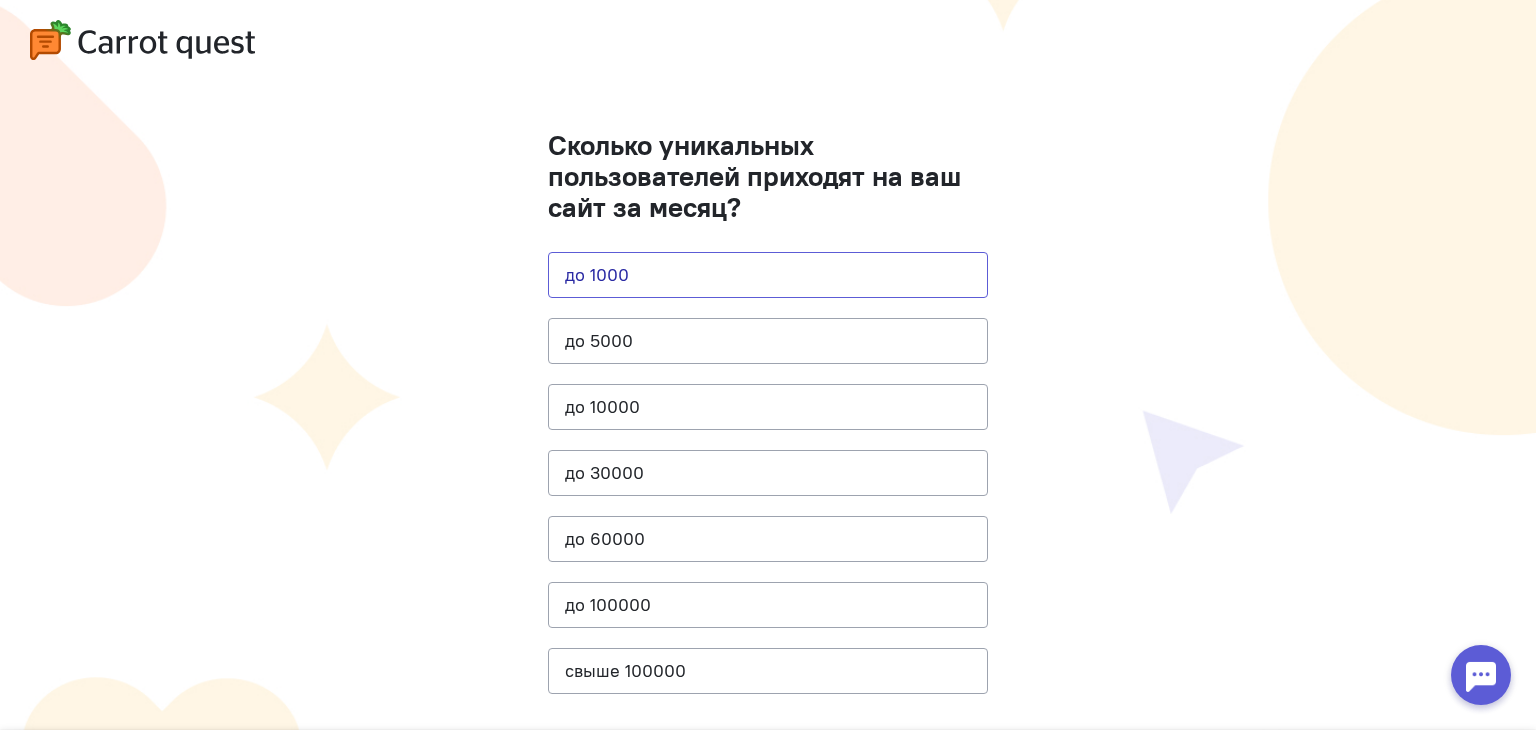 click on "до 1000" at bounding box center [768, 275] 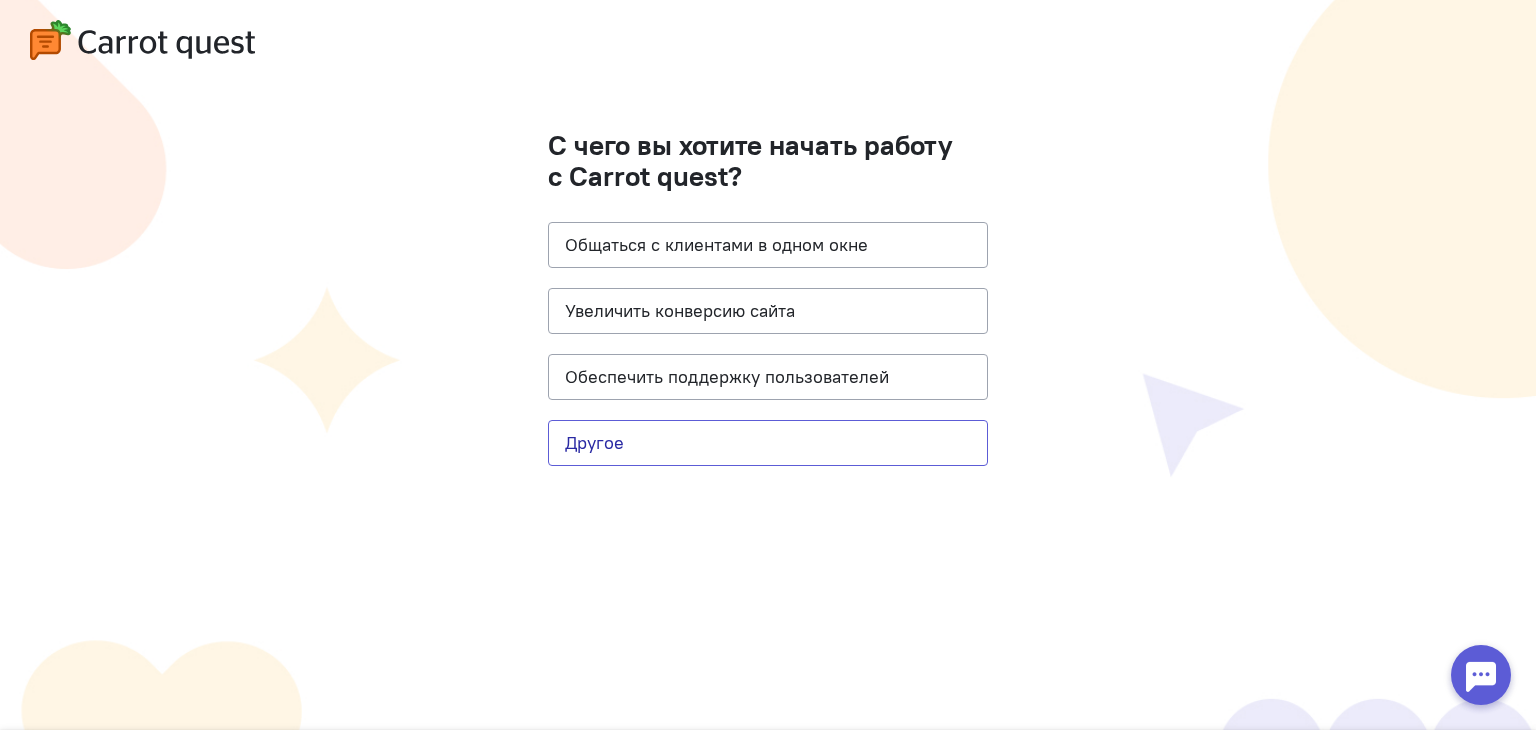 click on "Другое" at bounding box center (768, 443) 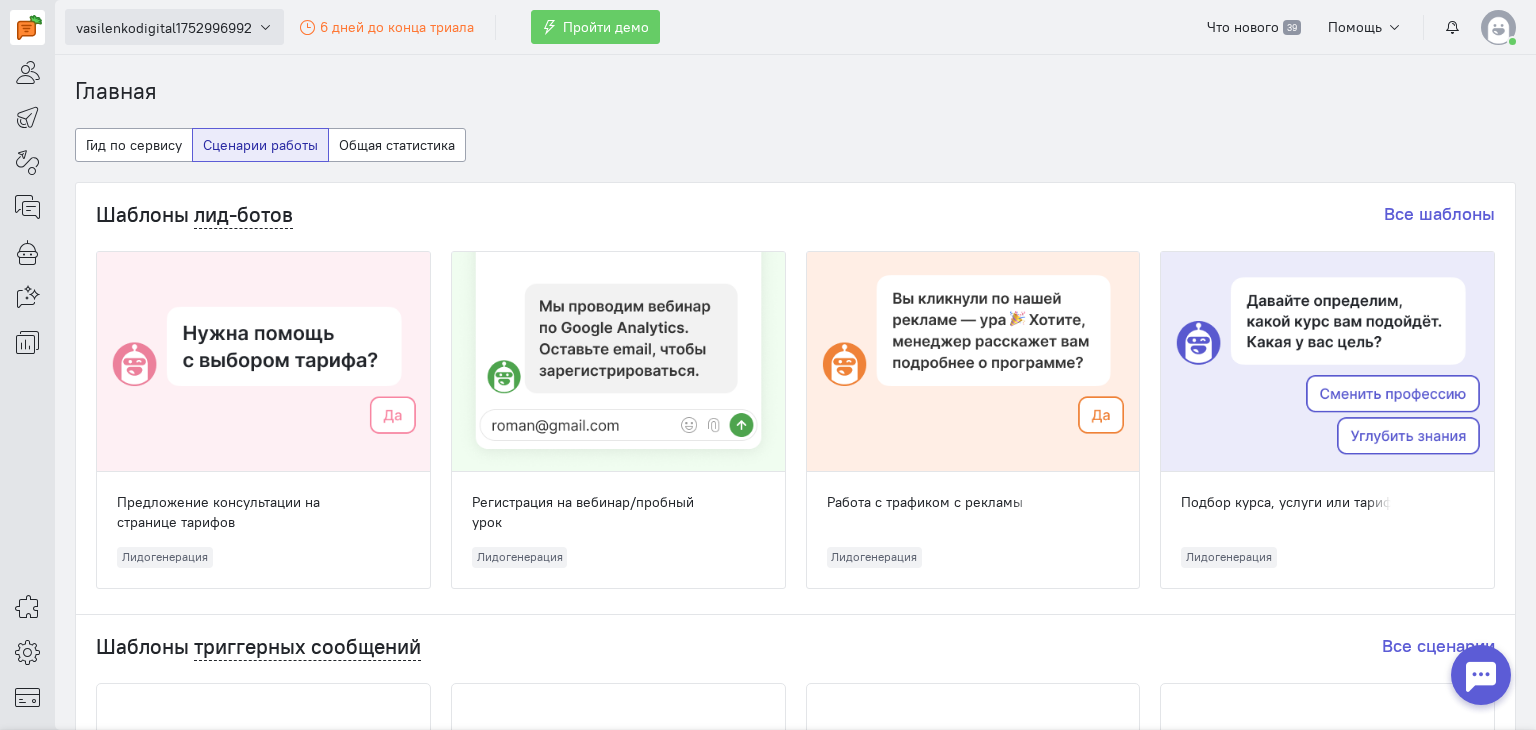 click on "vasilenkodigital1752996992" at bounding box center (164, 28) 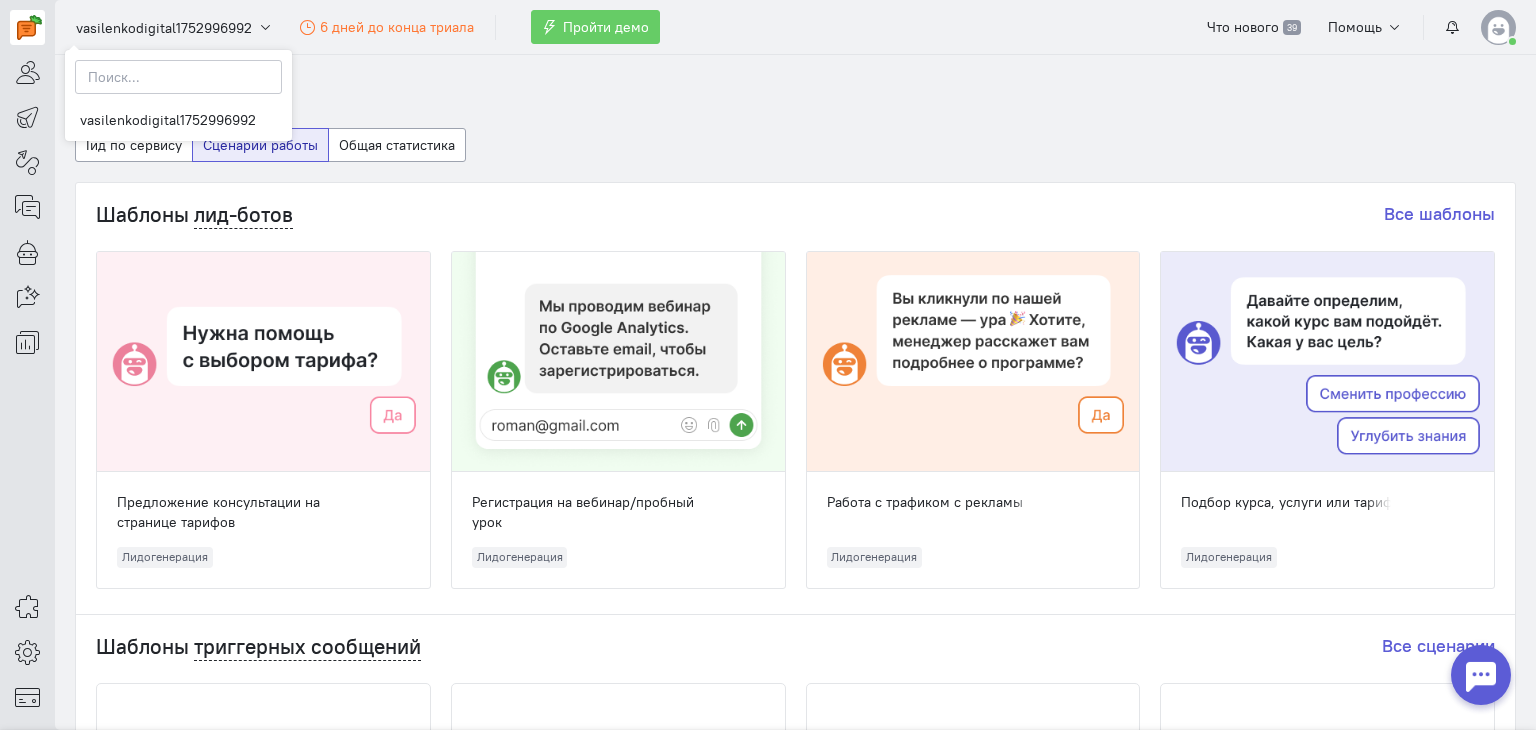 click on "Главная" at bounding box center [795, 91] 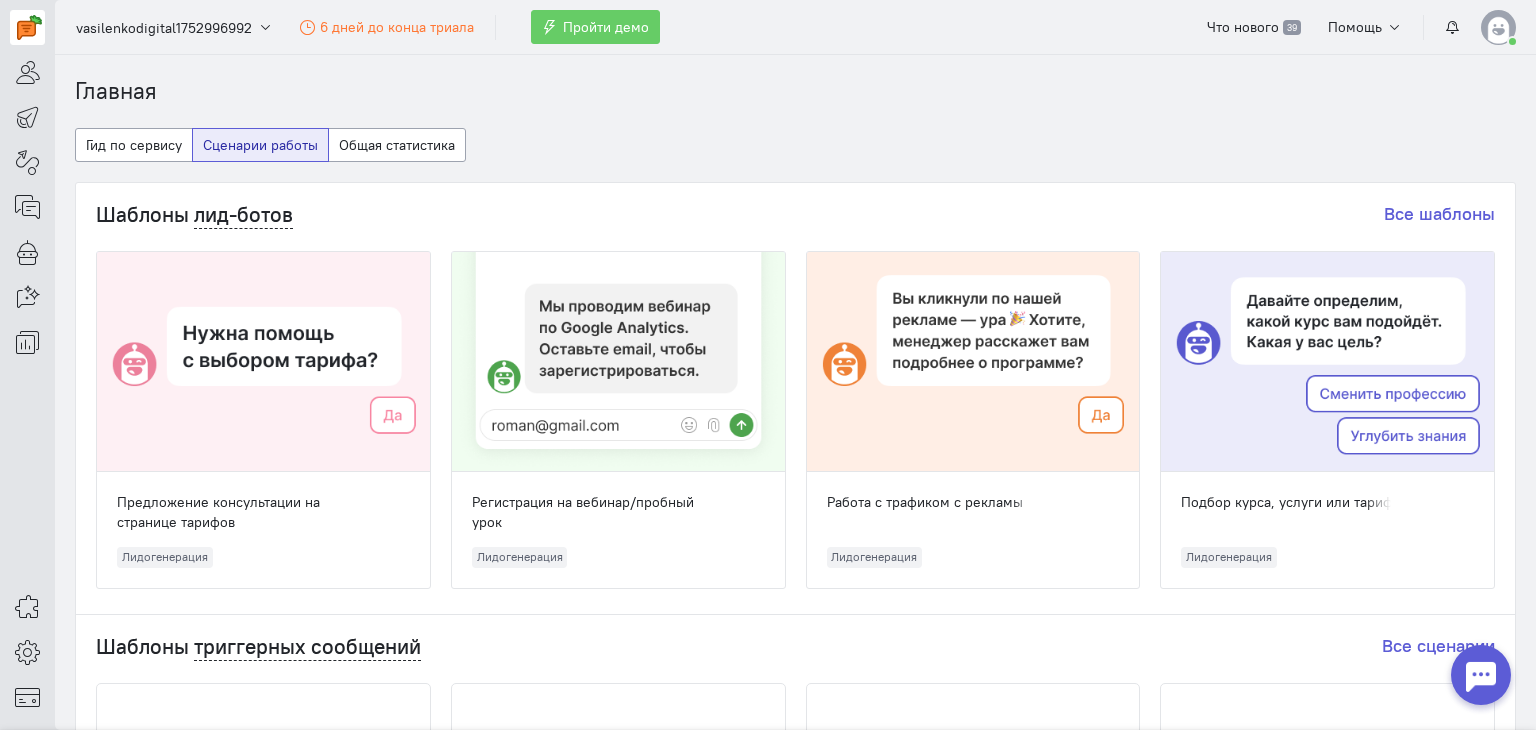 click at bounding box center (1498, 27) 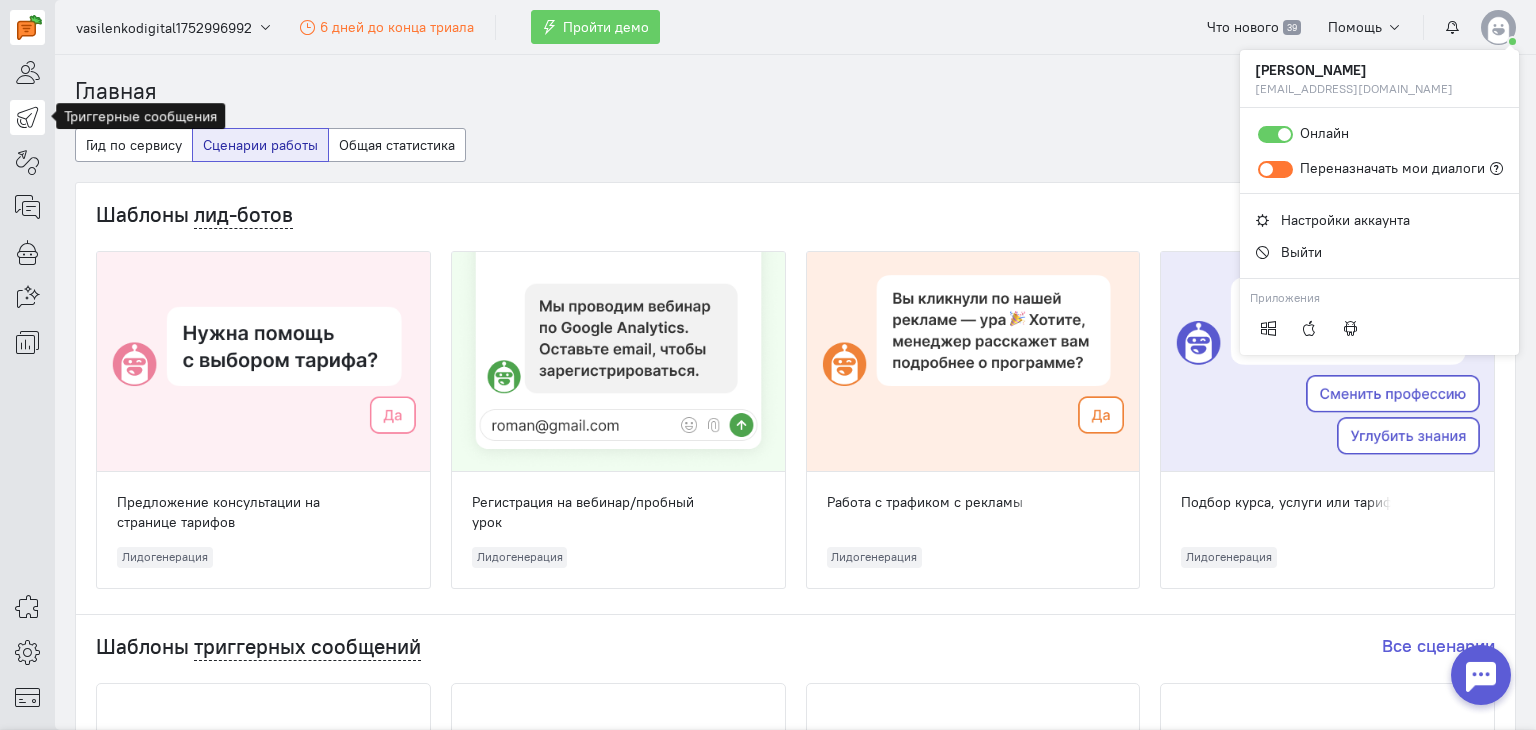 click 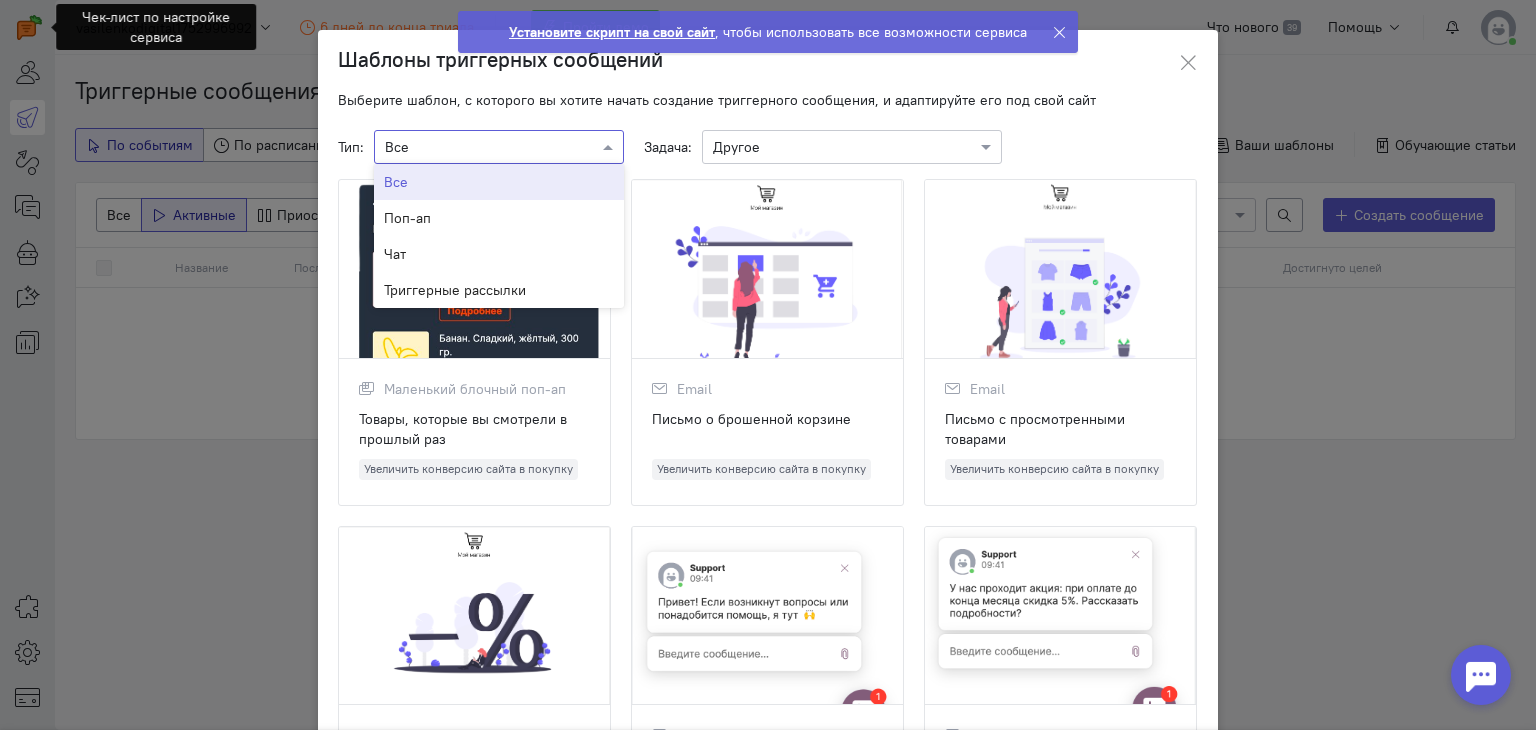 click 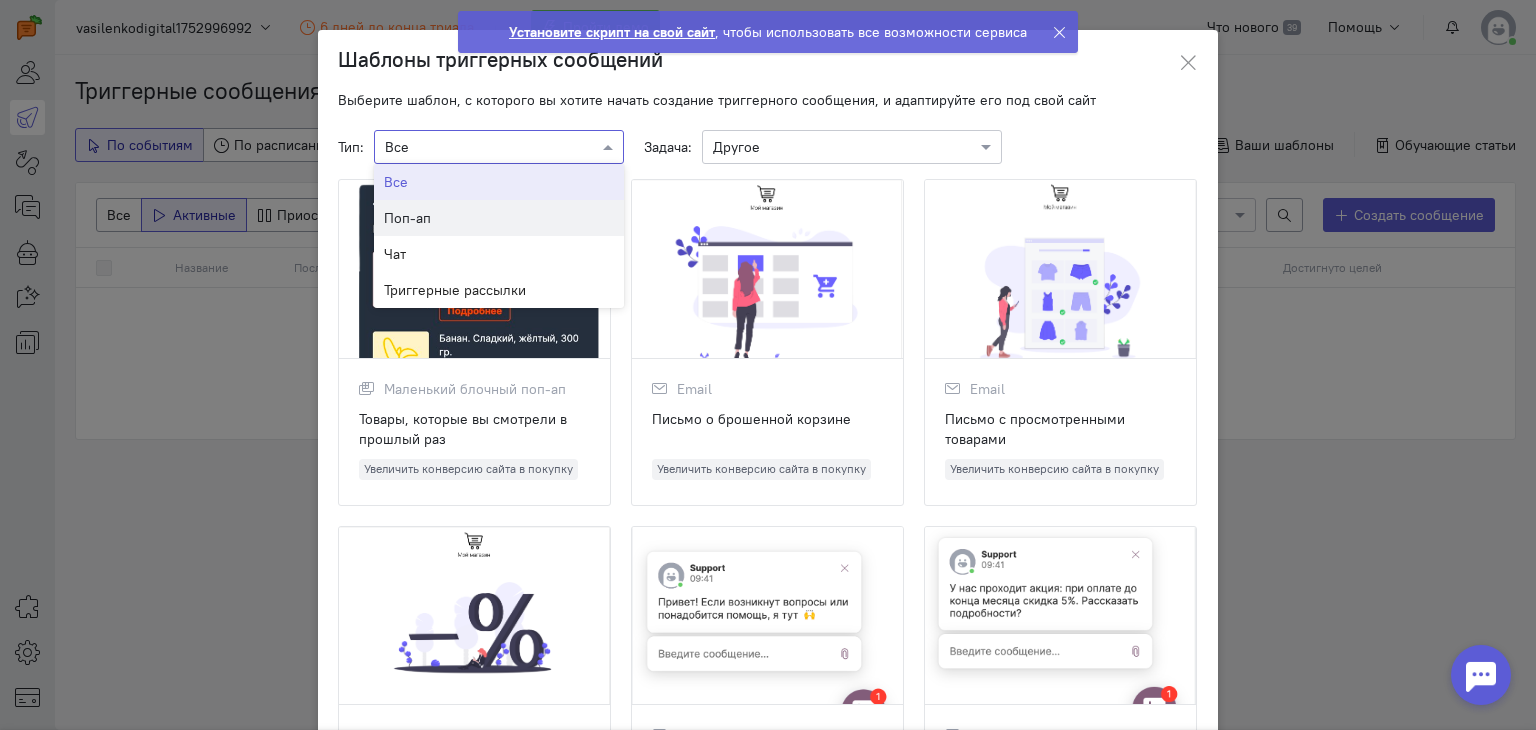 click on "Поп-ап" at bounding box center [499, 218] 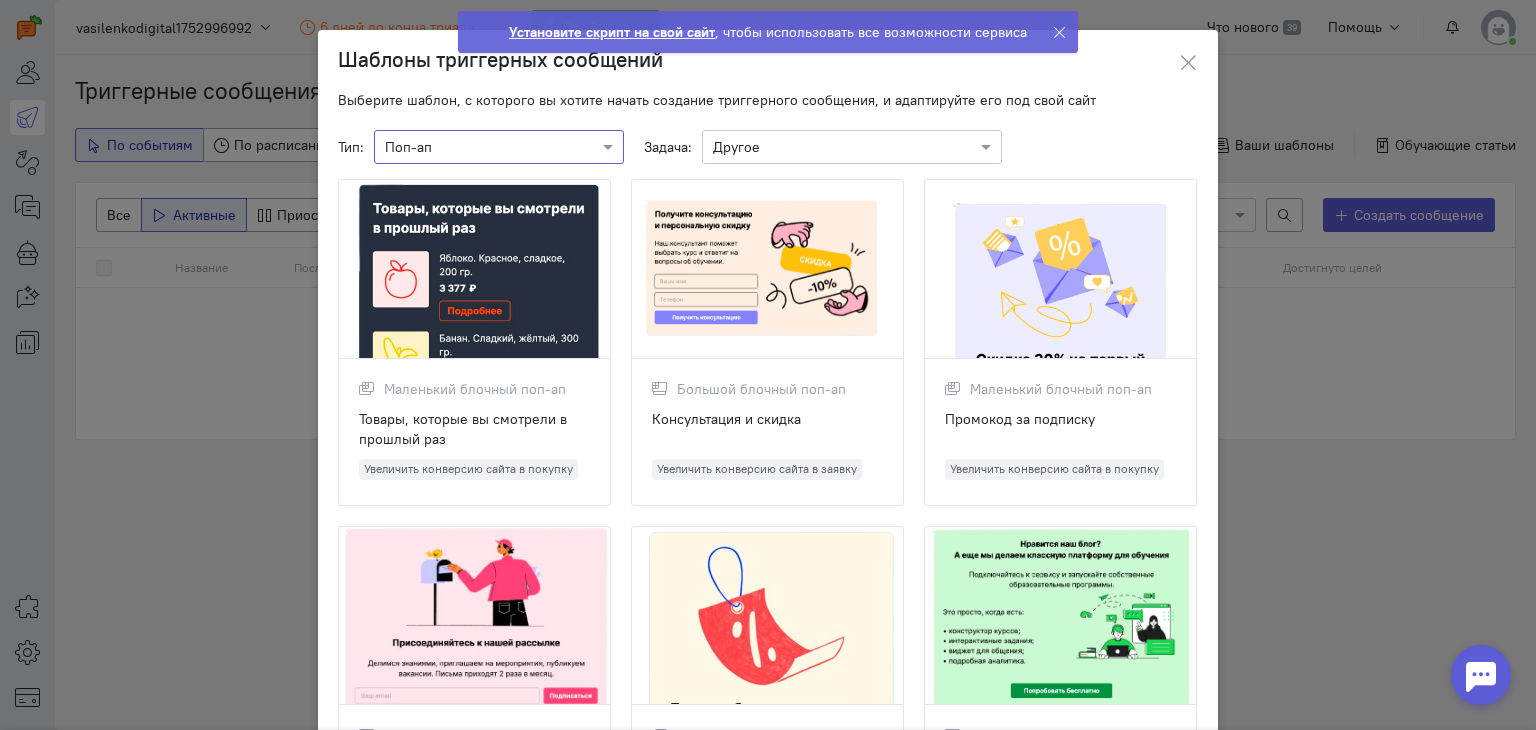 click 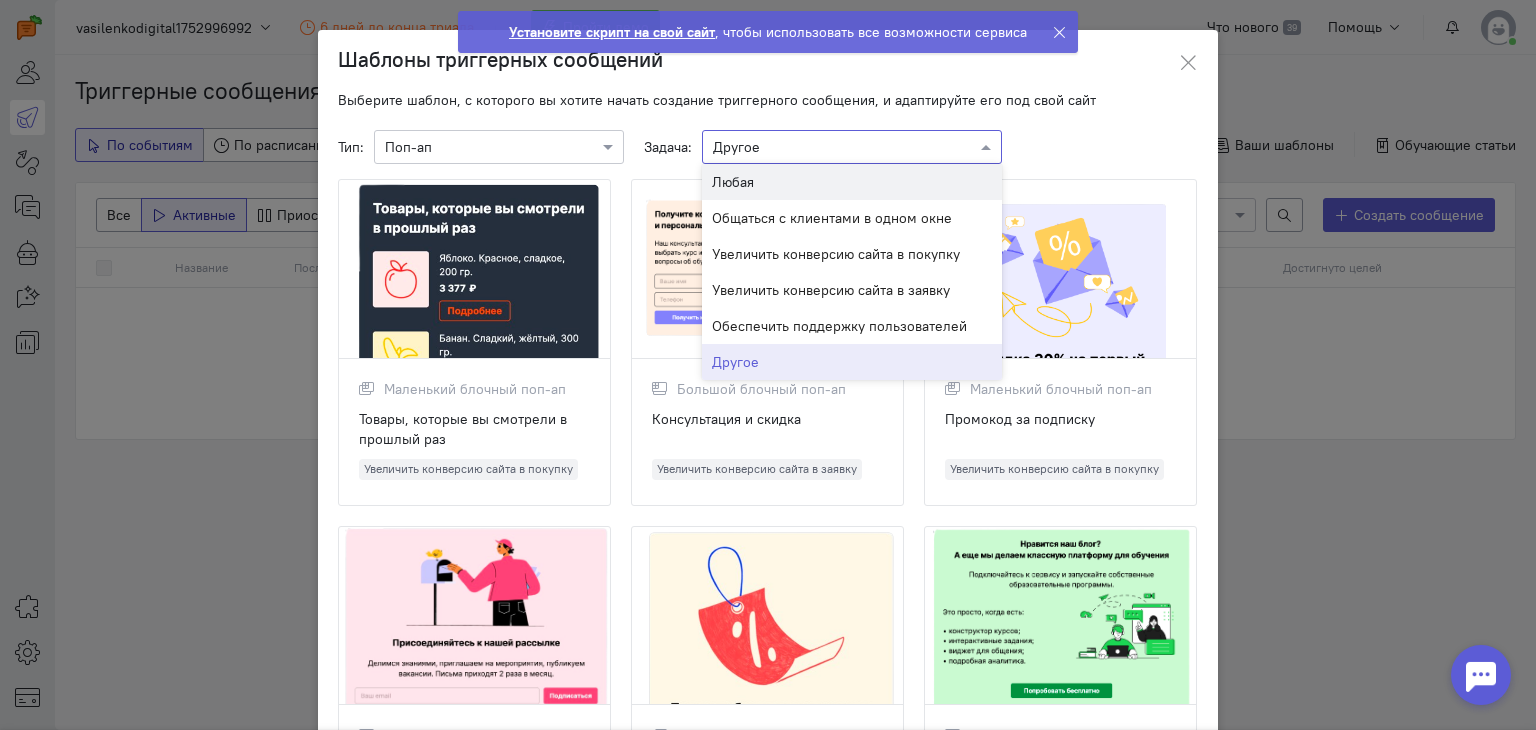 click on "Тип:
×
Поп-ап
Задача:
×
Другое
Любая
Общаться с клиентами в одном окне
Увеличить конверсию сайта в покупку
Увеличить конверсию сайта в заявку
Обеспечить поддержку пользователей
Другое" 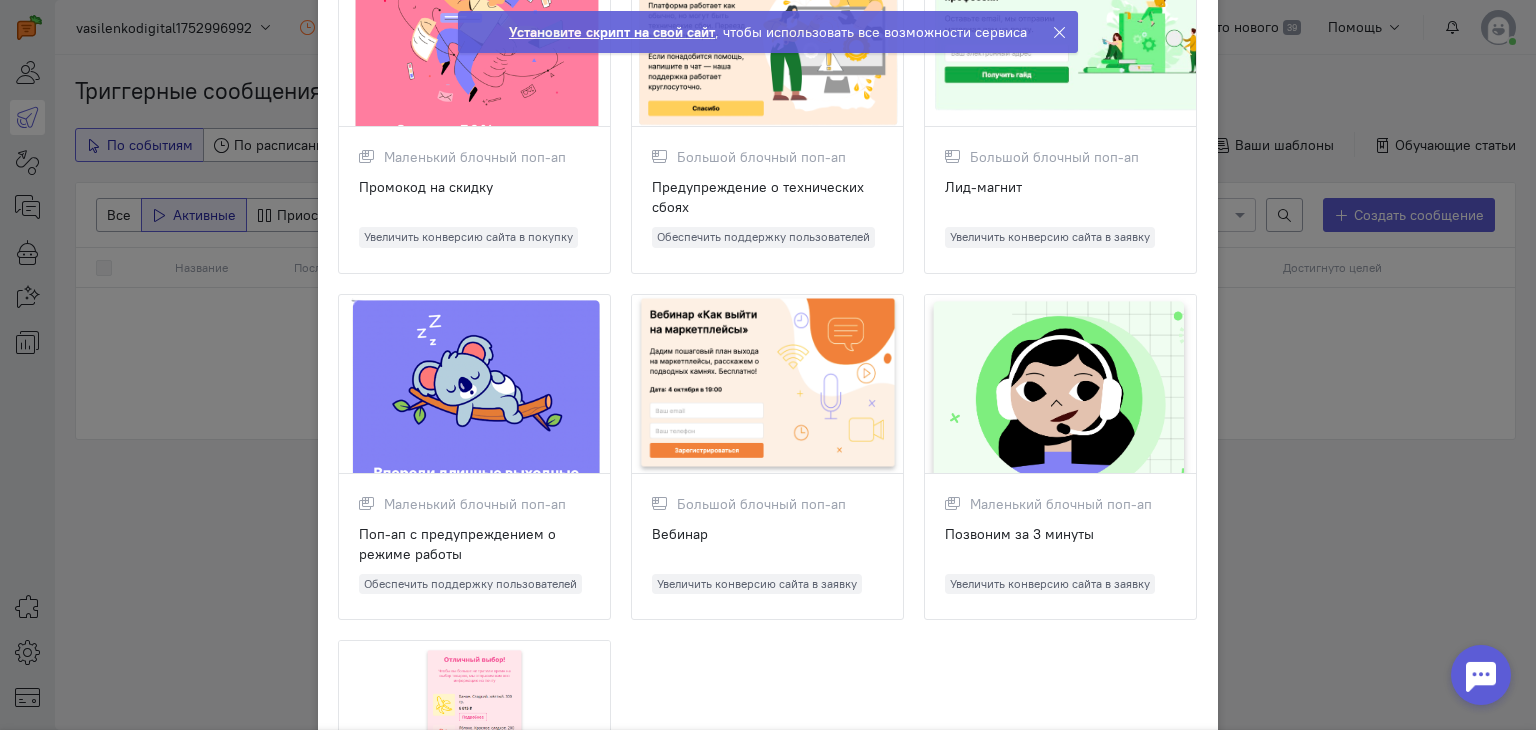 scroll, scrollTop: 500, scrollLeft: 0, axis: vertical 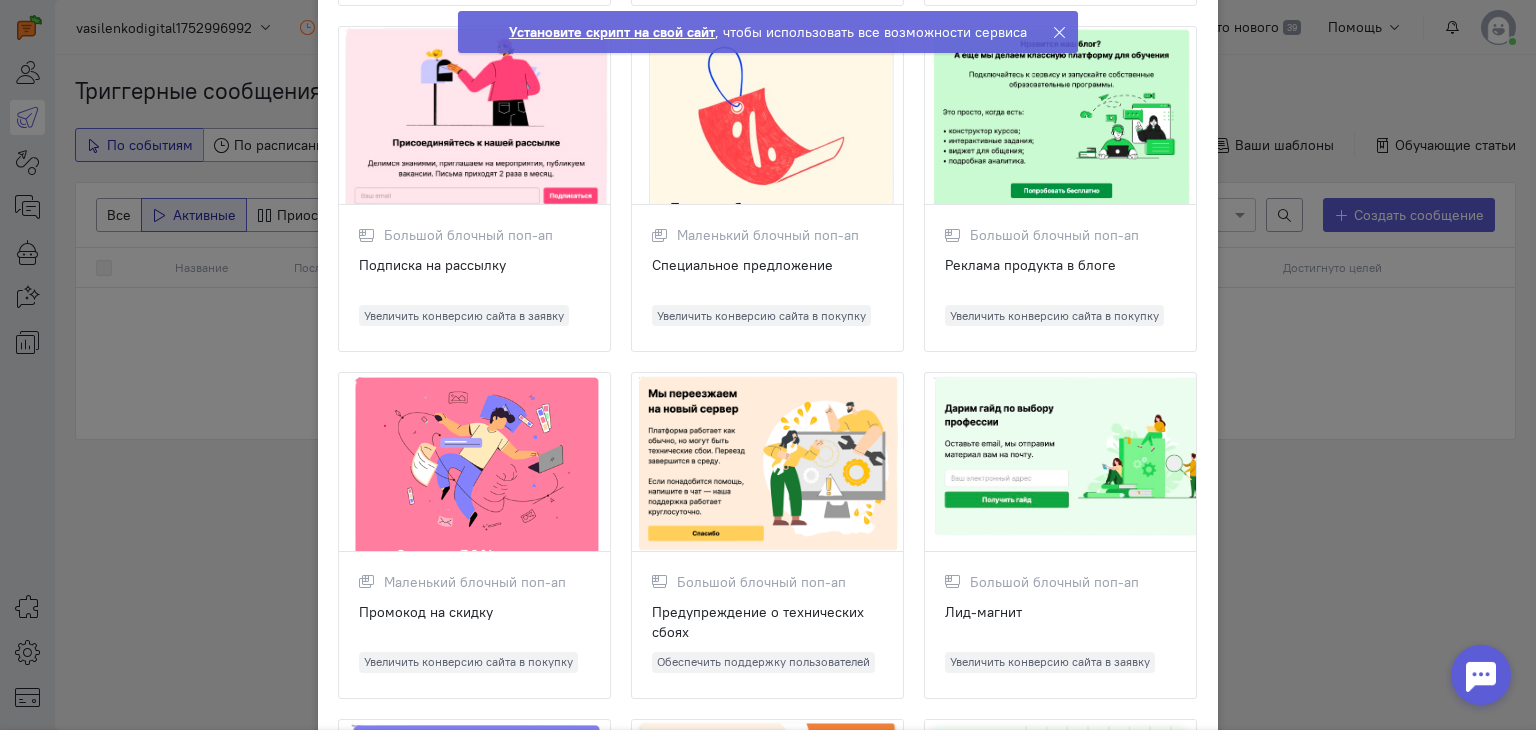 click 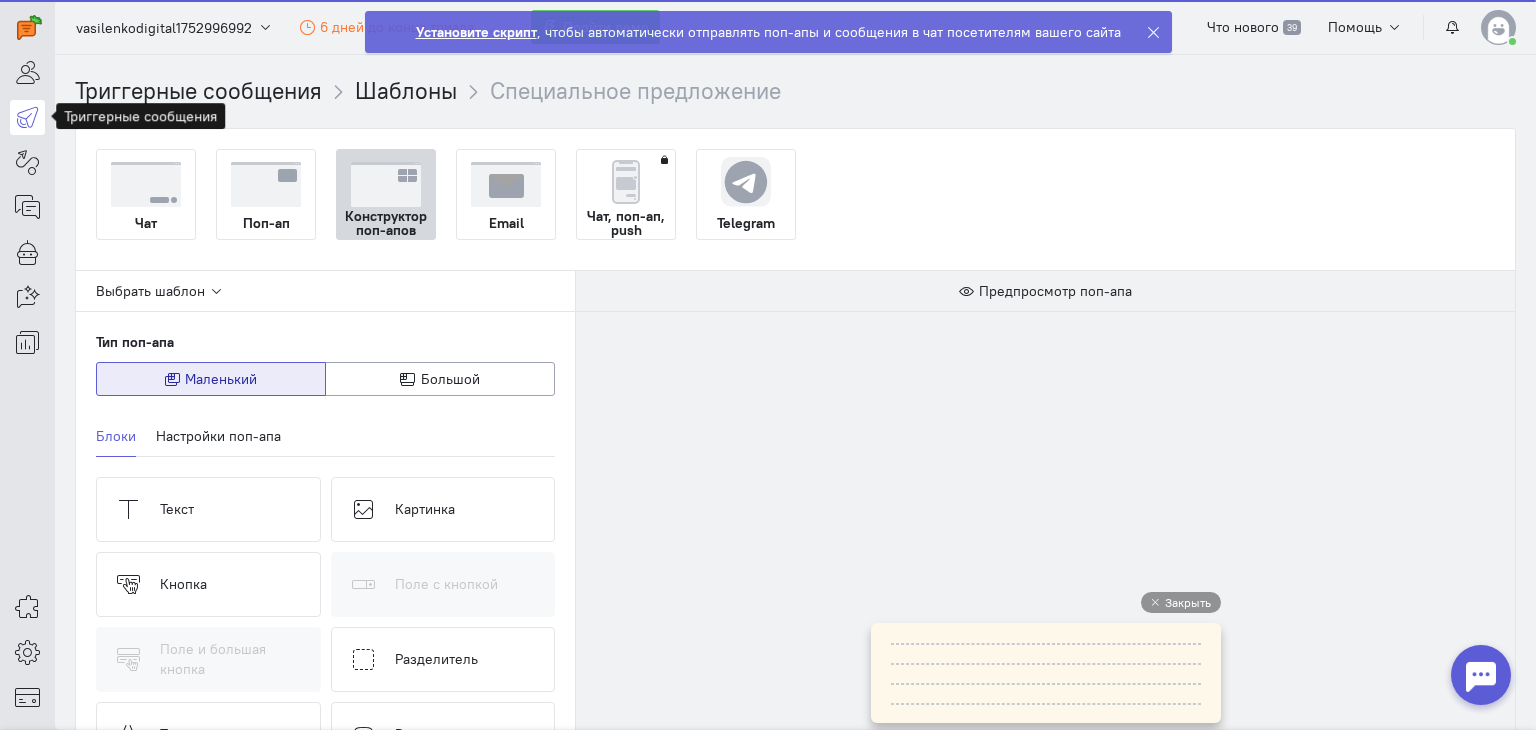 scroll, scrollTop: 0, scrollLeft: 0, axis: both 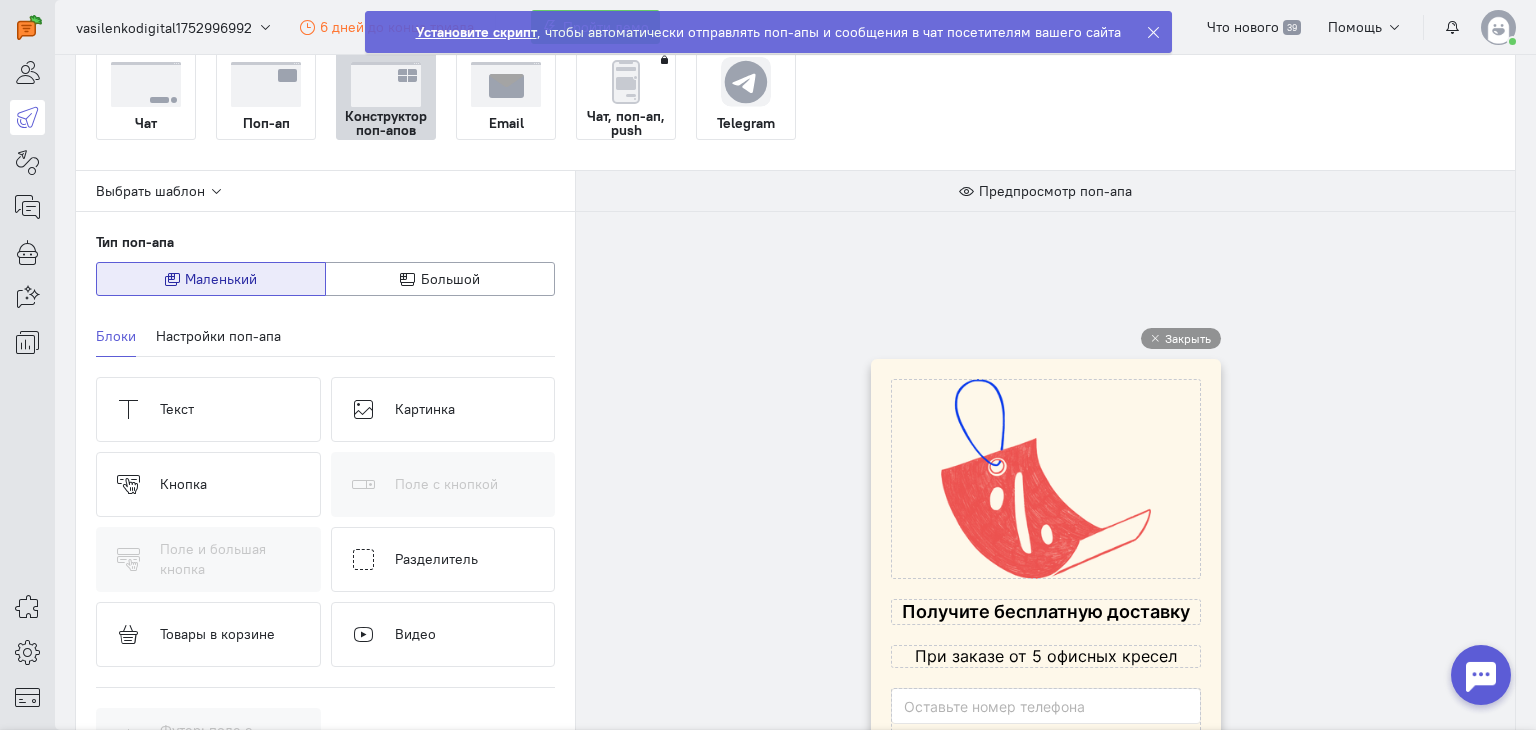 click 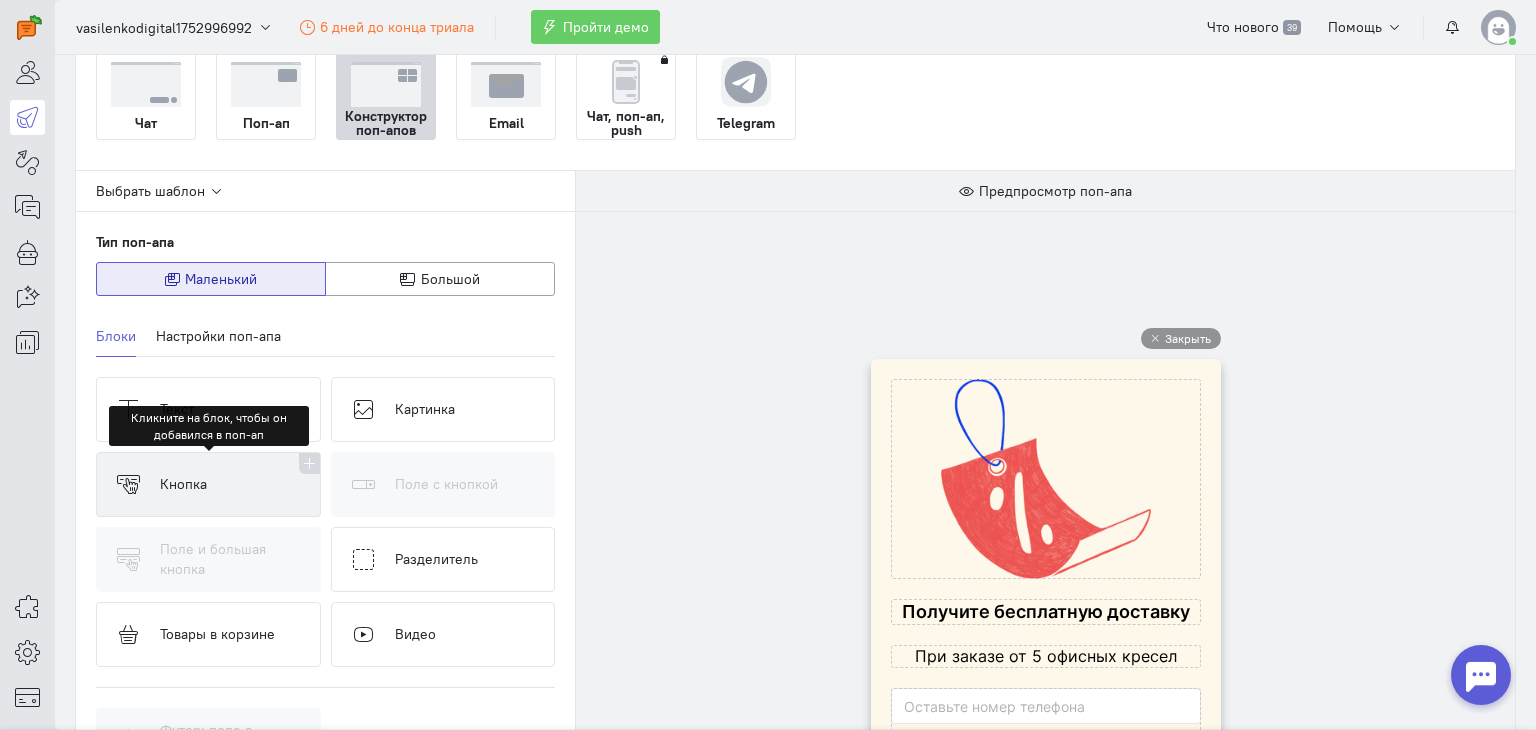 click on "Кнопка" at bounding box center [208, 484] 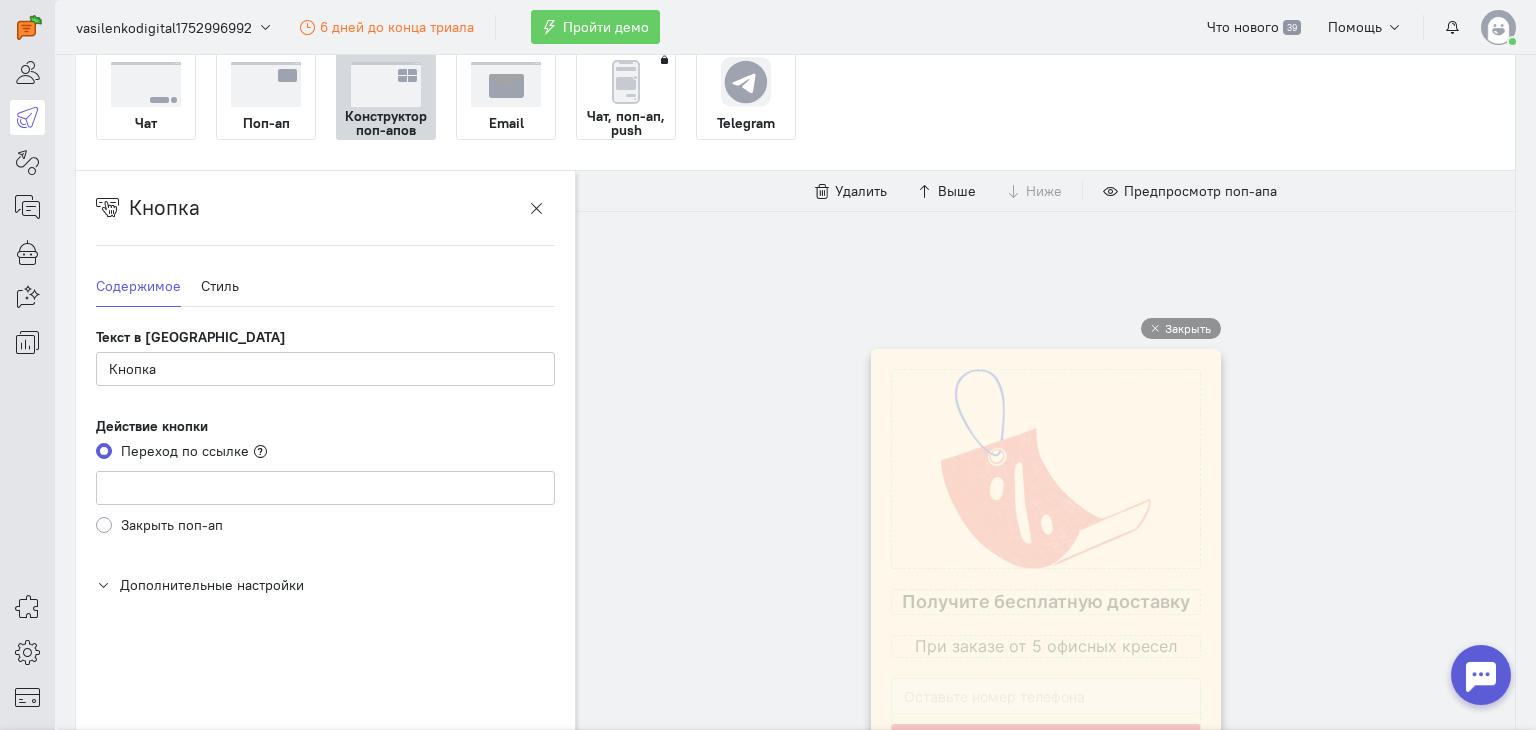 scroll, scrollTop: 0, scrollLeft: 0, axis: both 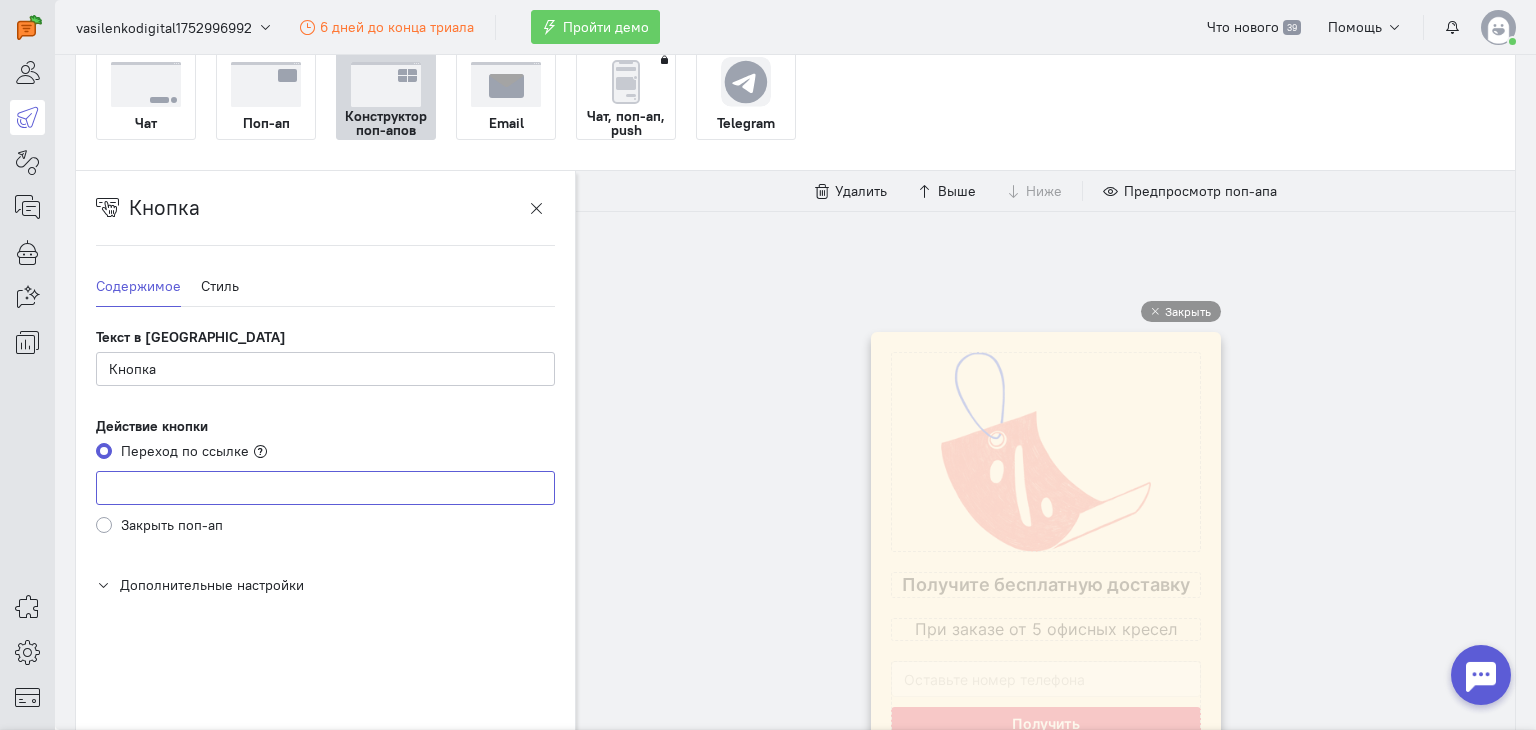 click at bounding box center (325, 488) 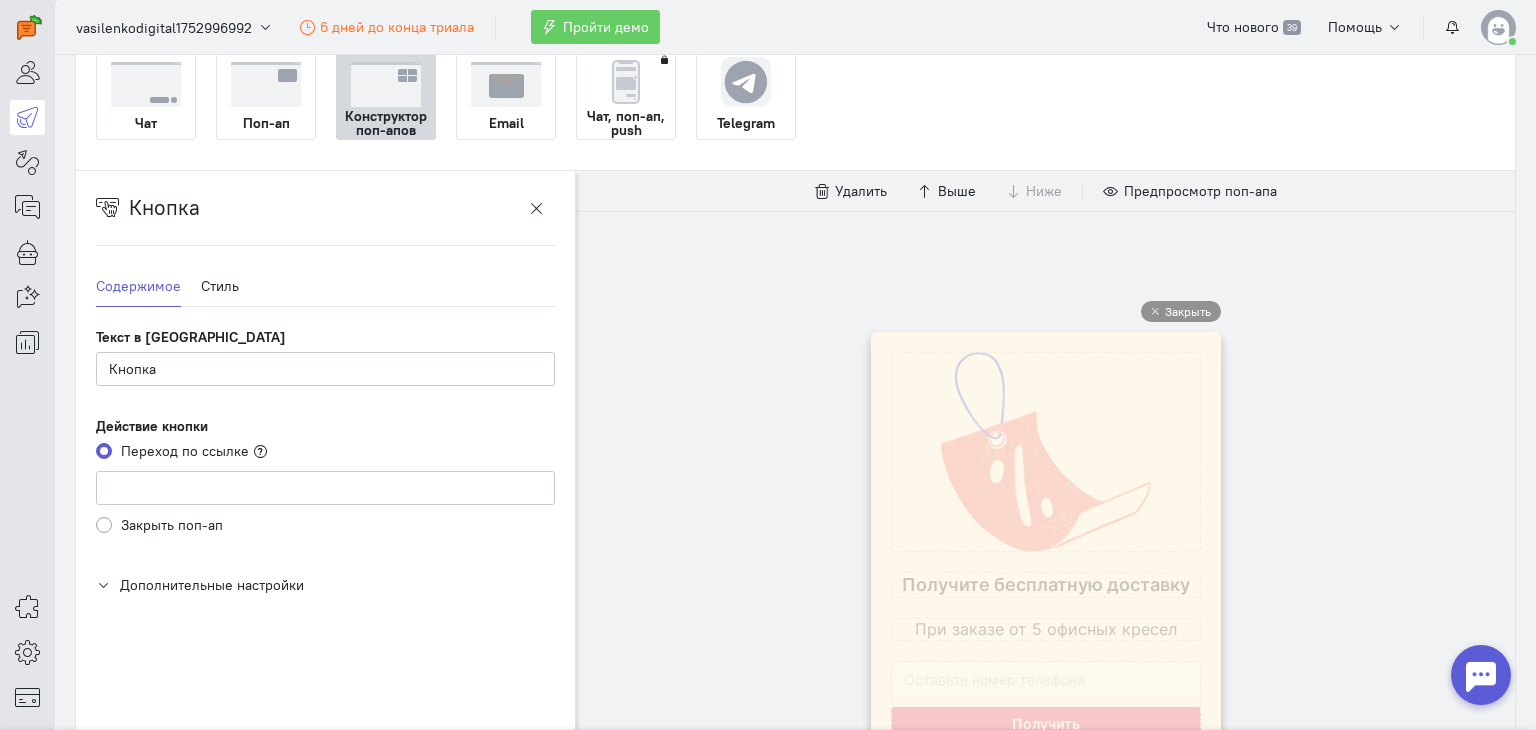 click on "Закрыть
Работает на" at bounding box center (1045, 576) 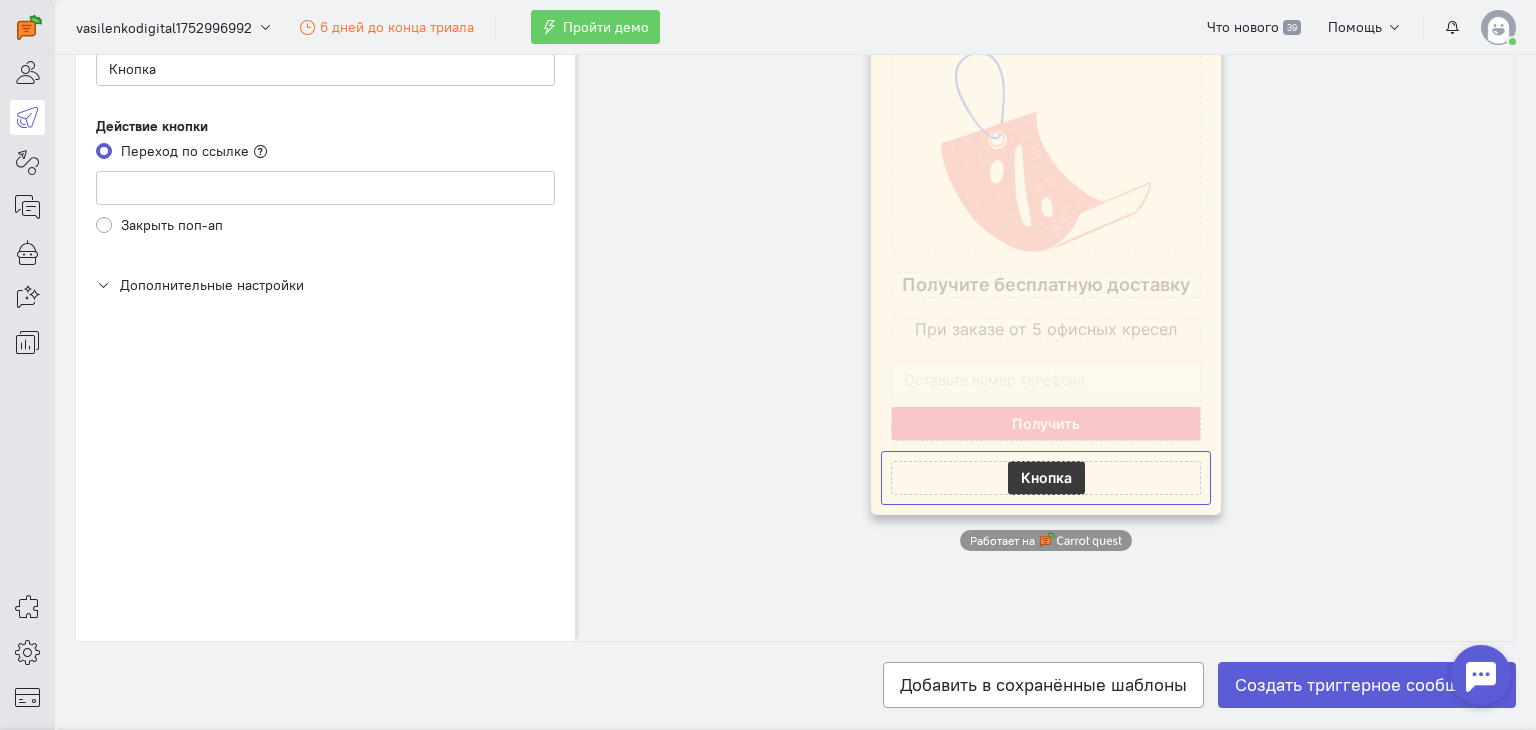 scroll, scrollTop: 0, scrollLeft: 0, axis: both 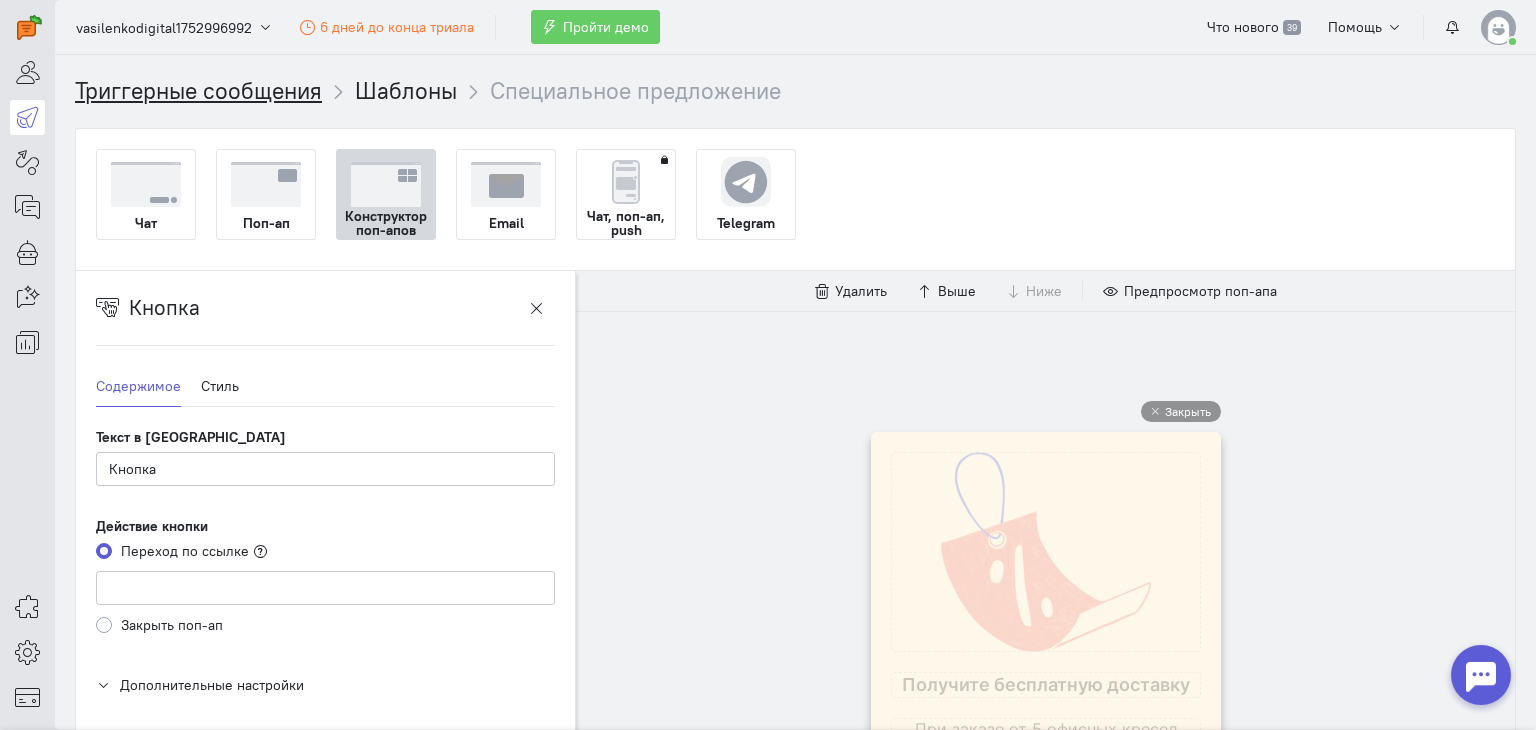 click on "Триггерные сообщения" at bounding box center [198, 90] 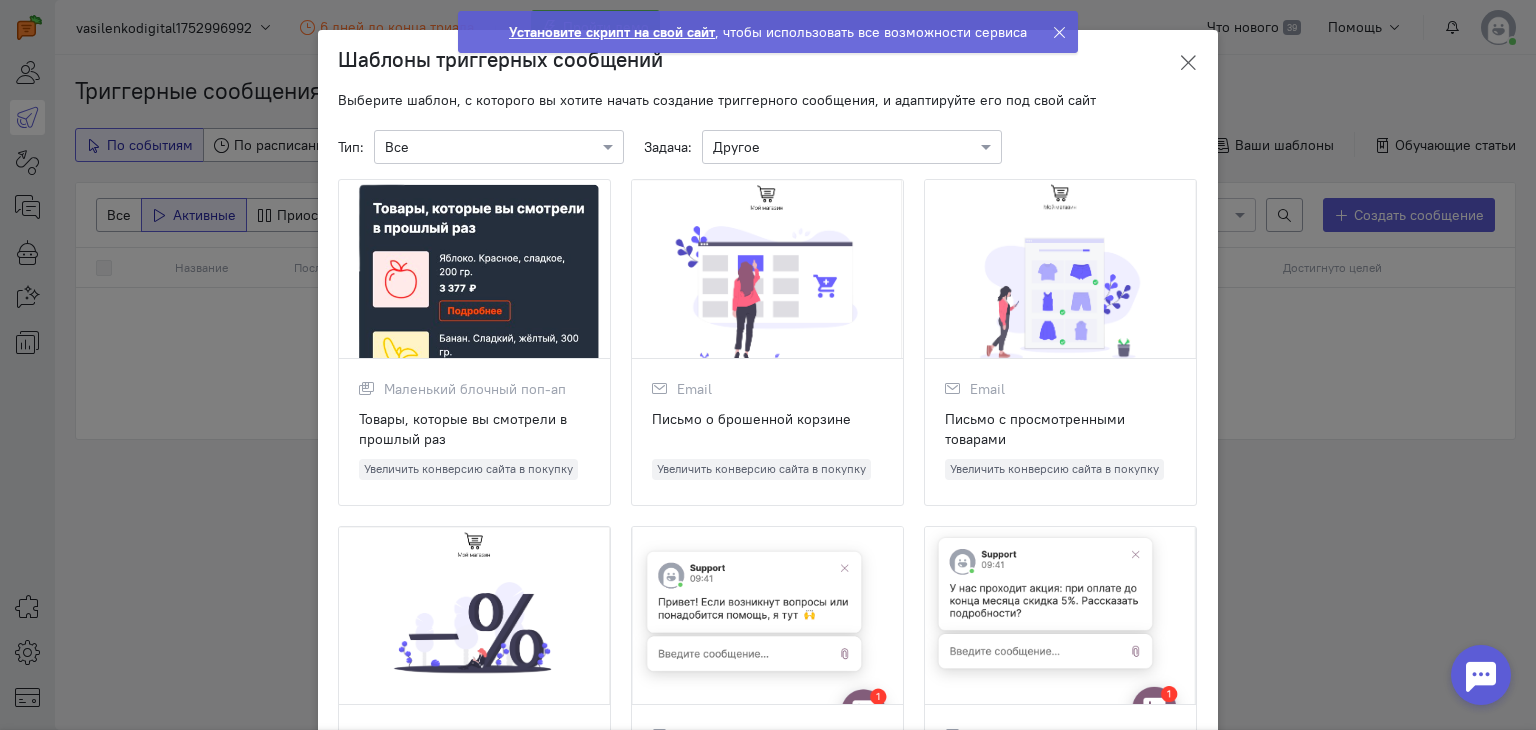 click 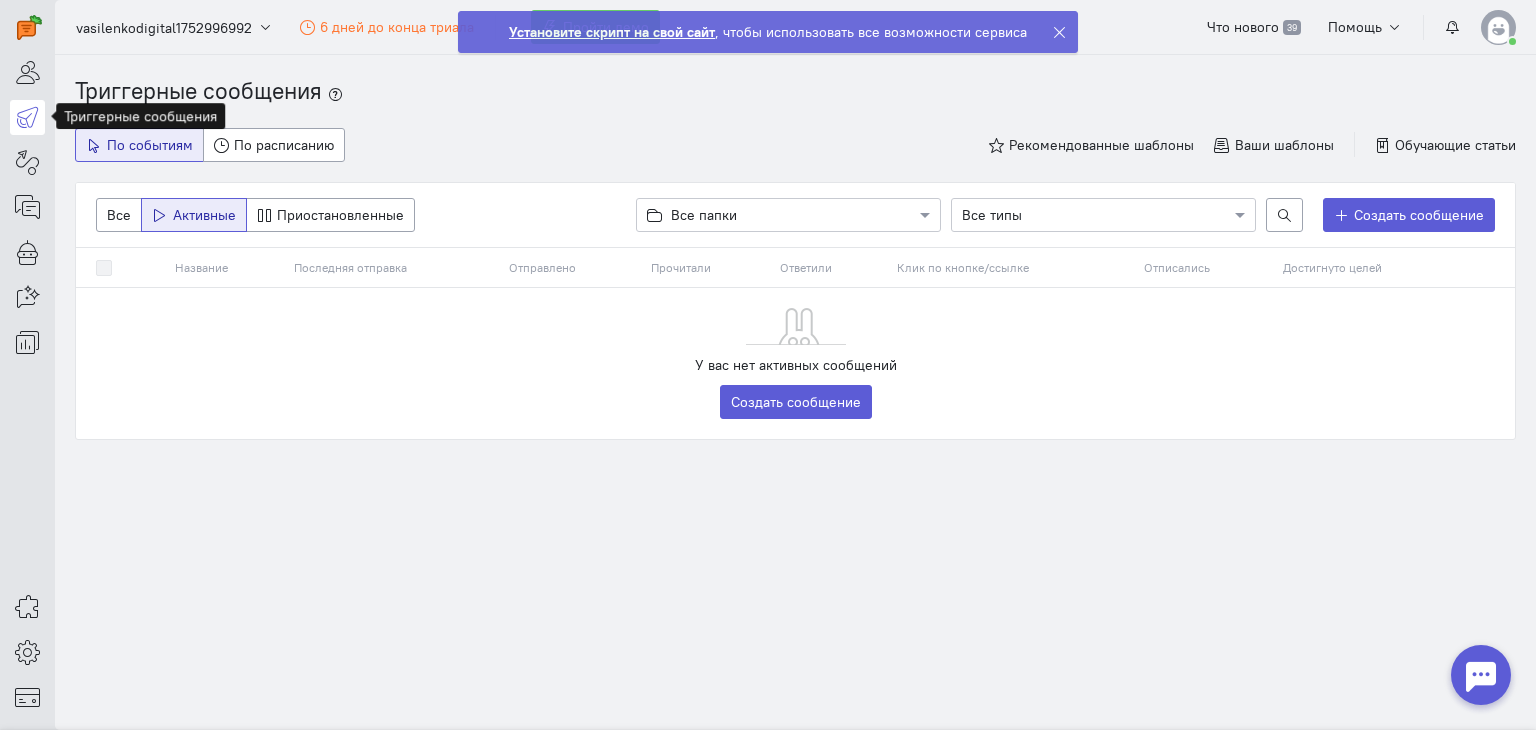 click at bounding box center [27, 117] 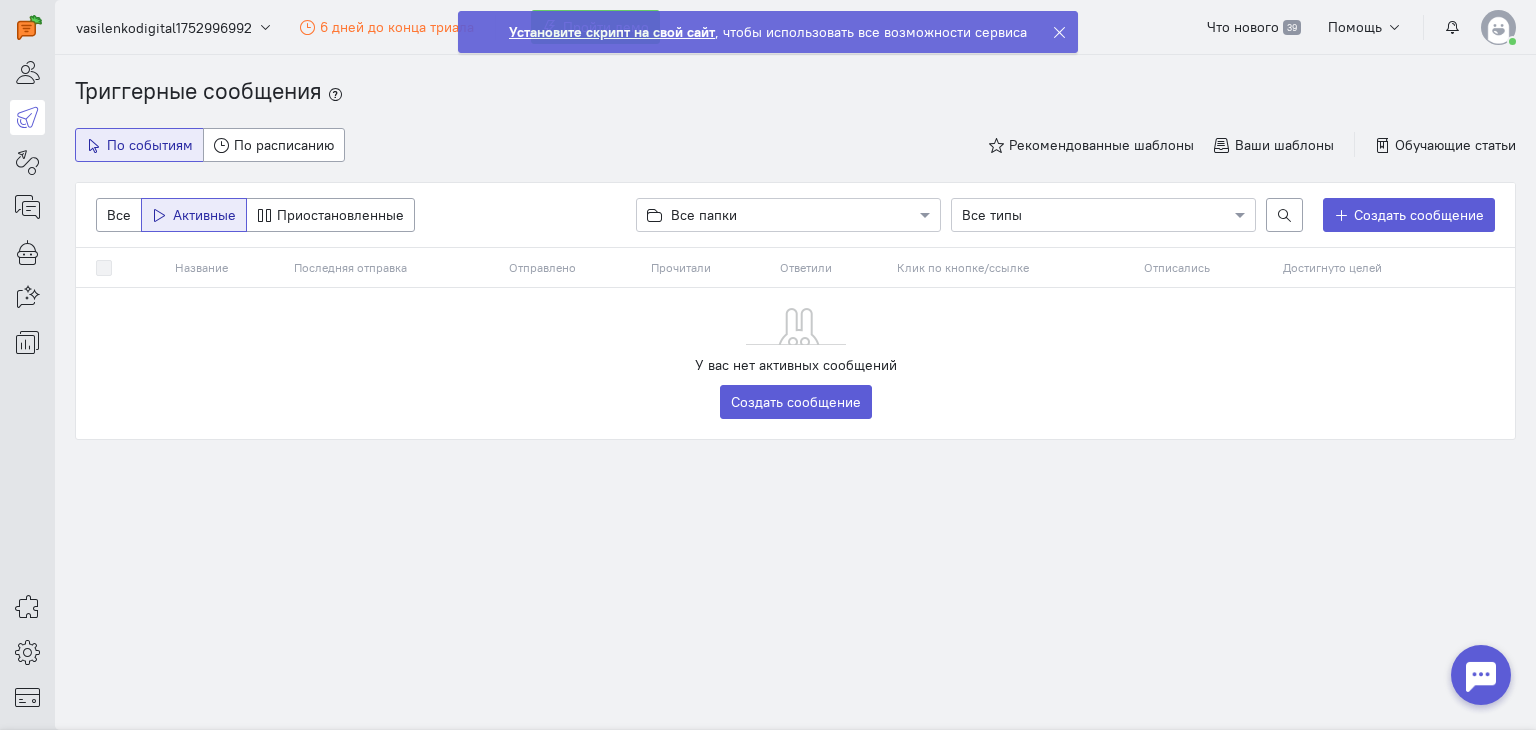 click 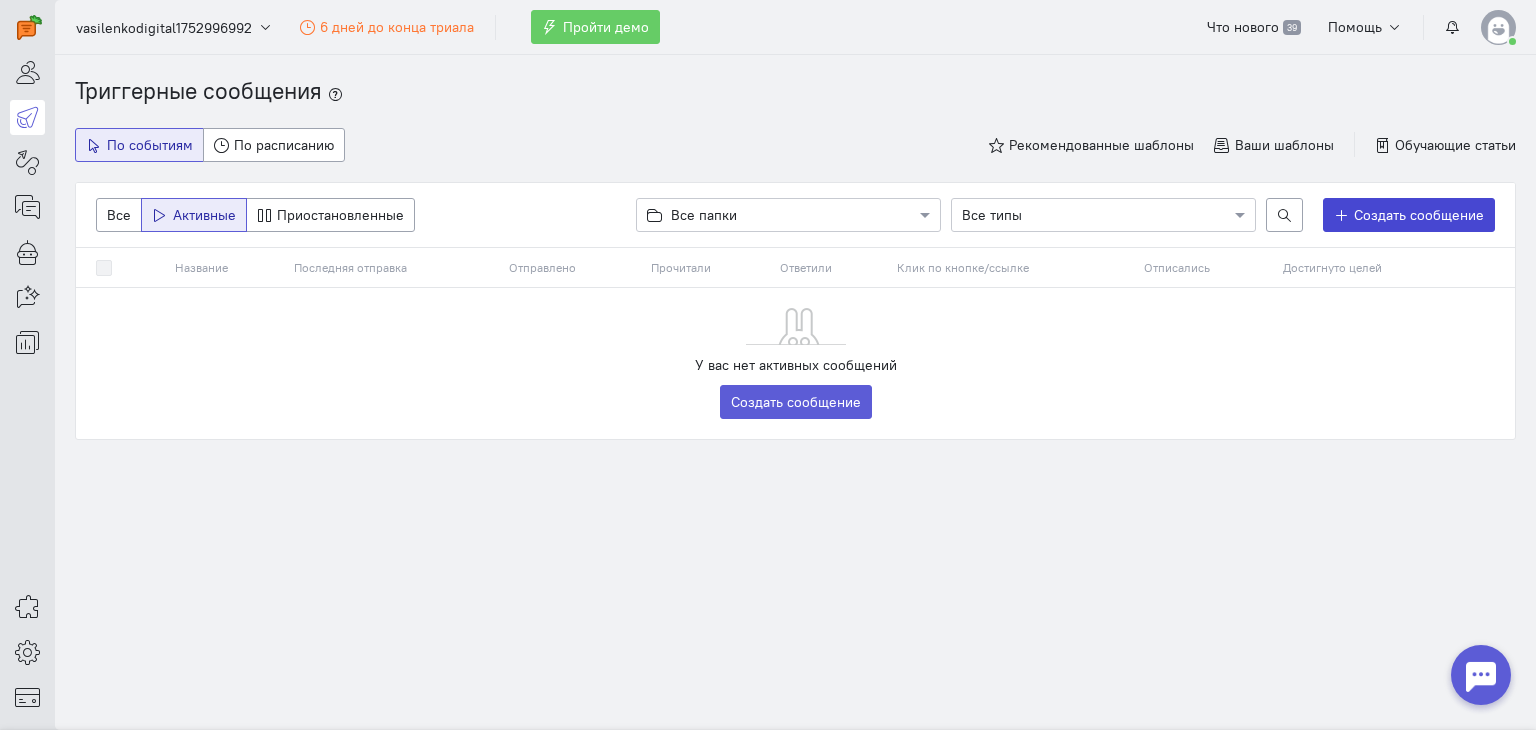 click on "Создать сообщение" at bounding box center [1409, 215] 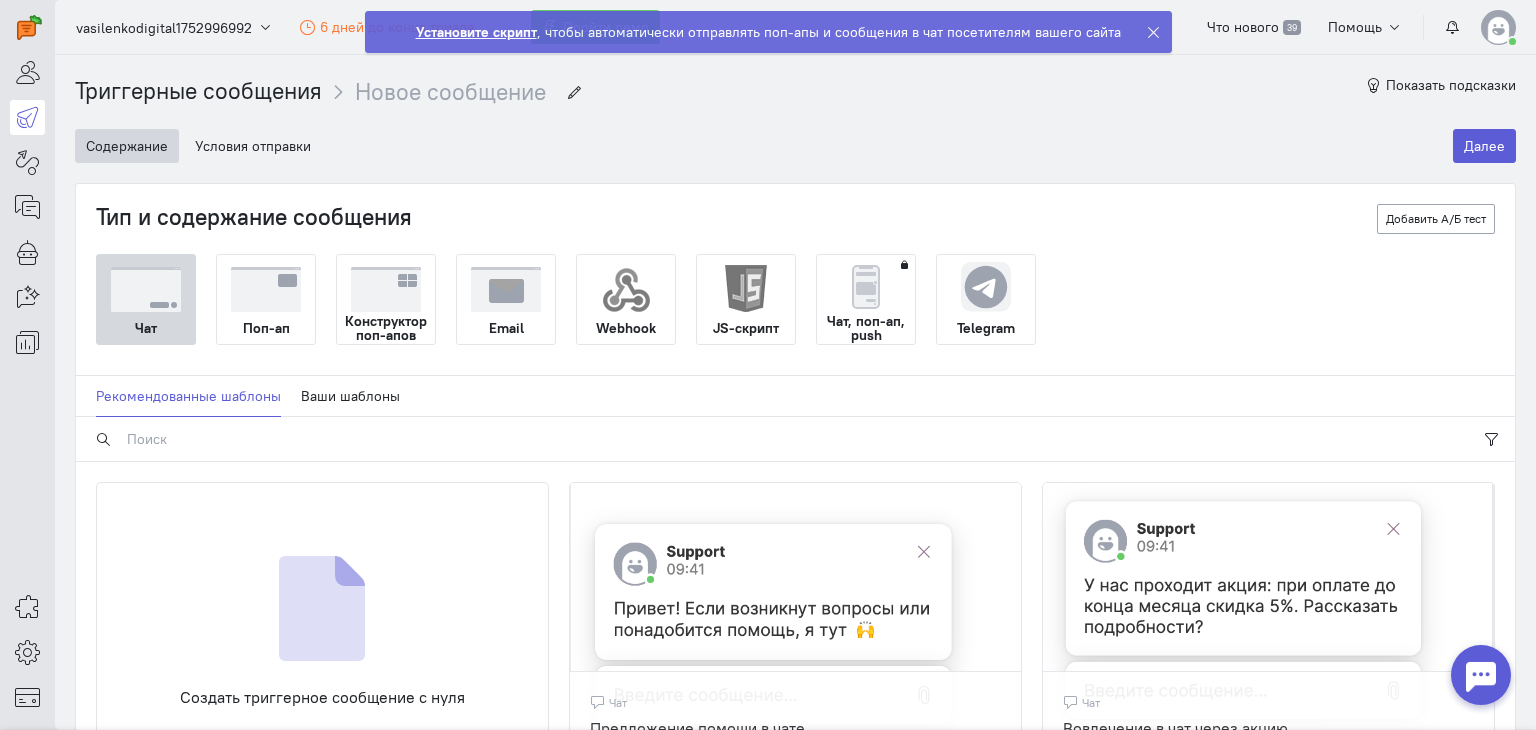 click at bounding box center [386, 289] 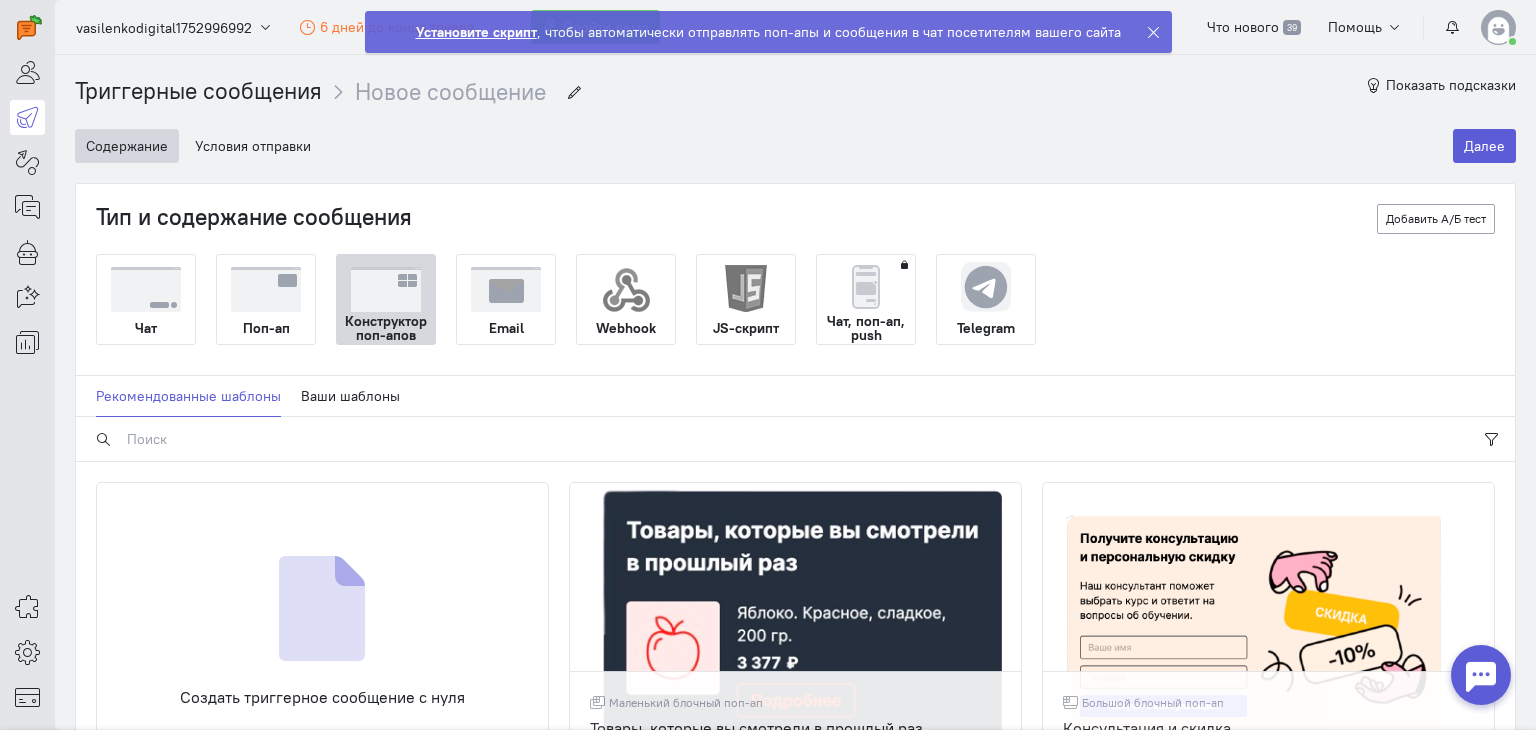 scroll, scrollTop: 200, scrollLeft: 0, axis: vertical 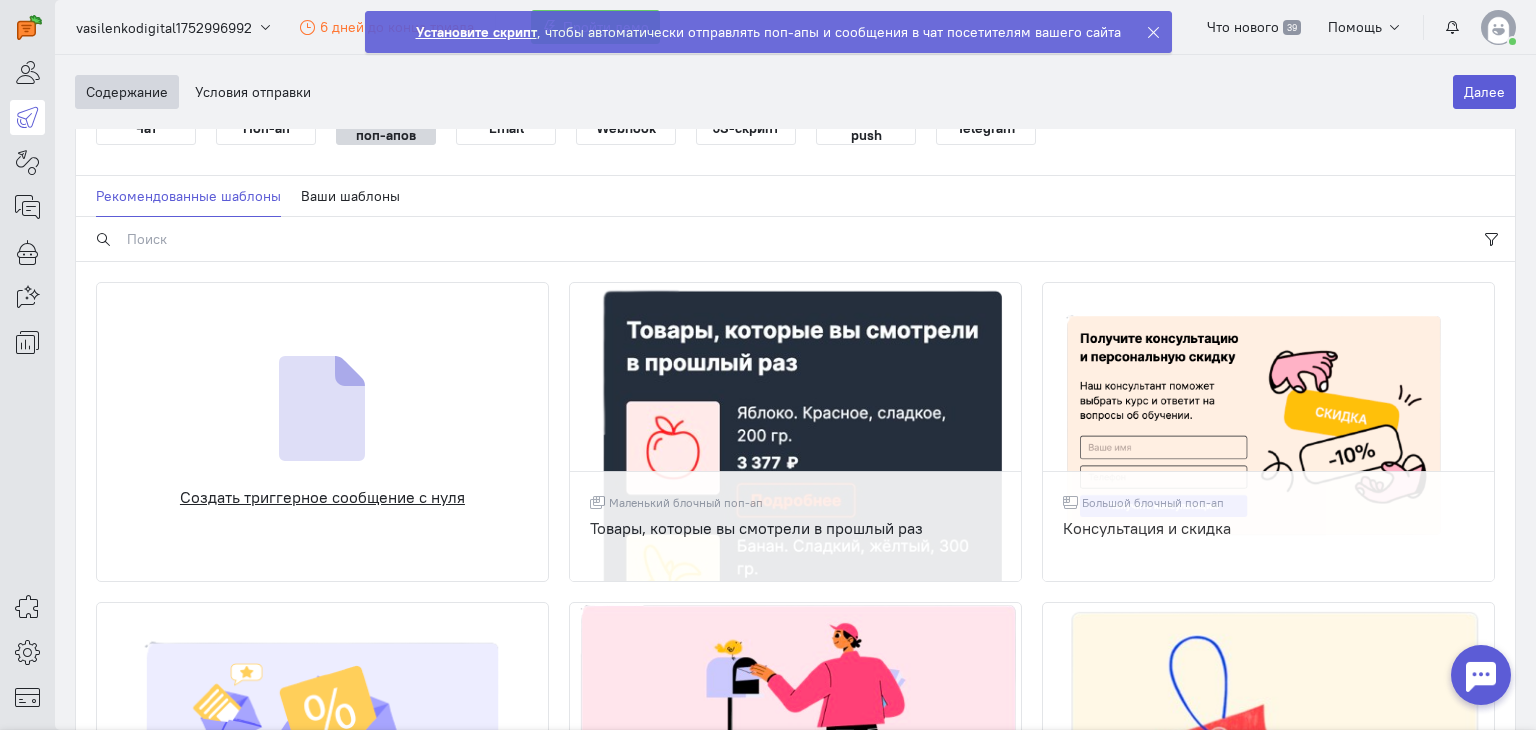 click at bounding box center [322, 408] 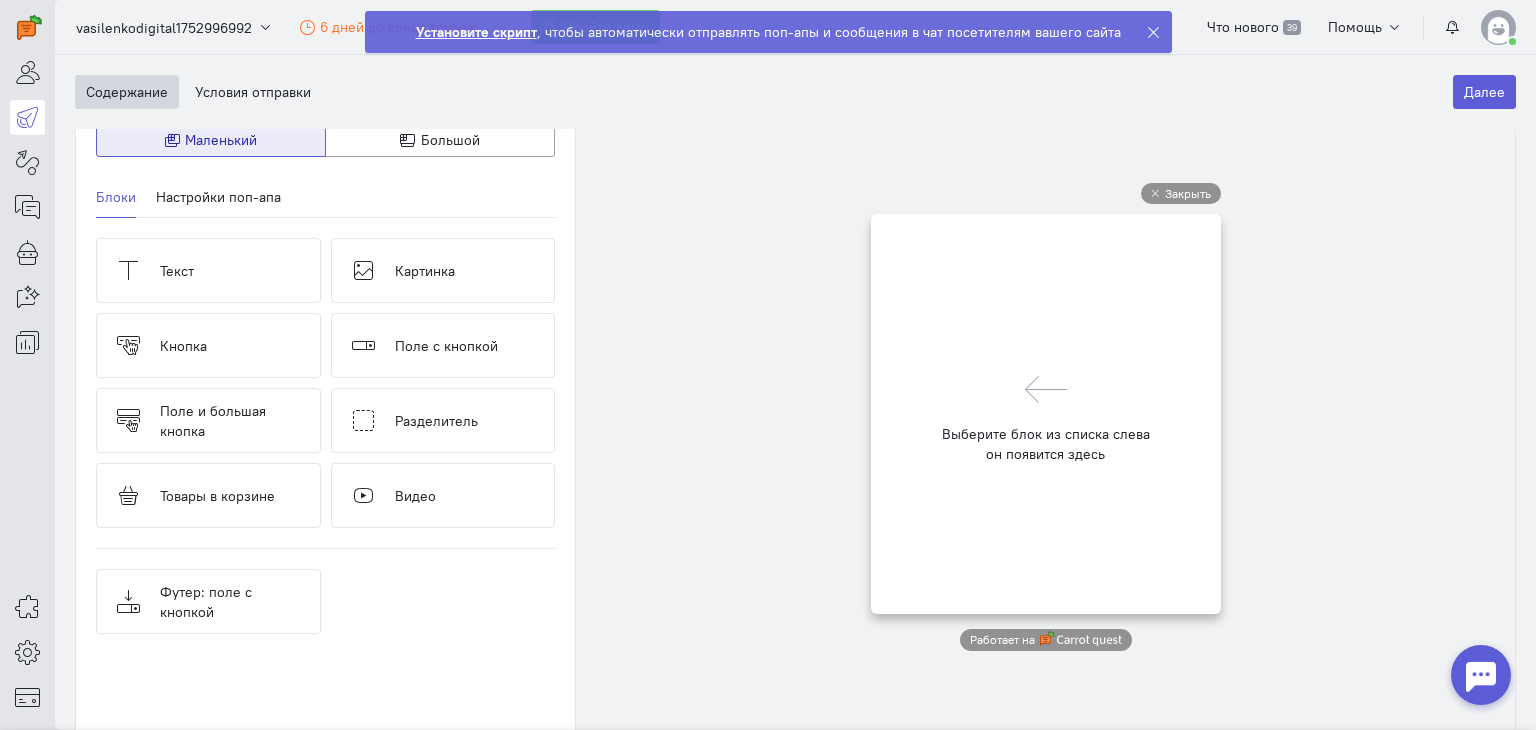 scroll, scrollTop: 300, scrollLeft: 0, axis: vertical 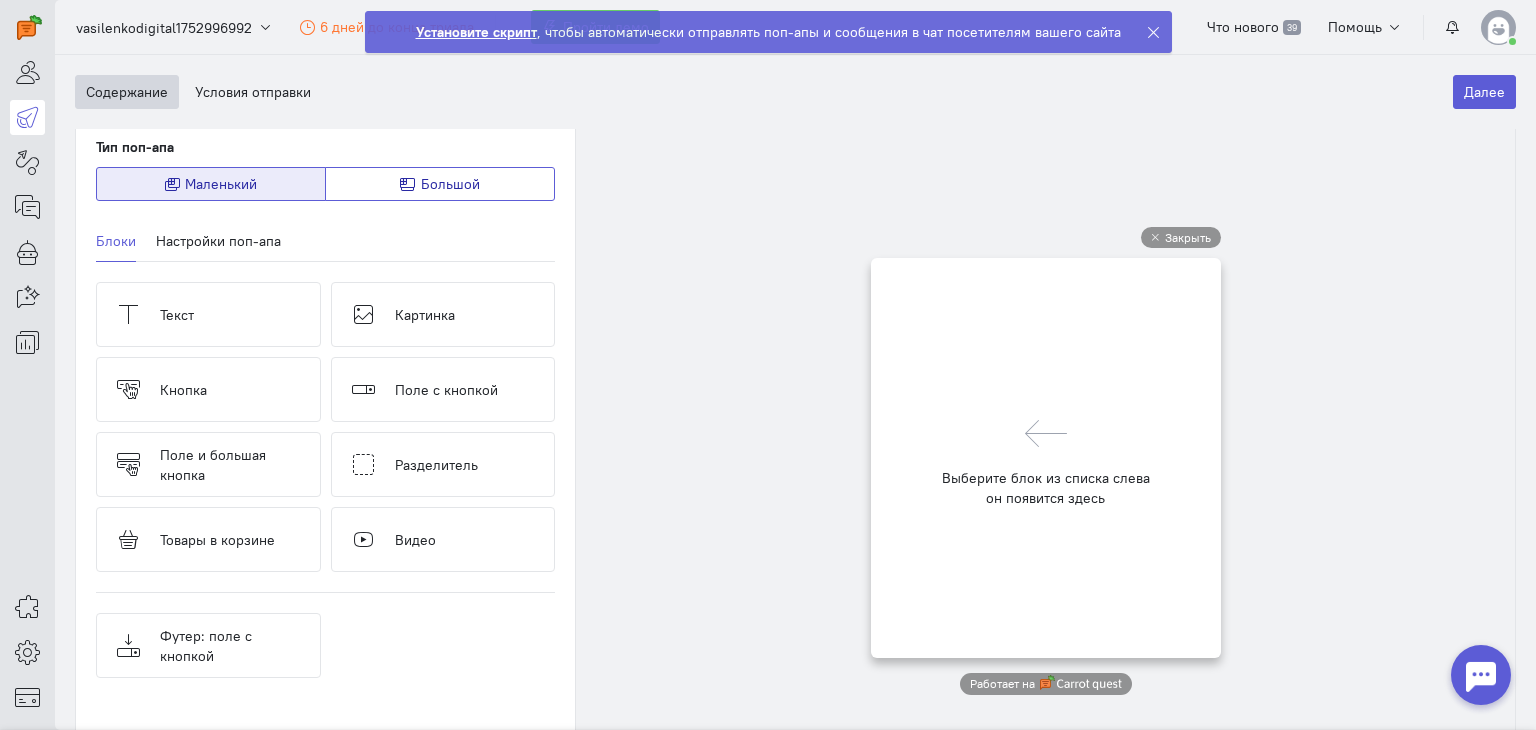 click on "Большой" at bounding box center (450, 184) 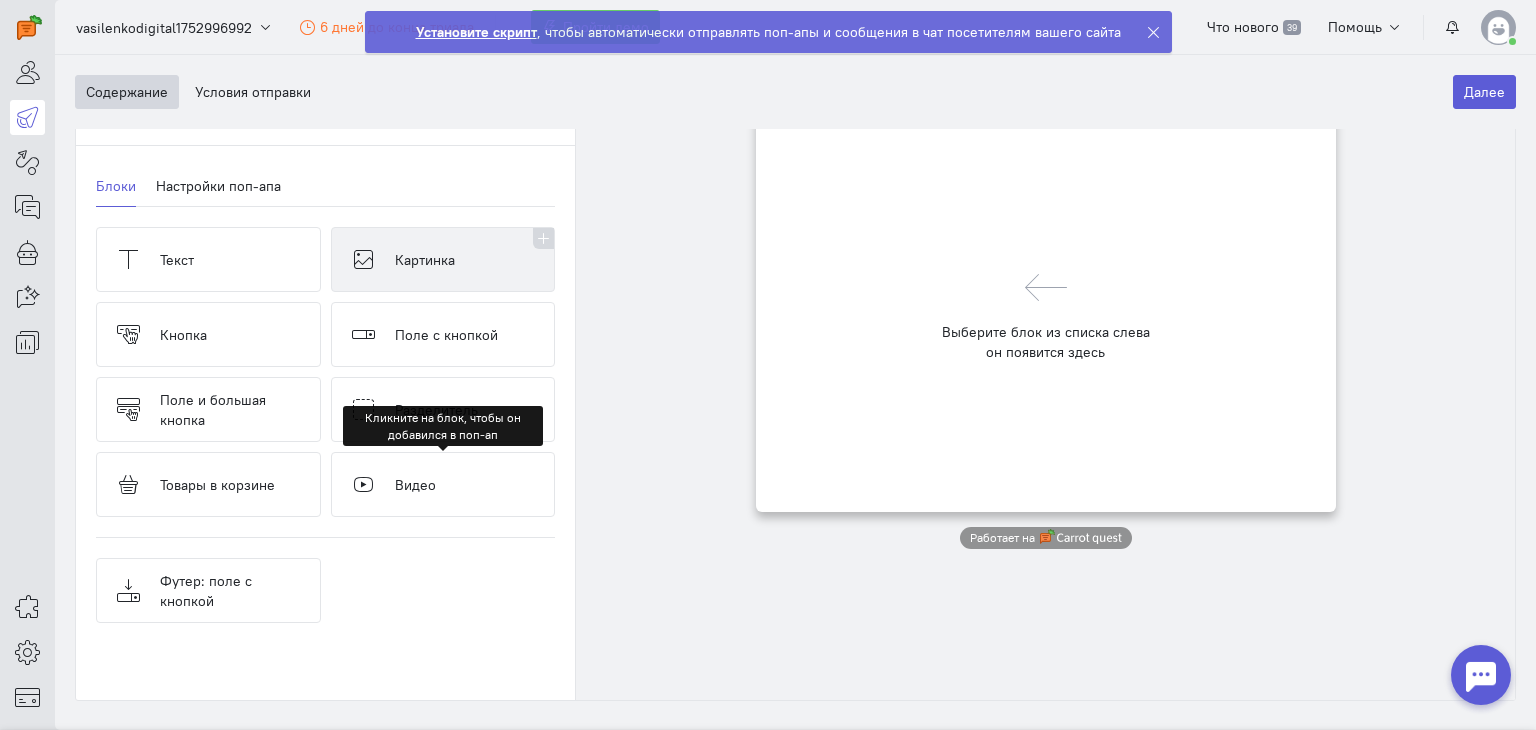 scroll, scrollTop: 500, scrollLeft: 0, axis: vertical 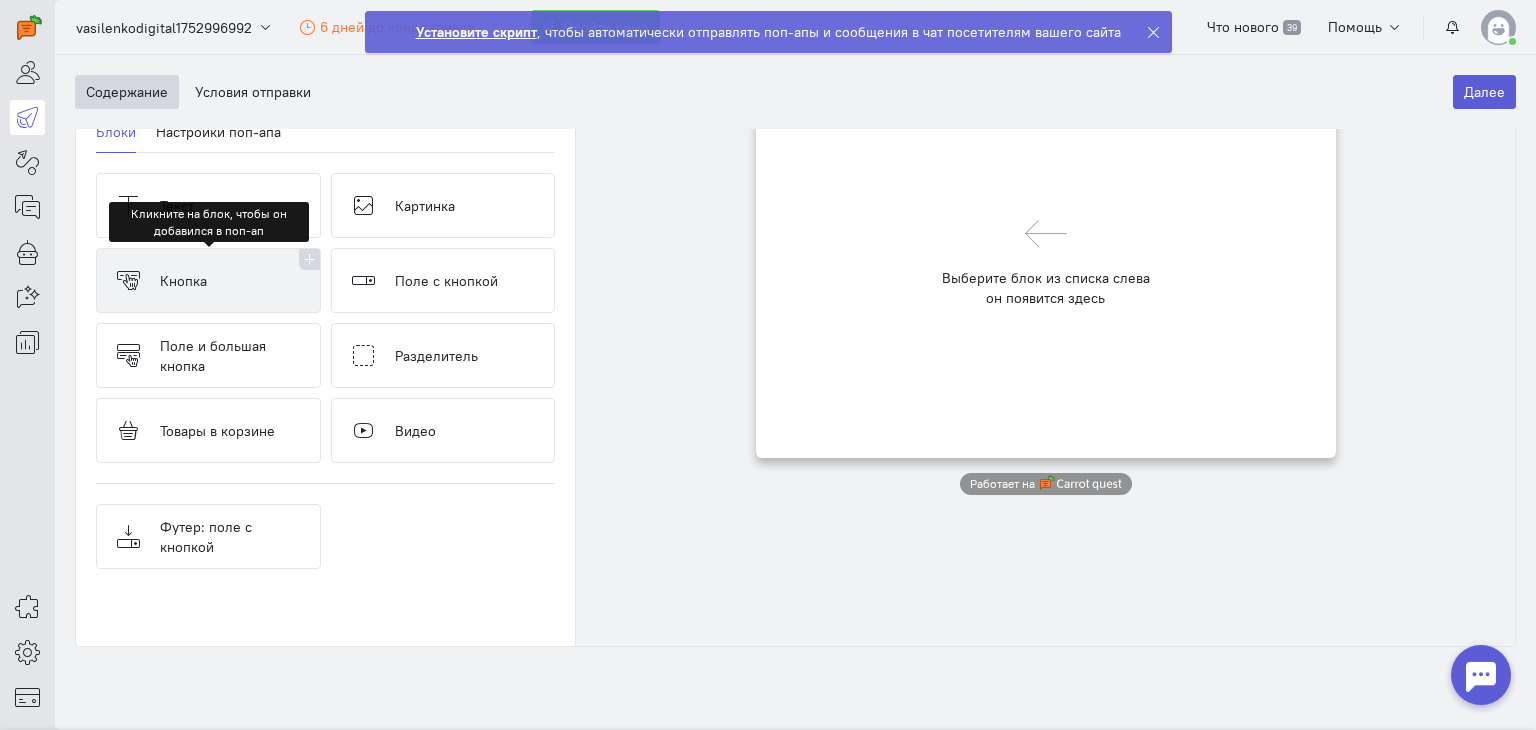 click on "Кнопка" at bounding box center [208, 280] 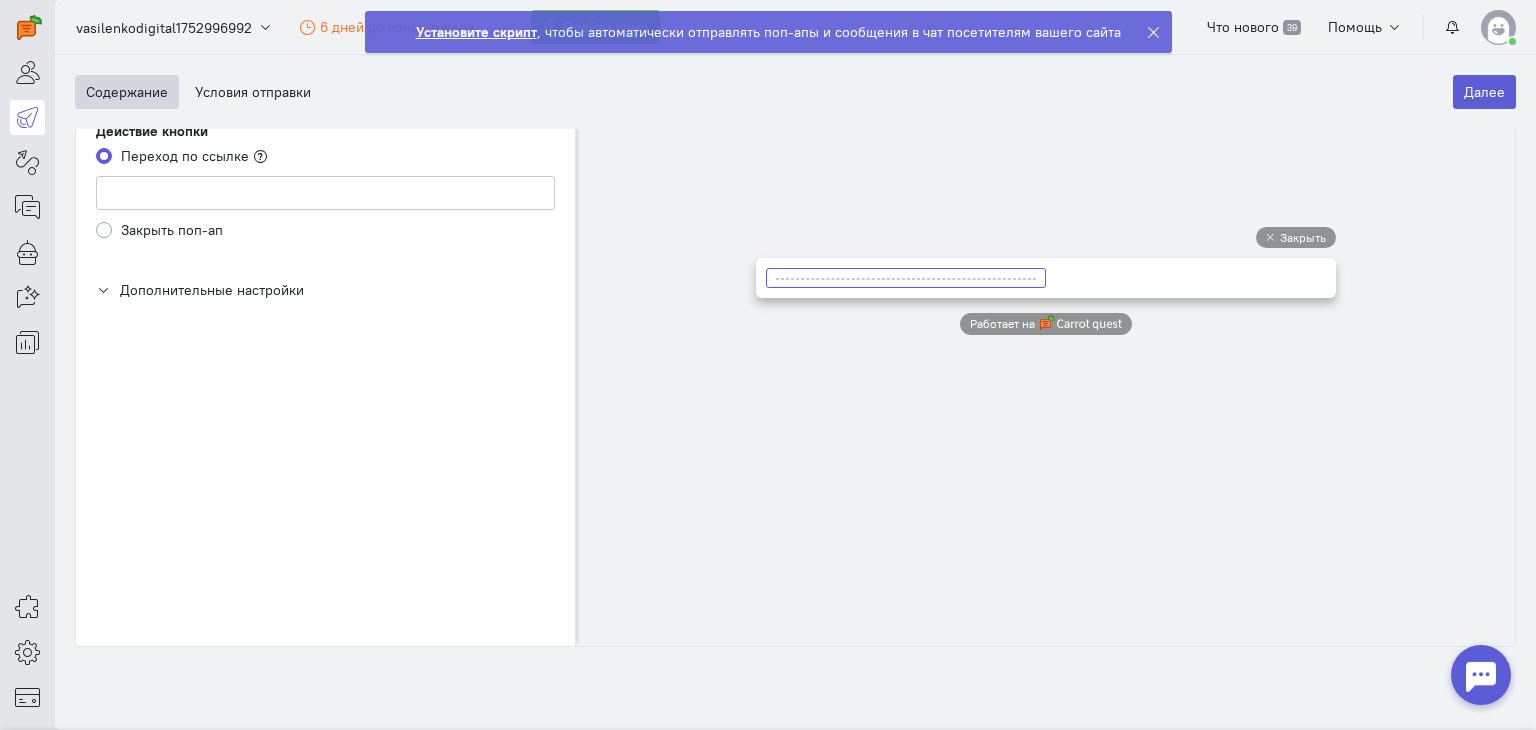 scroll, scrollTop: 0, scrollLeft: 0, axis: both 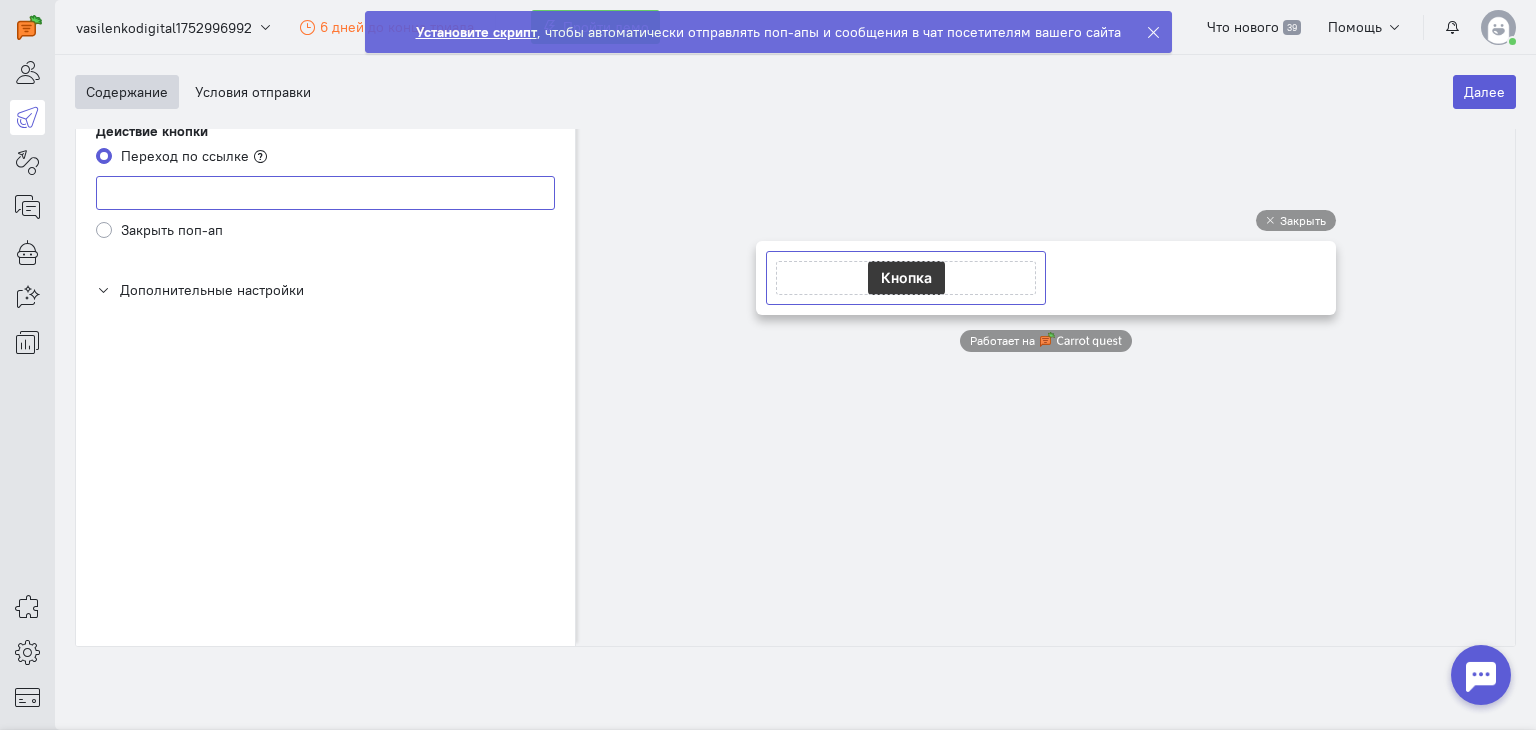 click at bounding box center (325, 193) 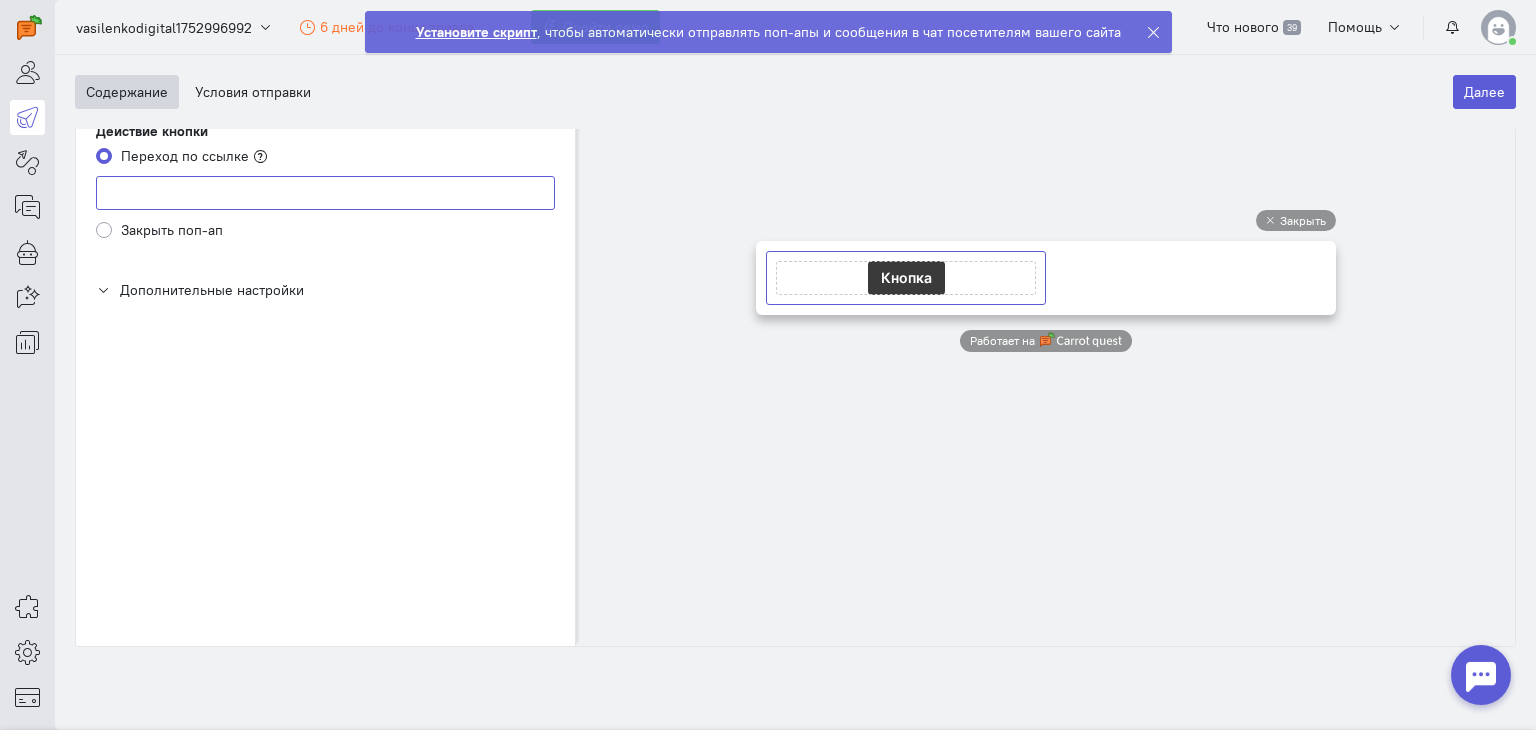 scroll, scrollTop: 300, scrollLeft: 0, axis: vertical 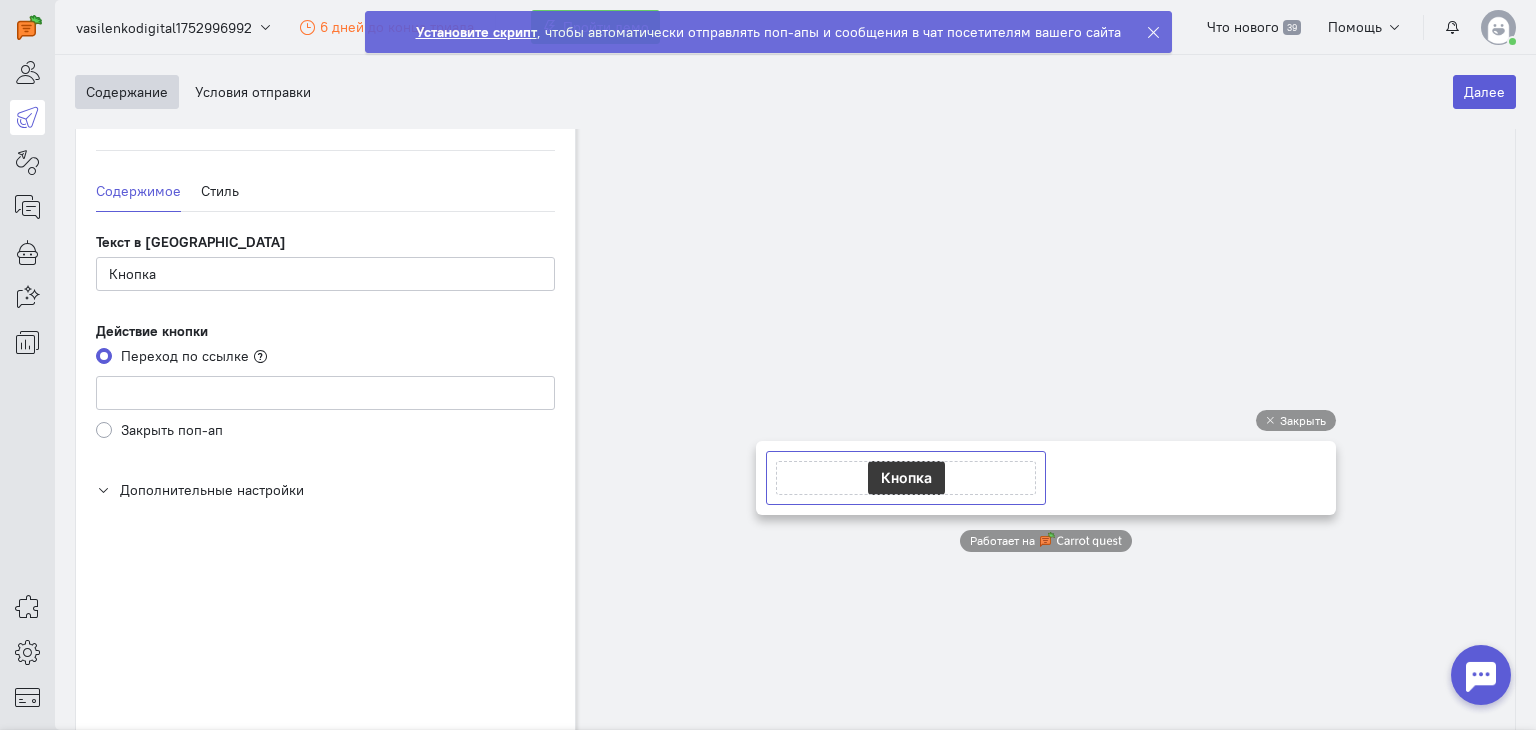 click on "Дополнительные настройки" at bounding box center (212, 490) 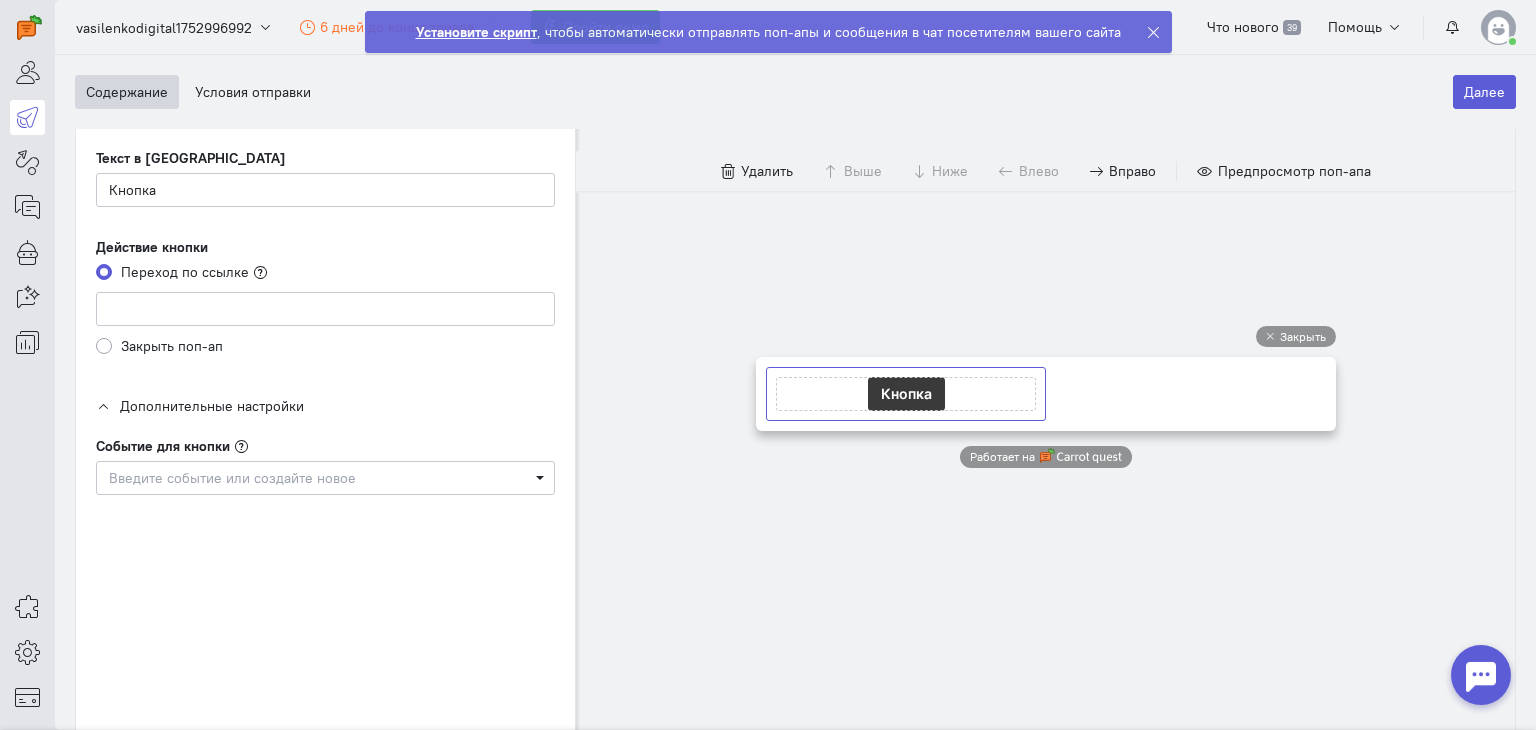 scroll, scrollTop: 500, scrollLeft: 0, axis: vertical 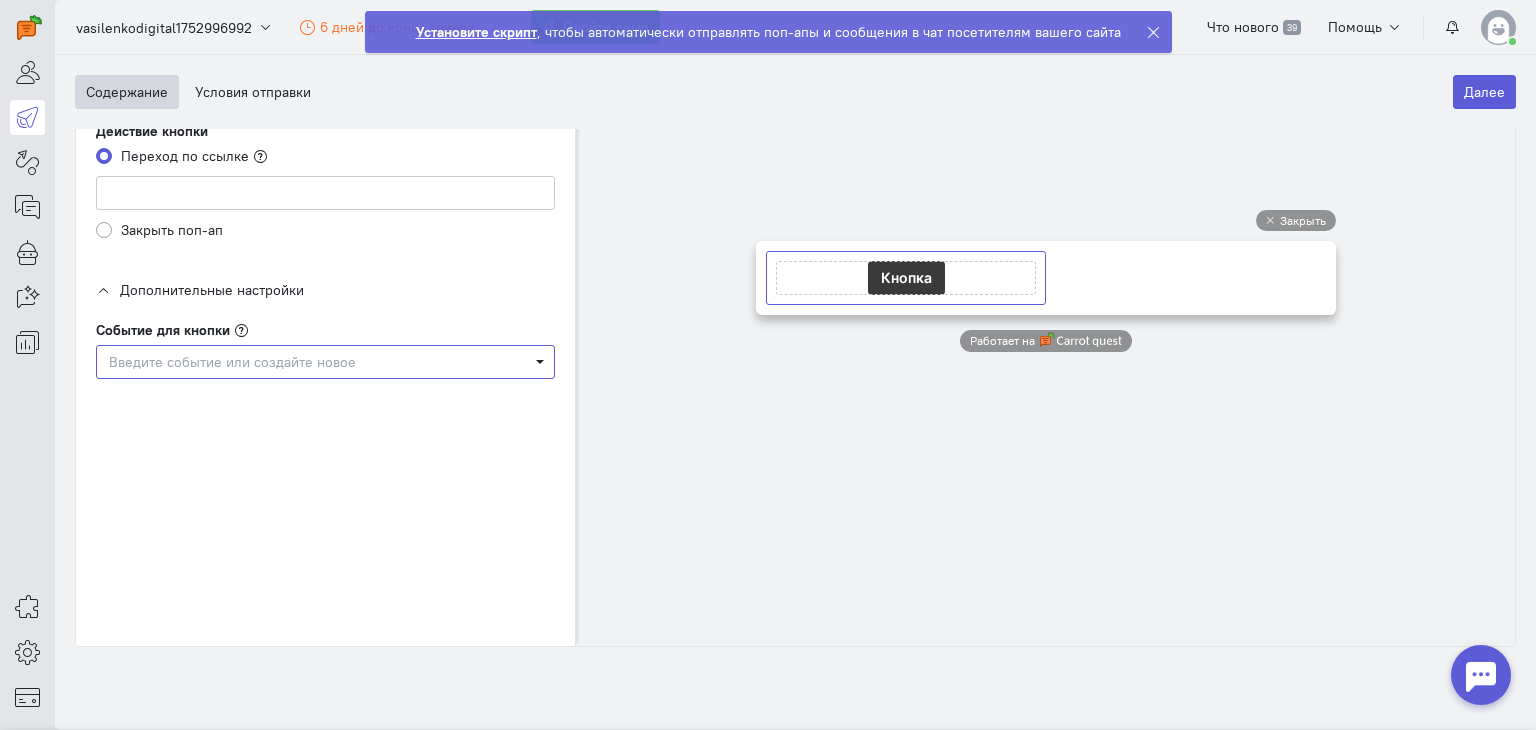 click on "Введите событие или создайте новое" at bounding box center [318, 362] 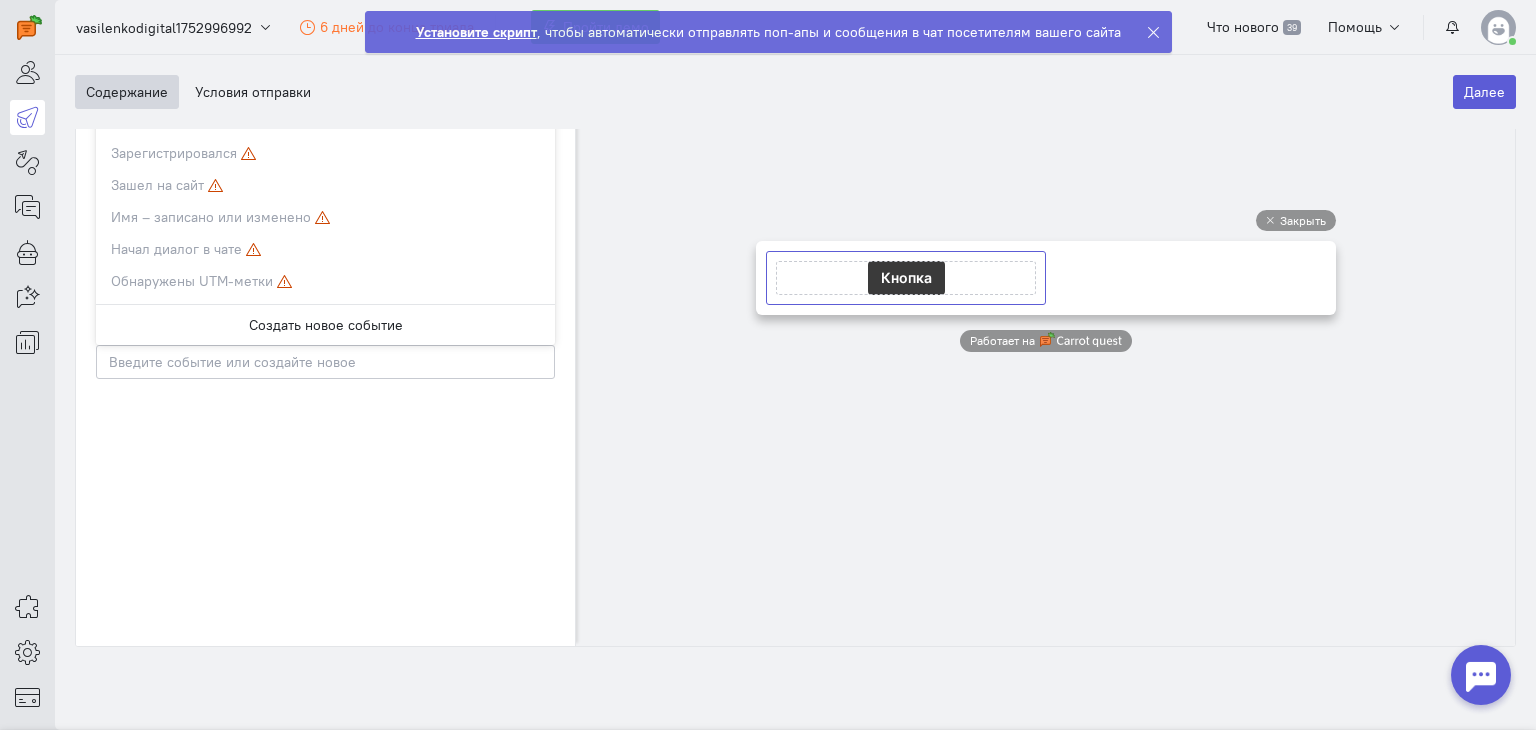 click on "Закрыть
Работает на" at bounding box center (1045, 281) 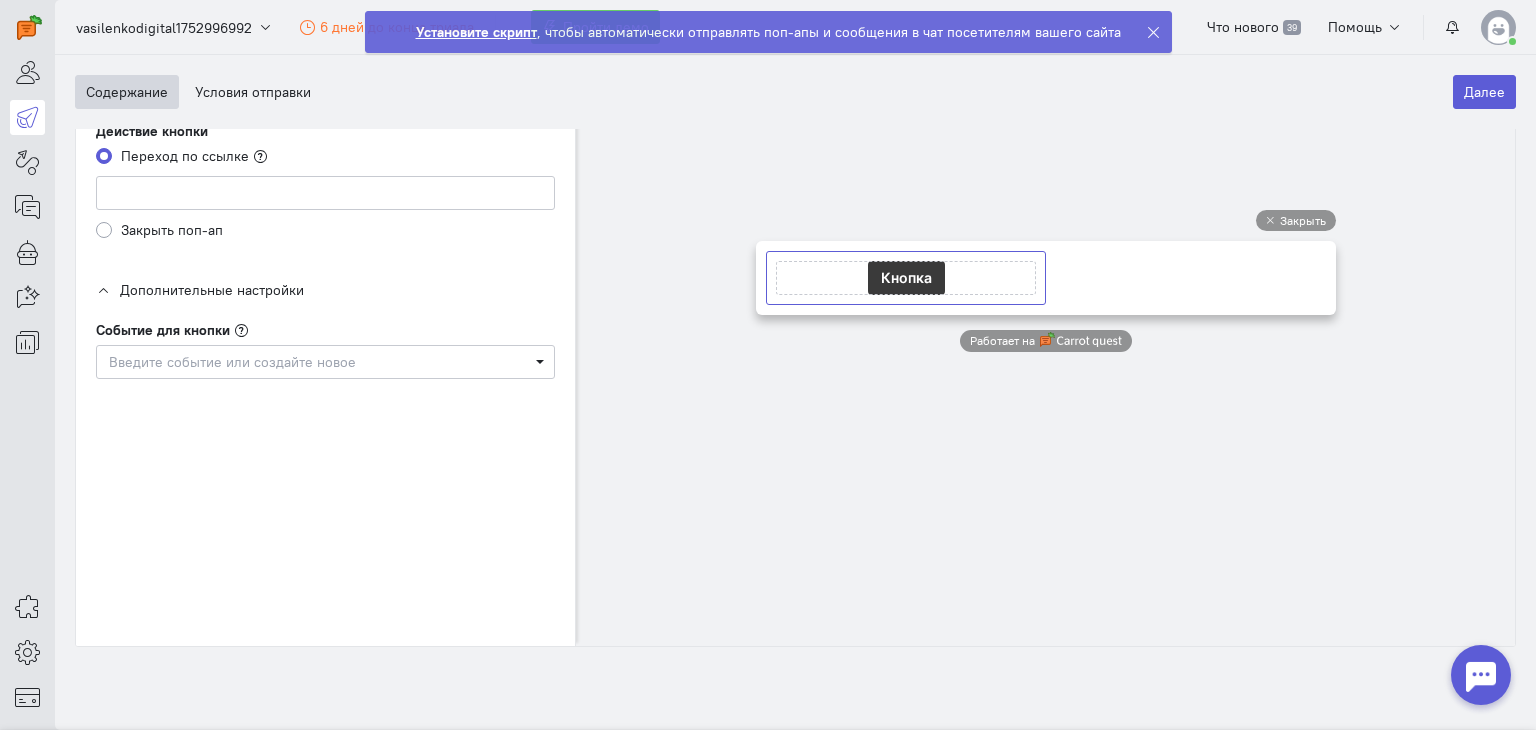 scroll, scrollTop: 100, scrollLeft: 0, axis: vertical 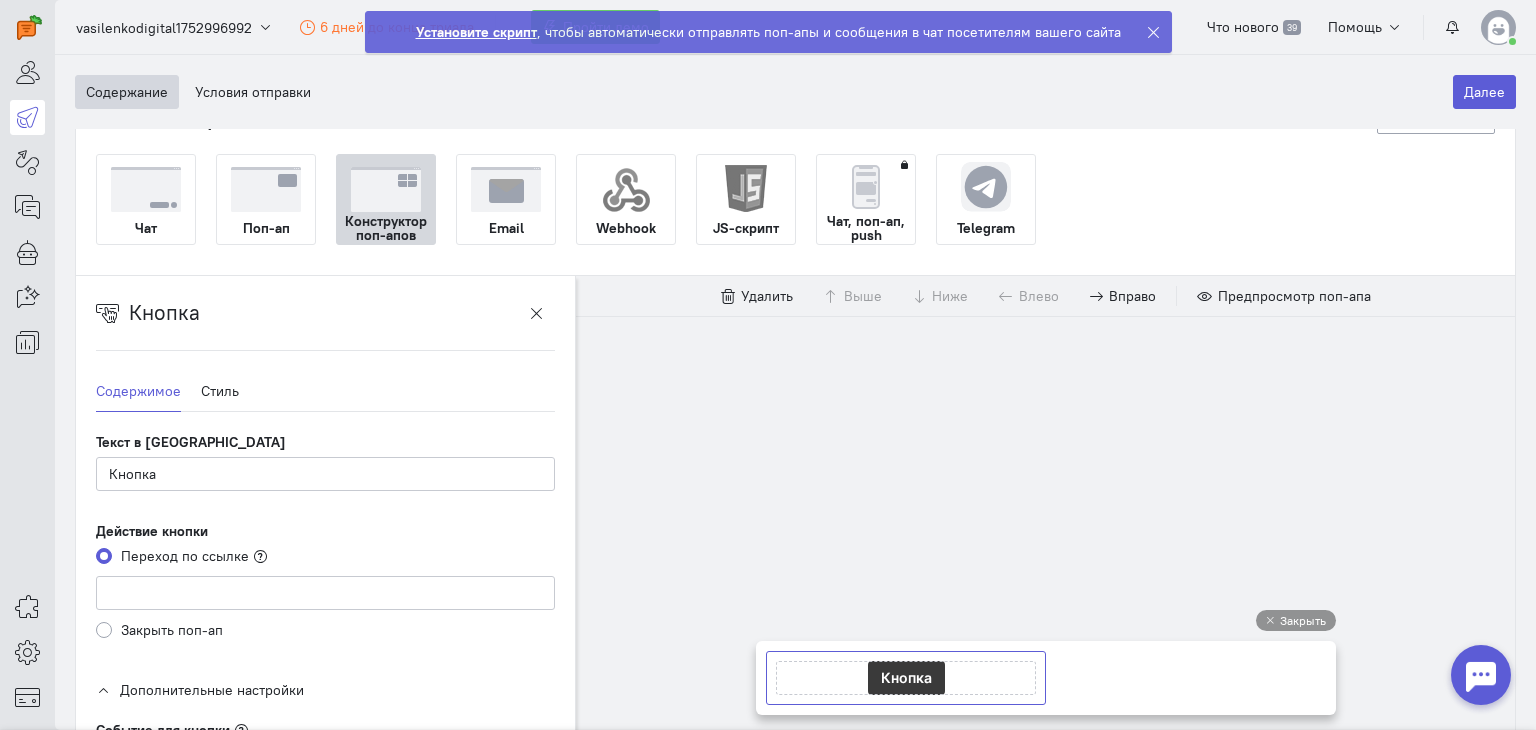 click at bounding box center [266, 189] 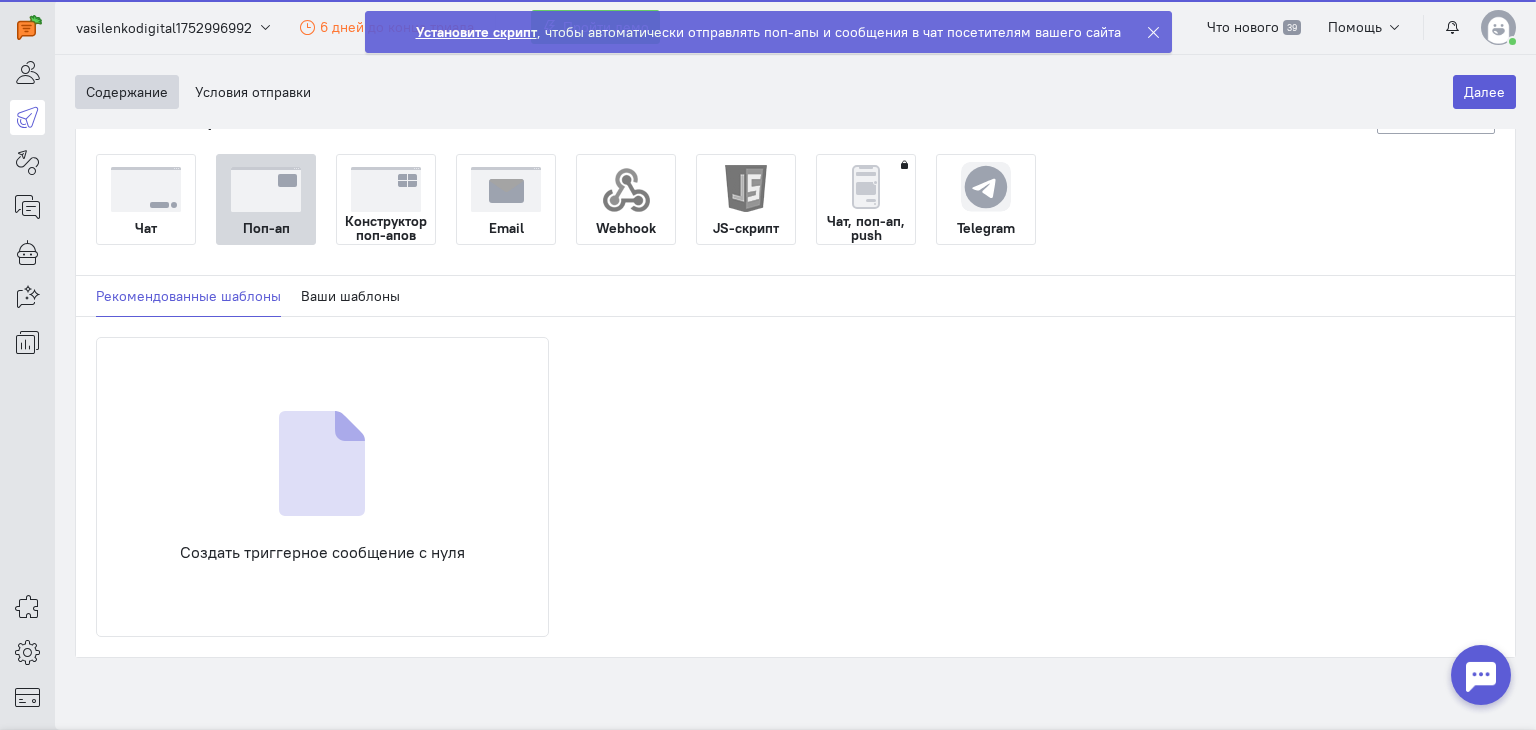 scroll, scrollTop: 0, scrollLeft: 0, axis: both 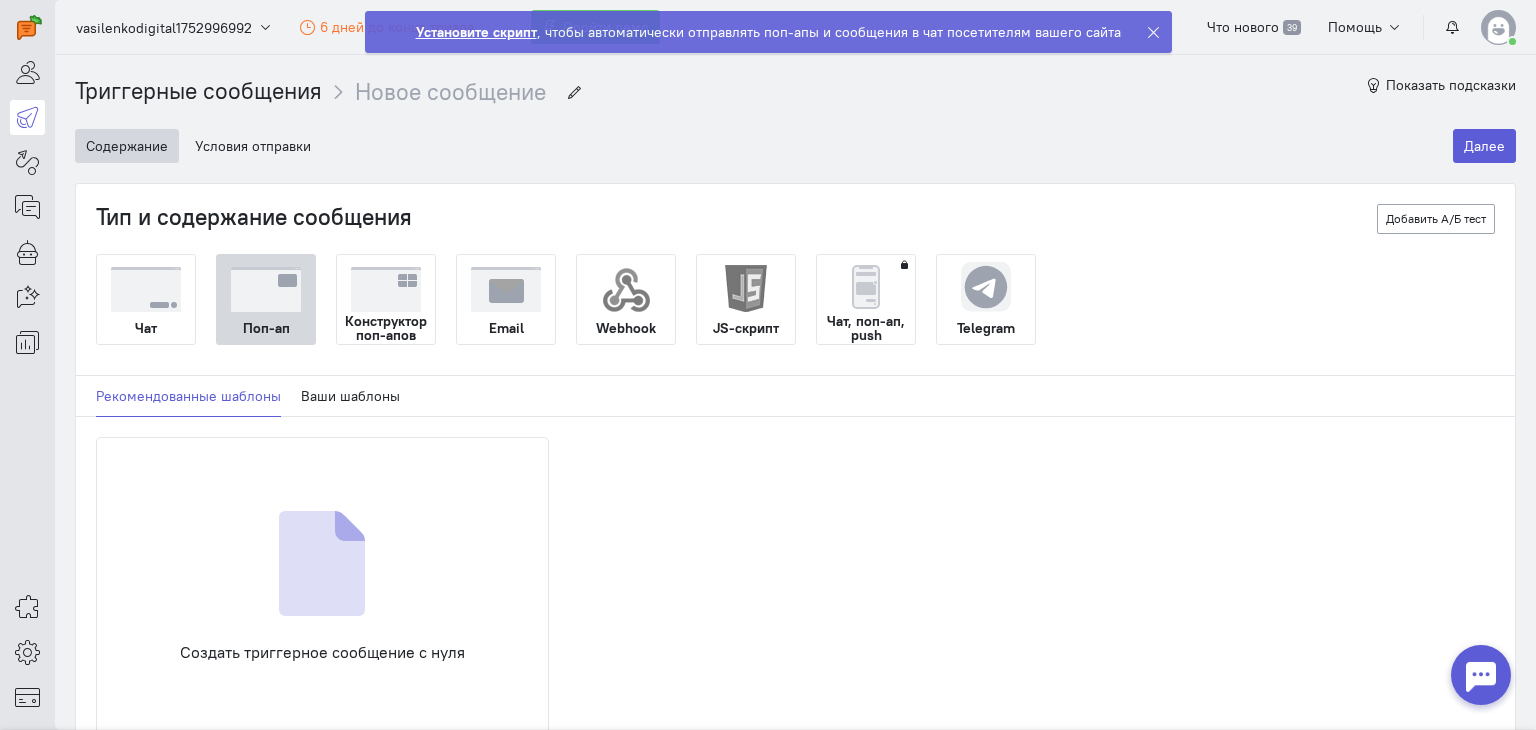 click at bounding box center [866, 283] 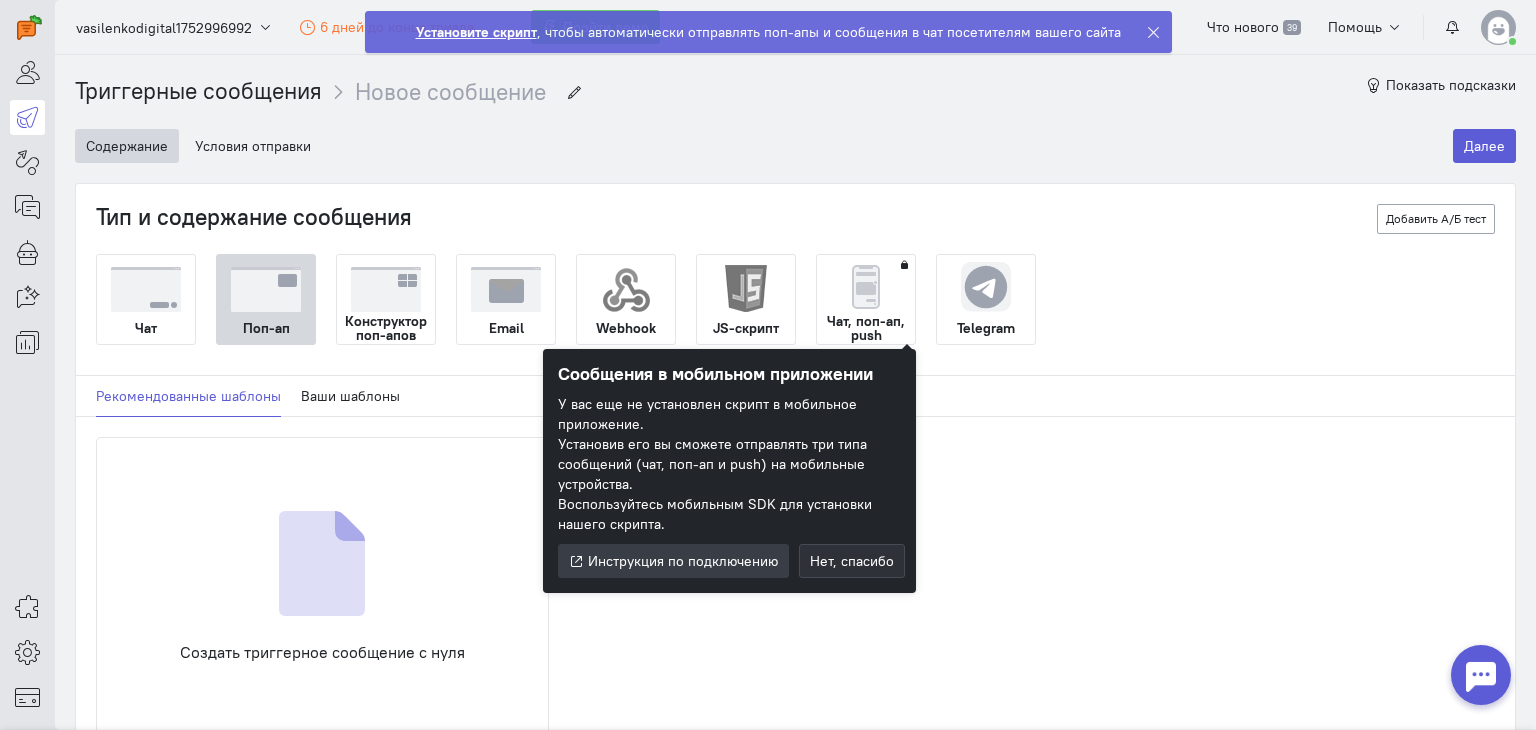 click at bounding box center [266, 289] 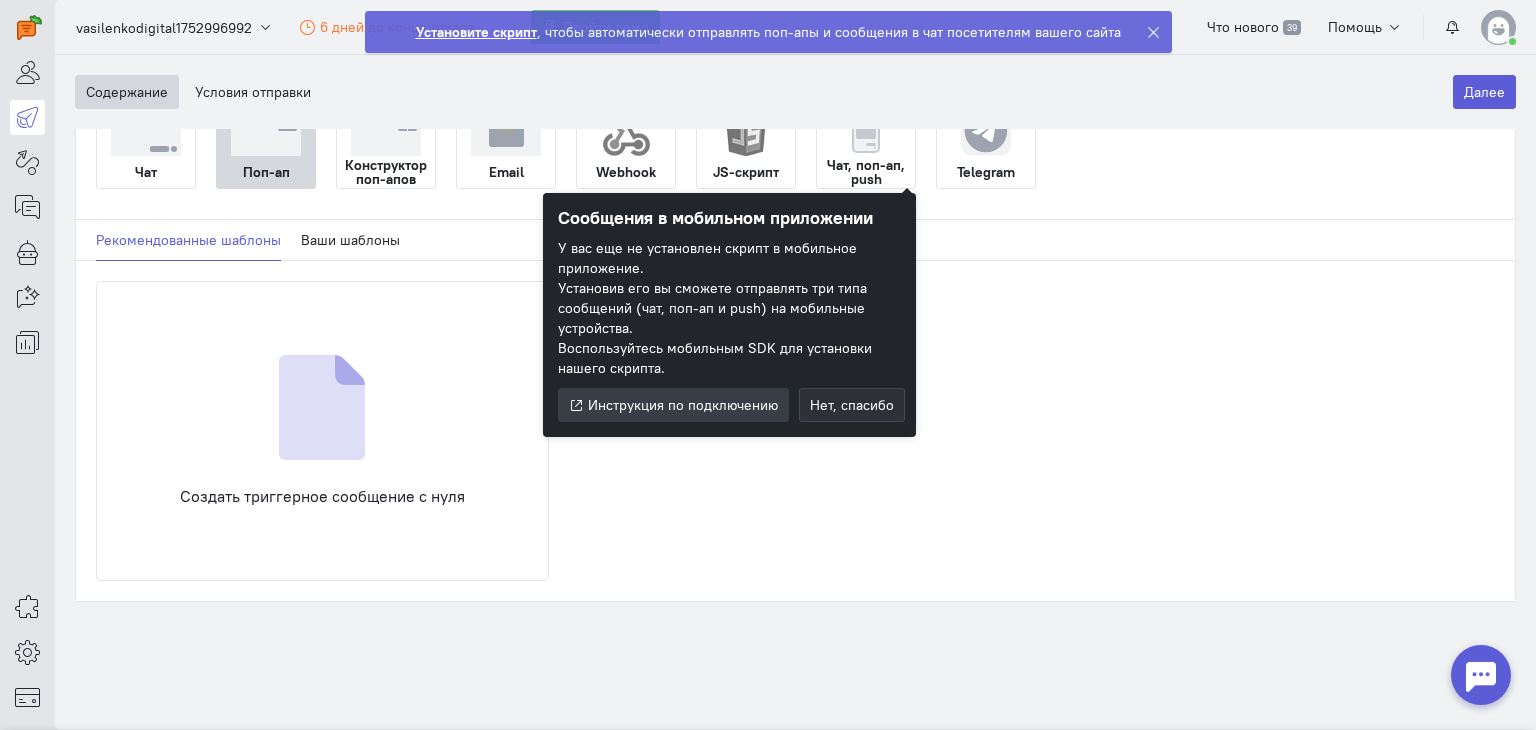 click on "У вас еще не установлен скрипт в мобильное приложение.
Установив его вы сможете отправлять три типа сообщений (чат, поп-ап и push) на мобильные устройства.
Воспользуйтесь мобильным SDK для установки нашего скрипта." at bounding box center (729, 308) 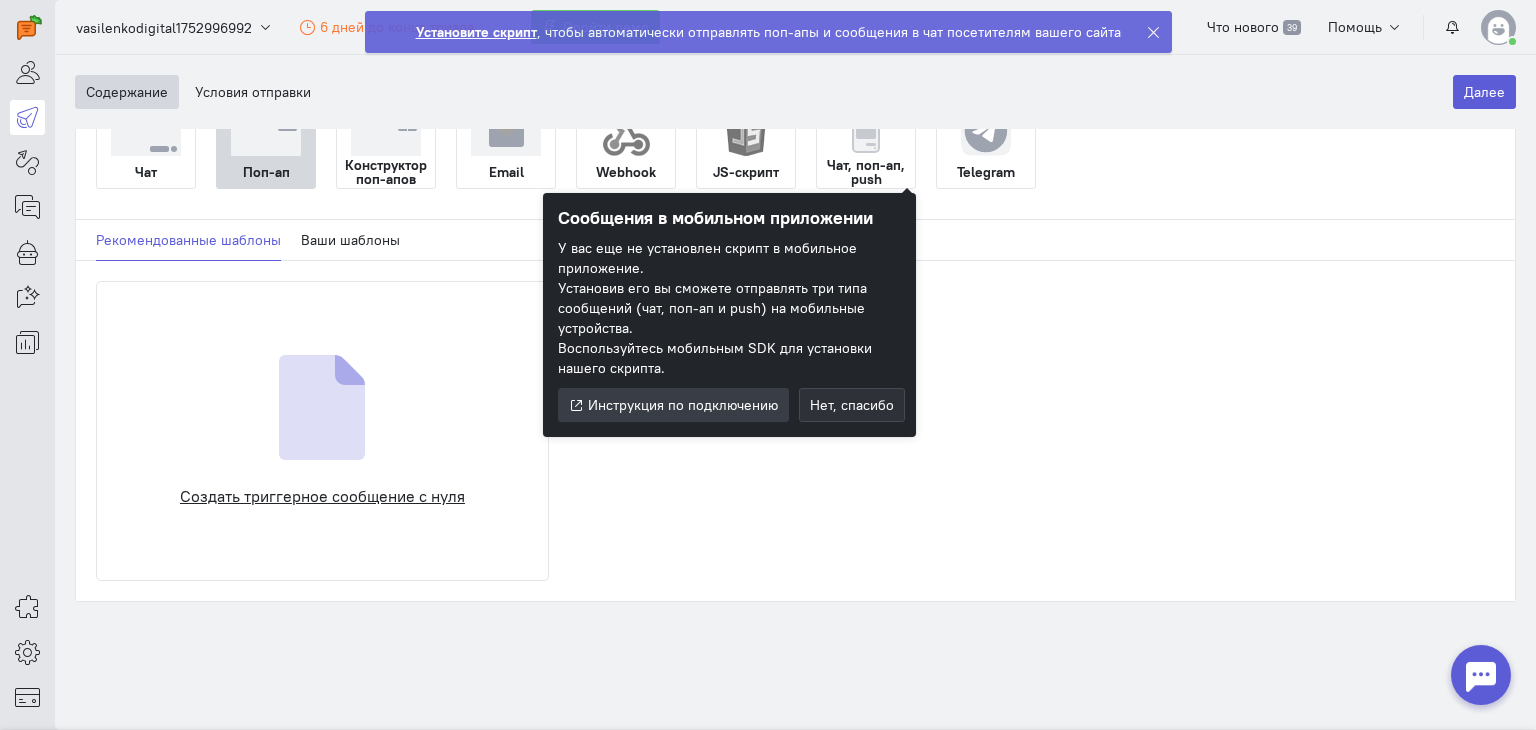 click at bounding box center (322, 407) 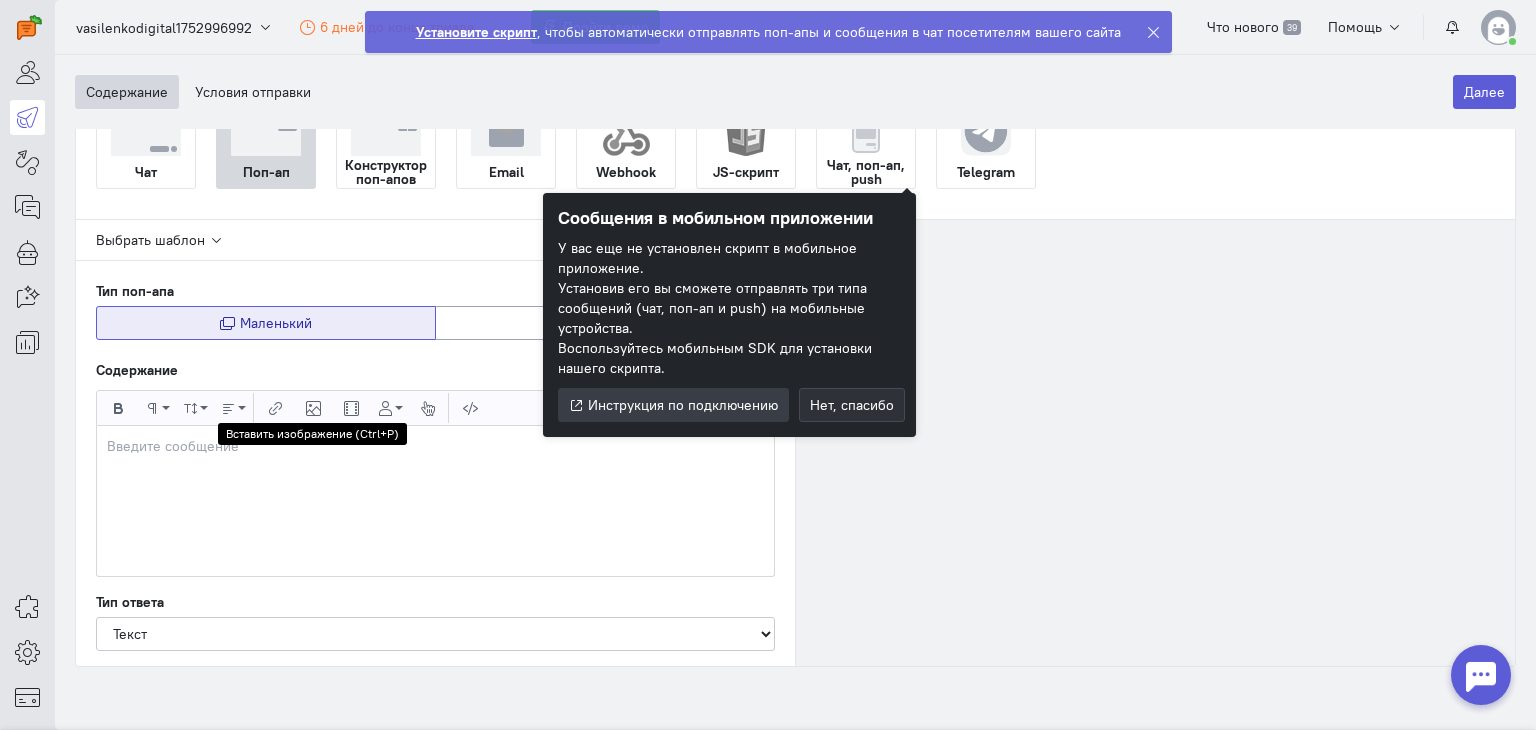 scroll, scrollTop: 0, scrollLeft: 0, axis: both 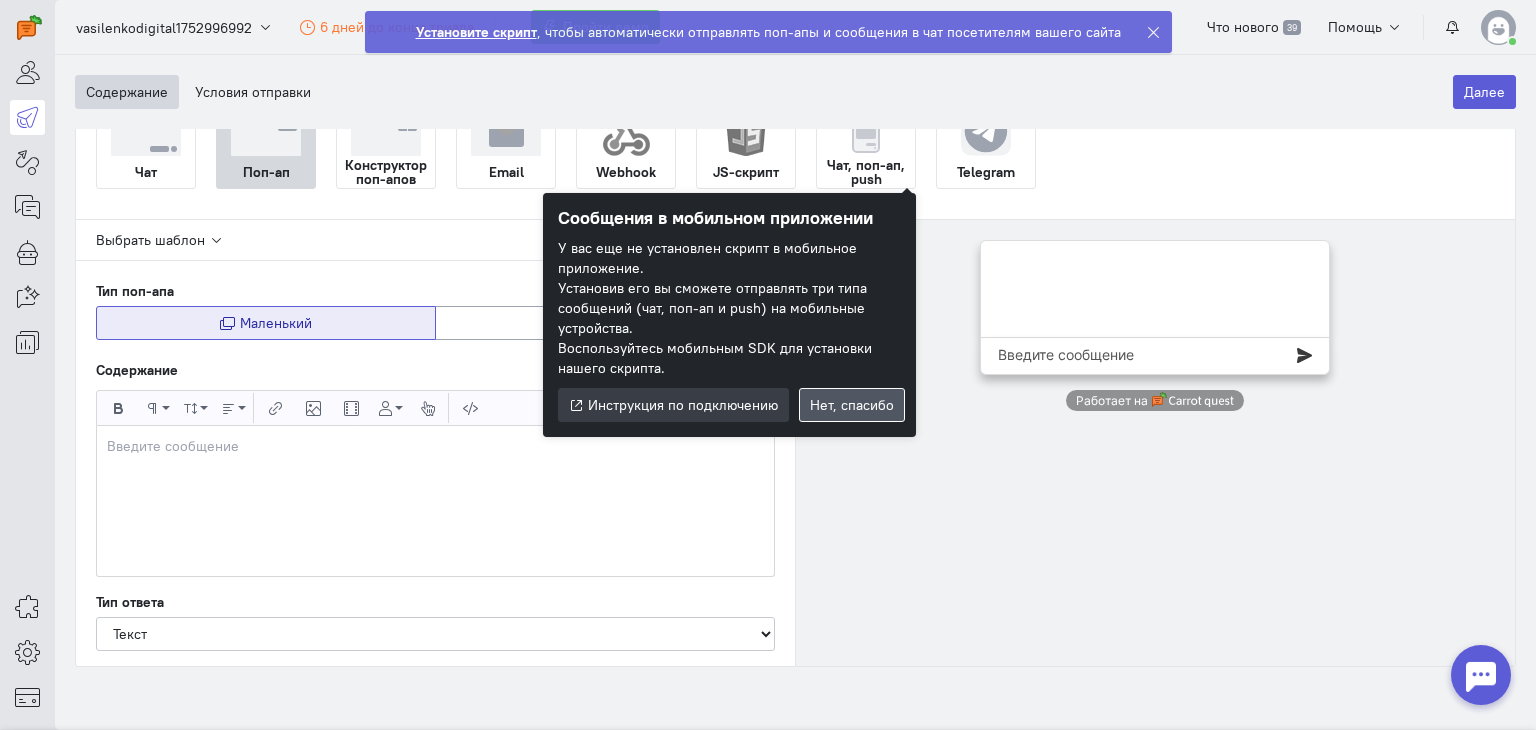 click on "Нет, спасибо" at bounding box center (852, 405) 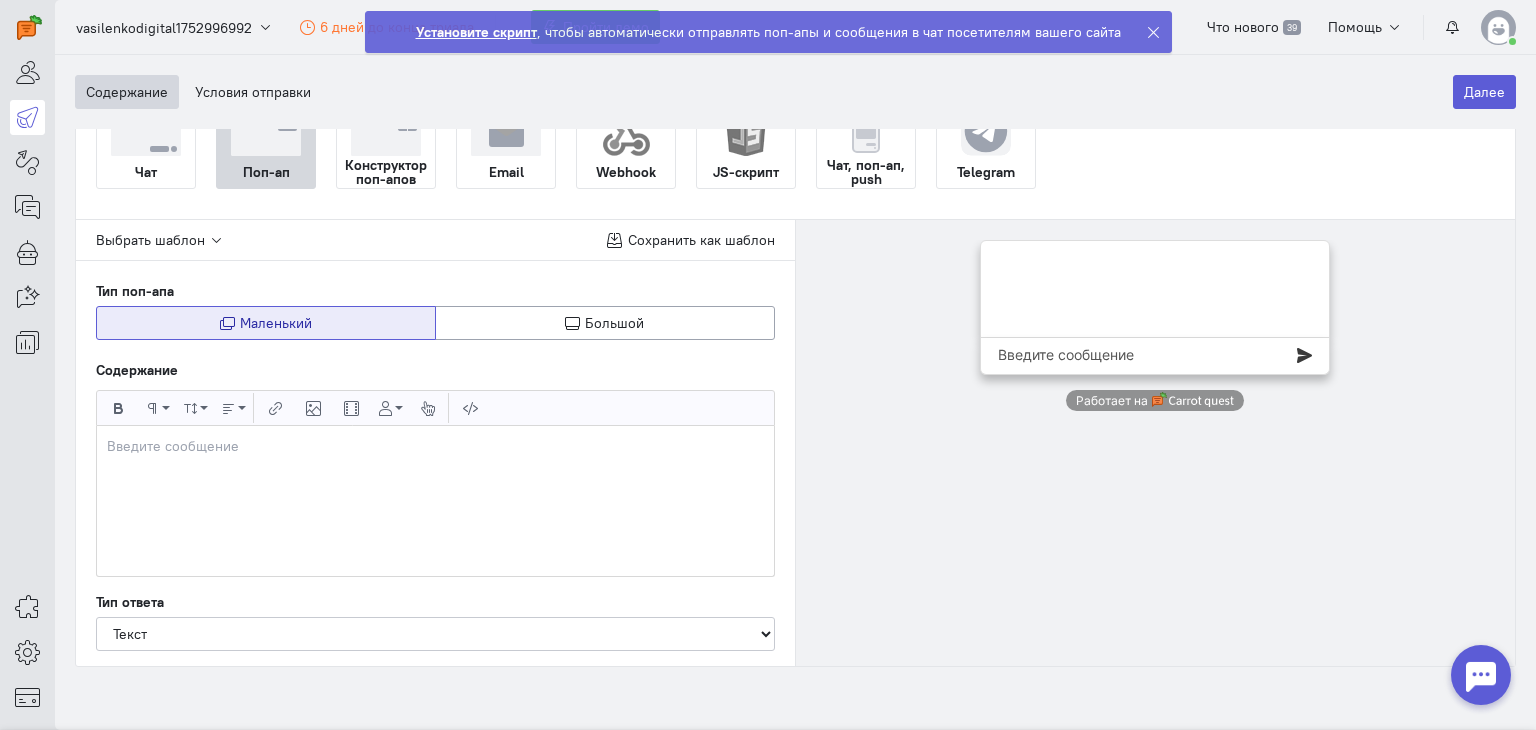 click at bounding box center (435, 501) 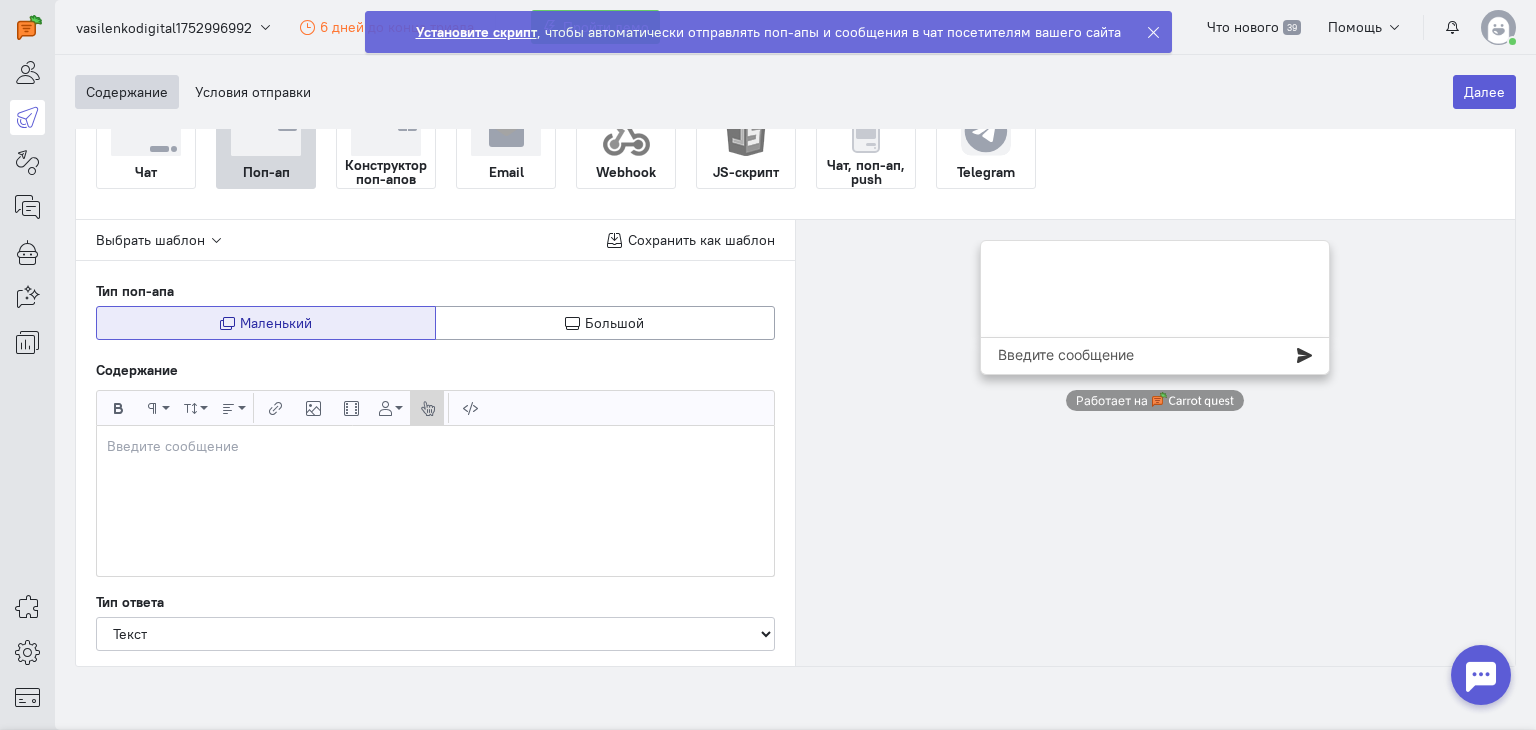 click at bounding box center (427, 408) 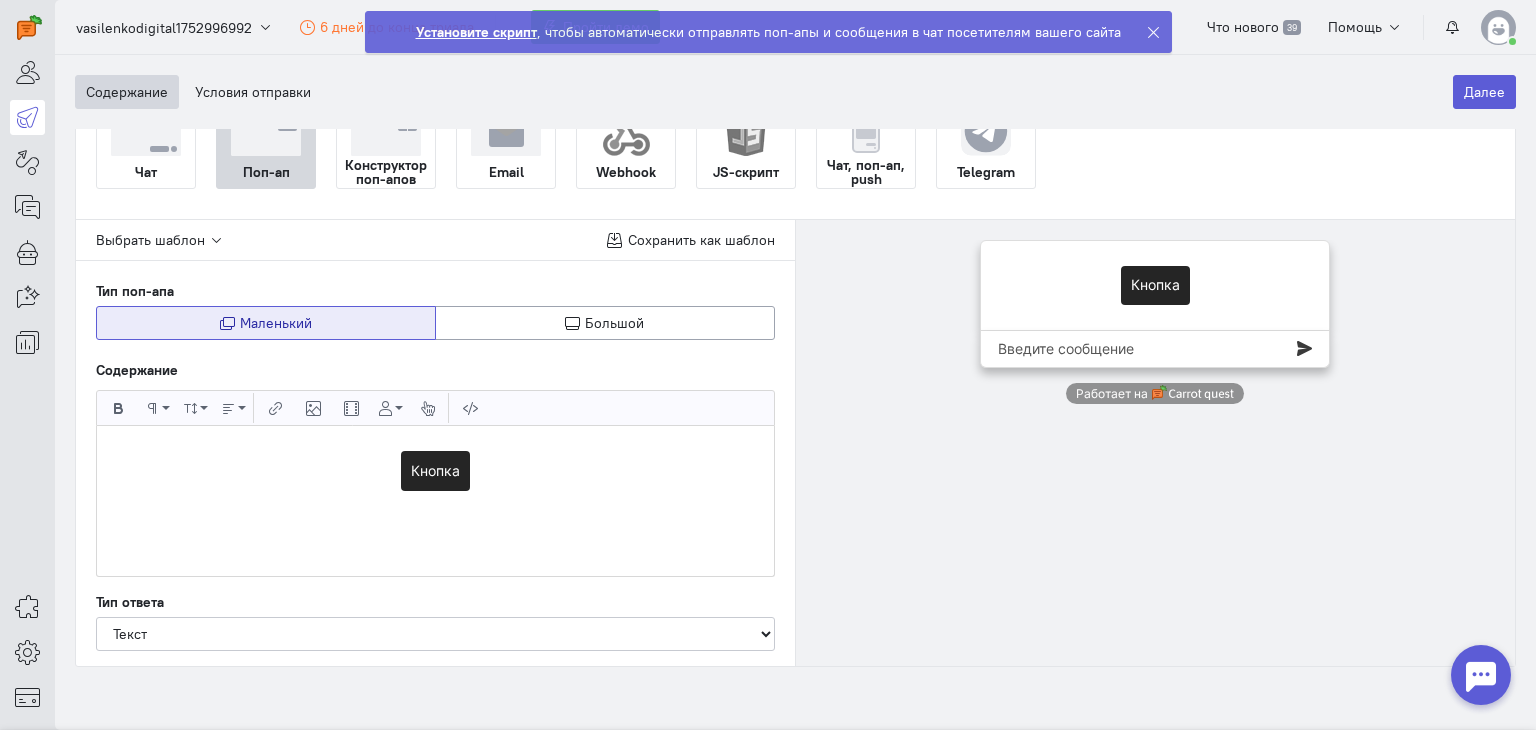 click on "Кнопка" at bounding box center [435, 488] 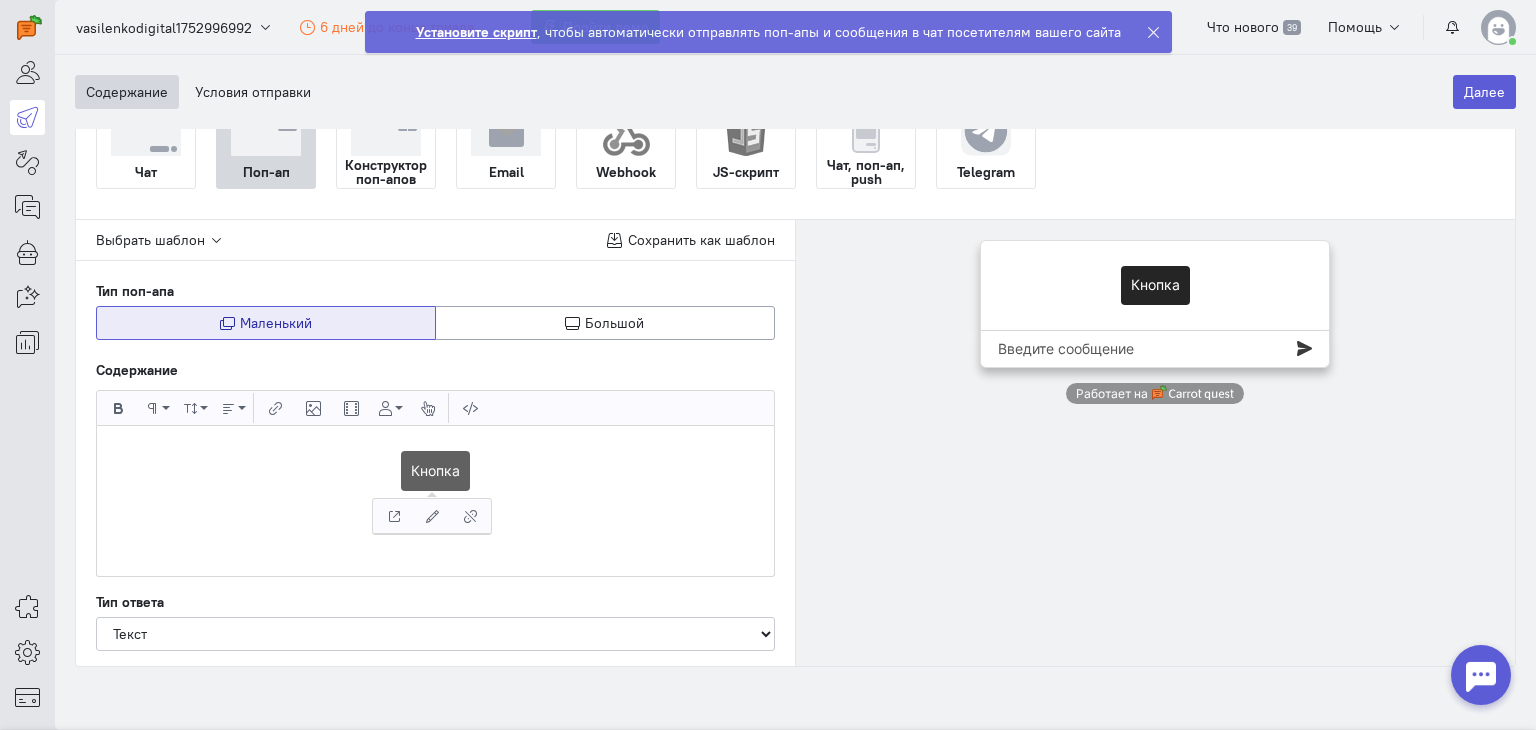 click on "Кнопка" at bounding box center [435, 471] 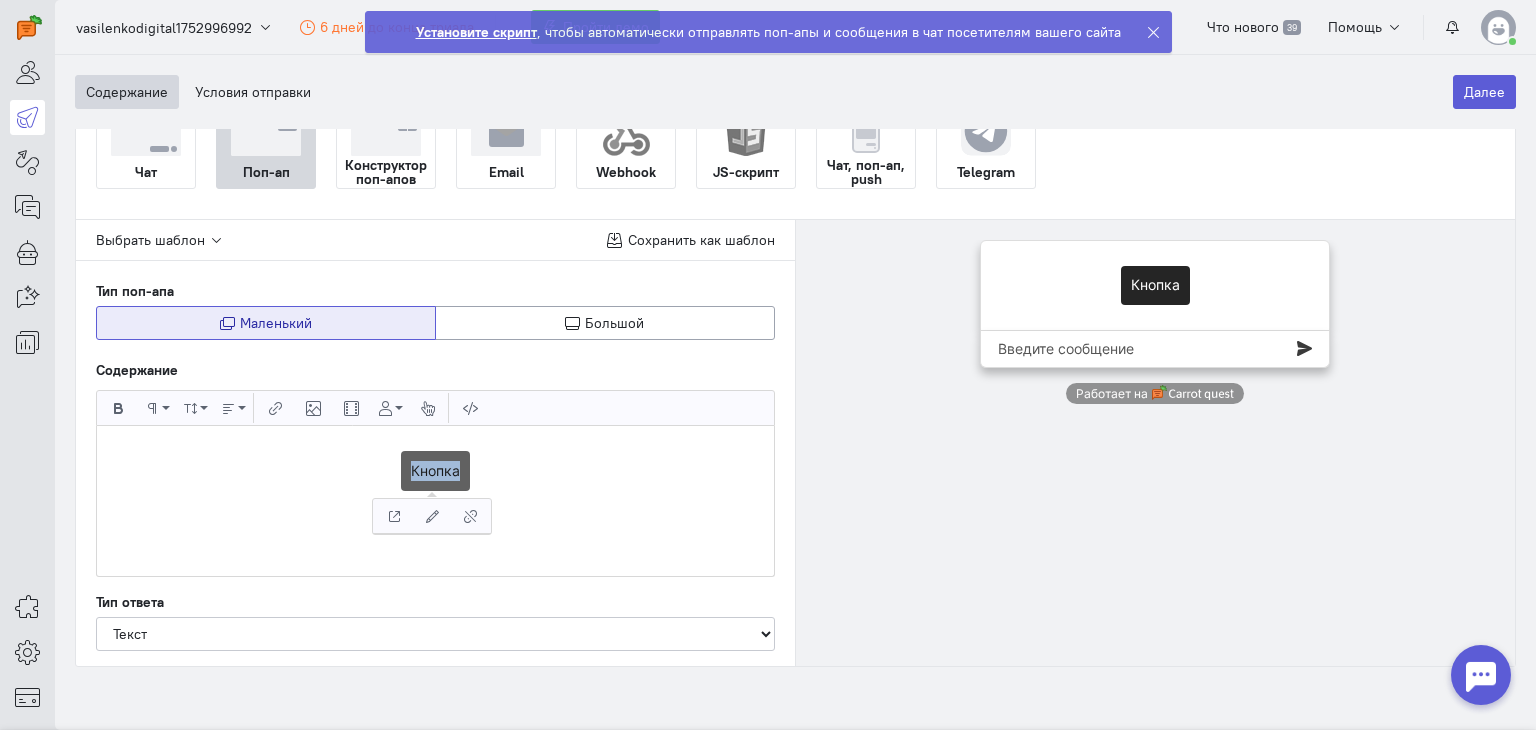 click on "Кнопка" at bounding box center (435, 471) 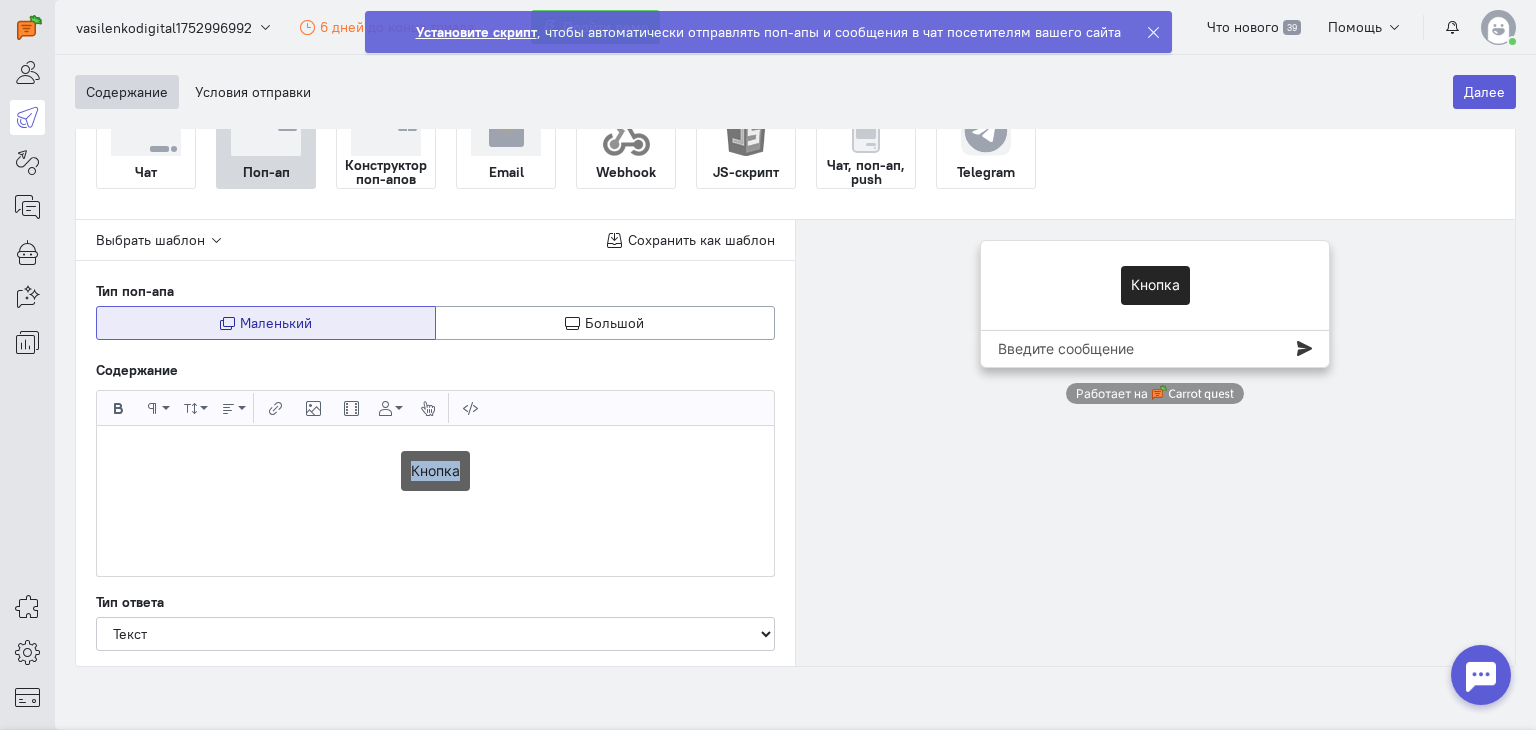 type 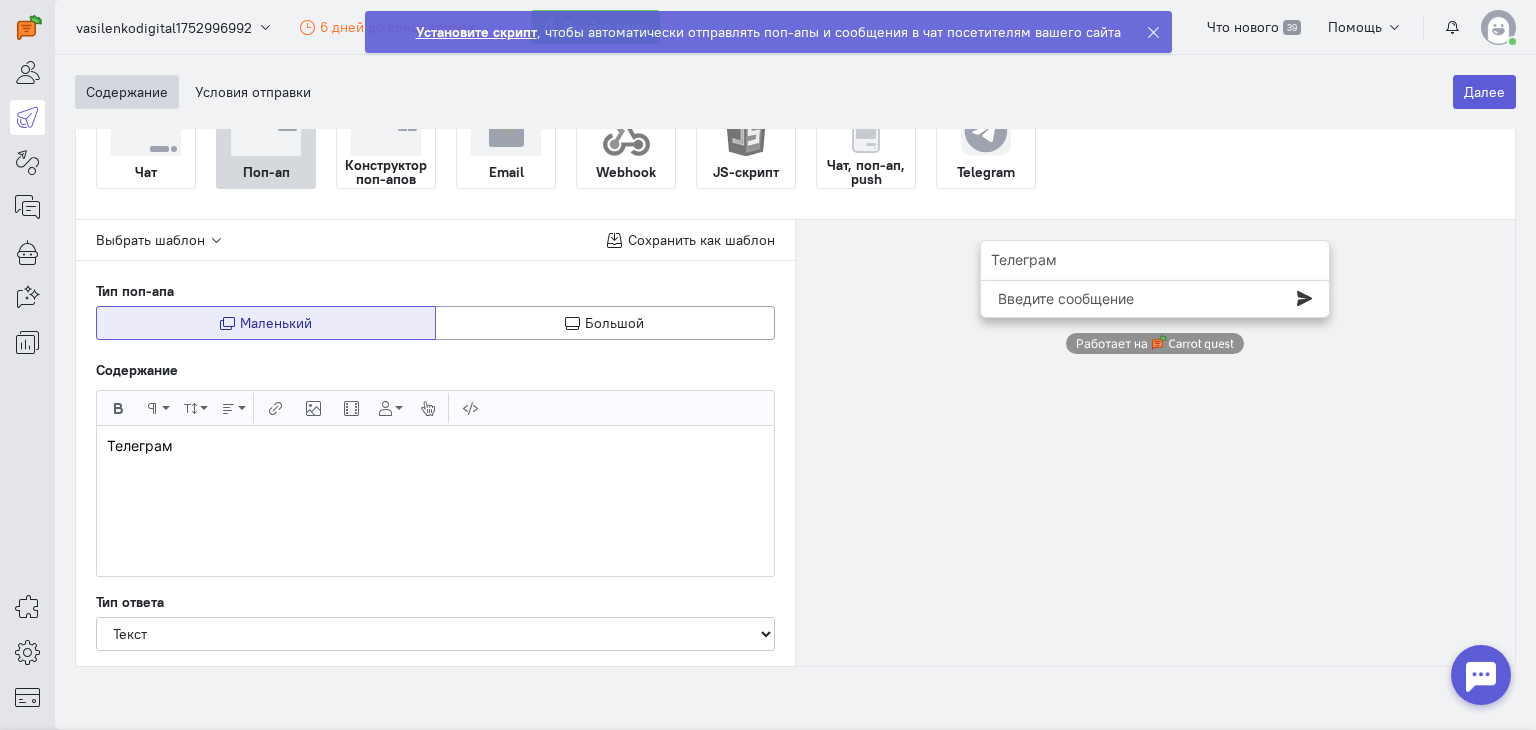 click on "Телеграм" at bounding box center (435, 446) 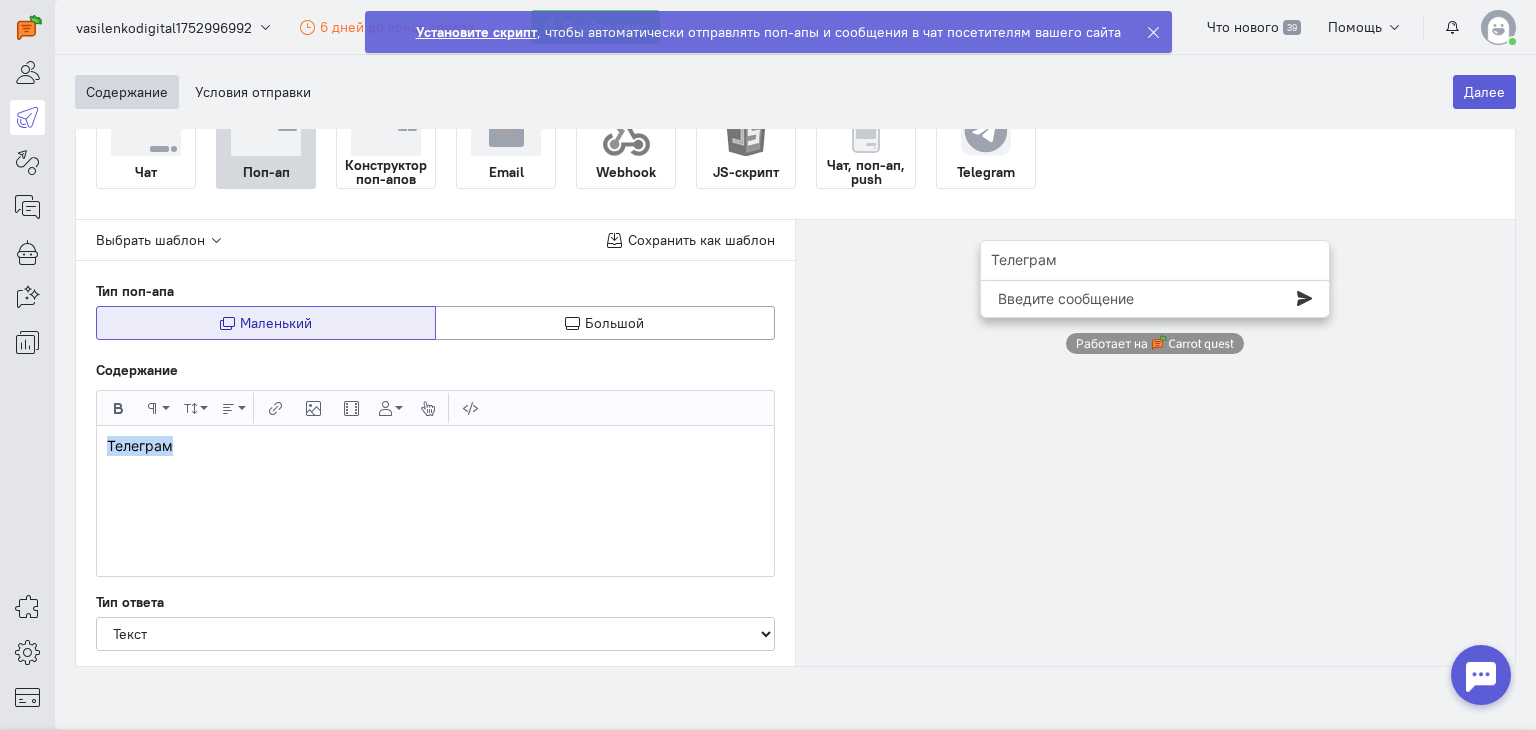 click on "Телеграм" at bounding box center [435, 446] 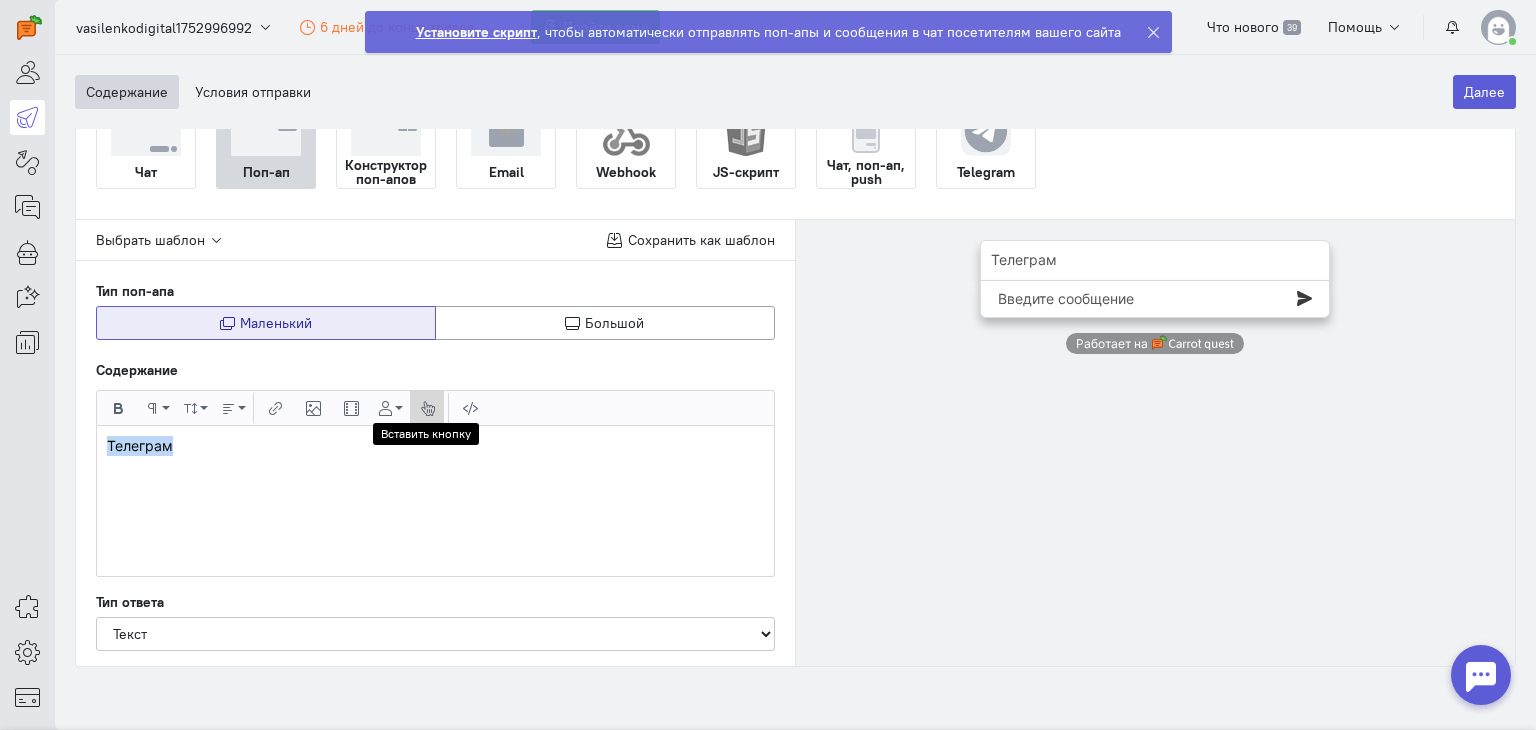 click at bounding box center (427, 408) 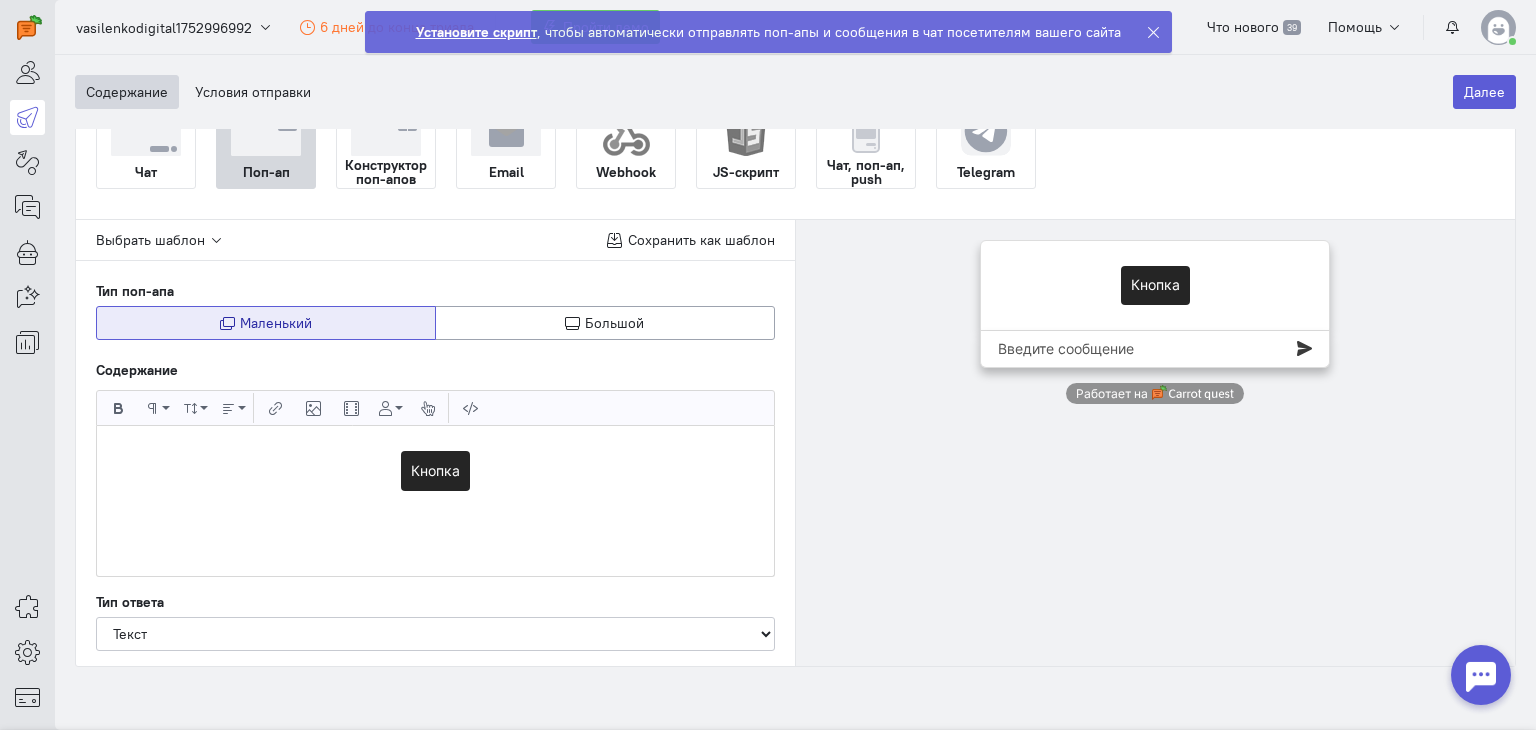 click on "Кнопка" at bounding box center [435, 488] 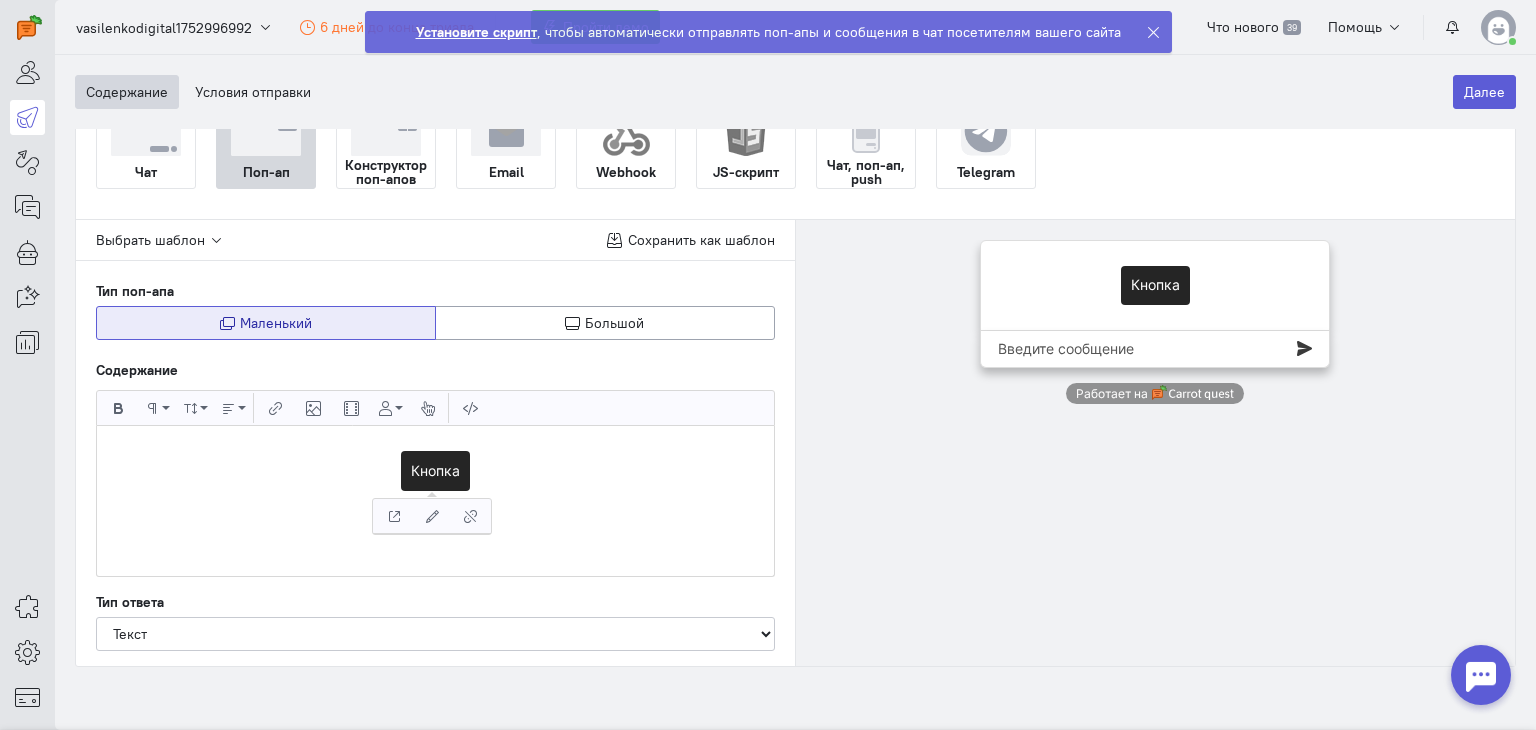 click on "Кнопка" at bounding box center [435, 488] 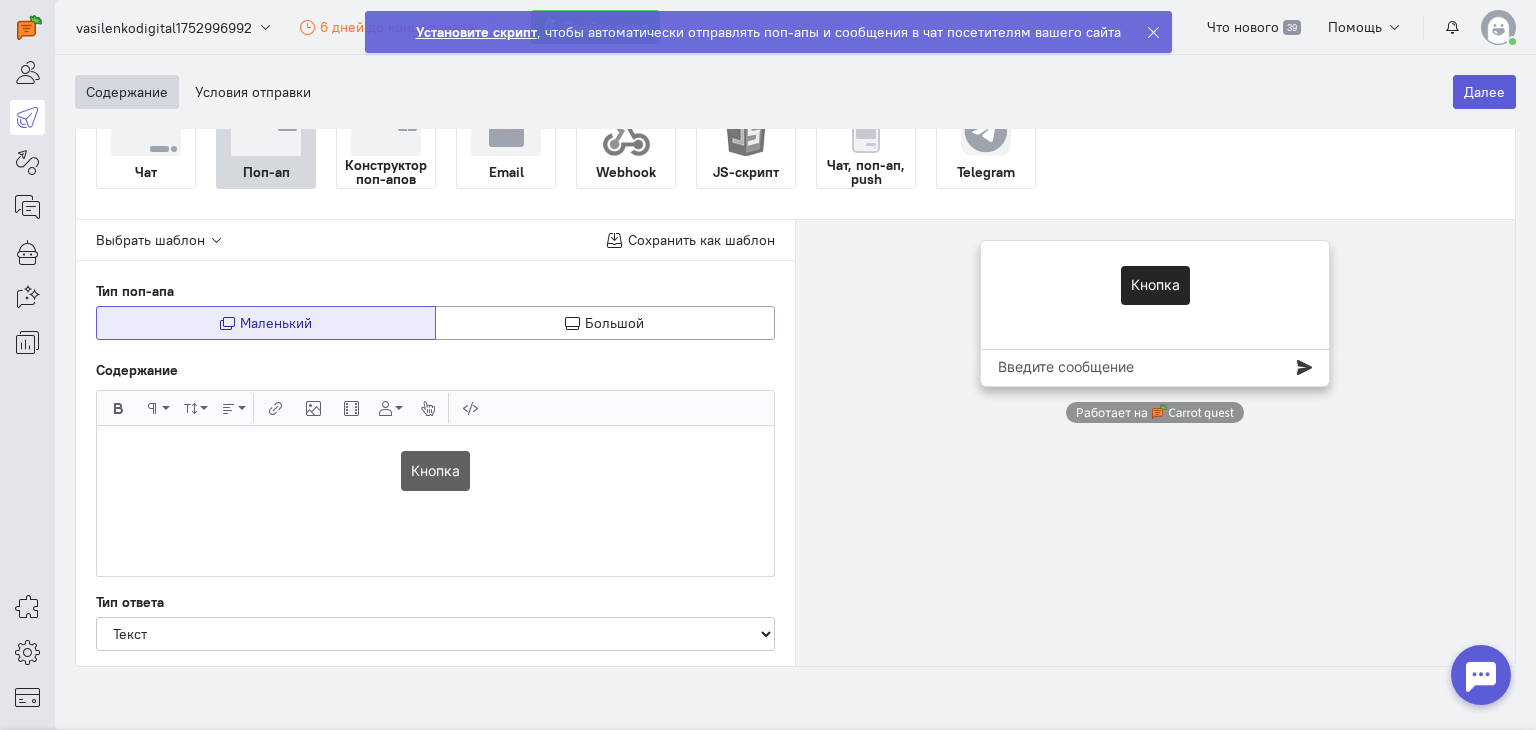 click on "Кнопка" at bounding box center [435, 471] 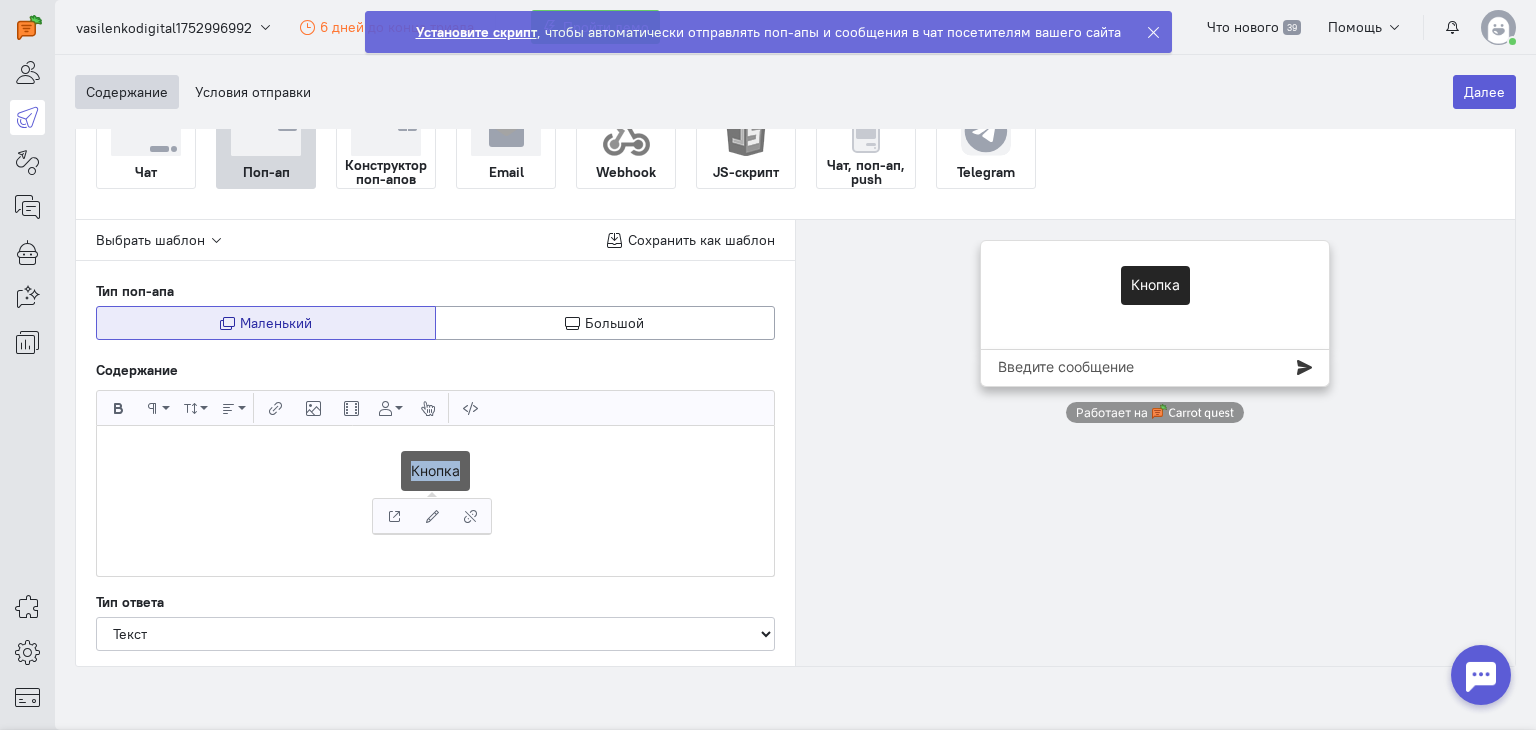 click on "Кнопка" at bounding box center (435, 471) 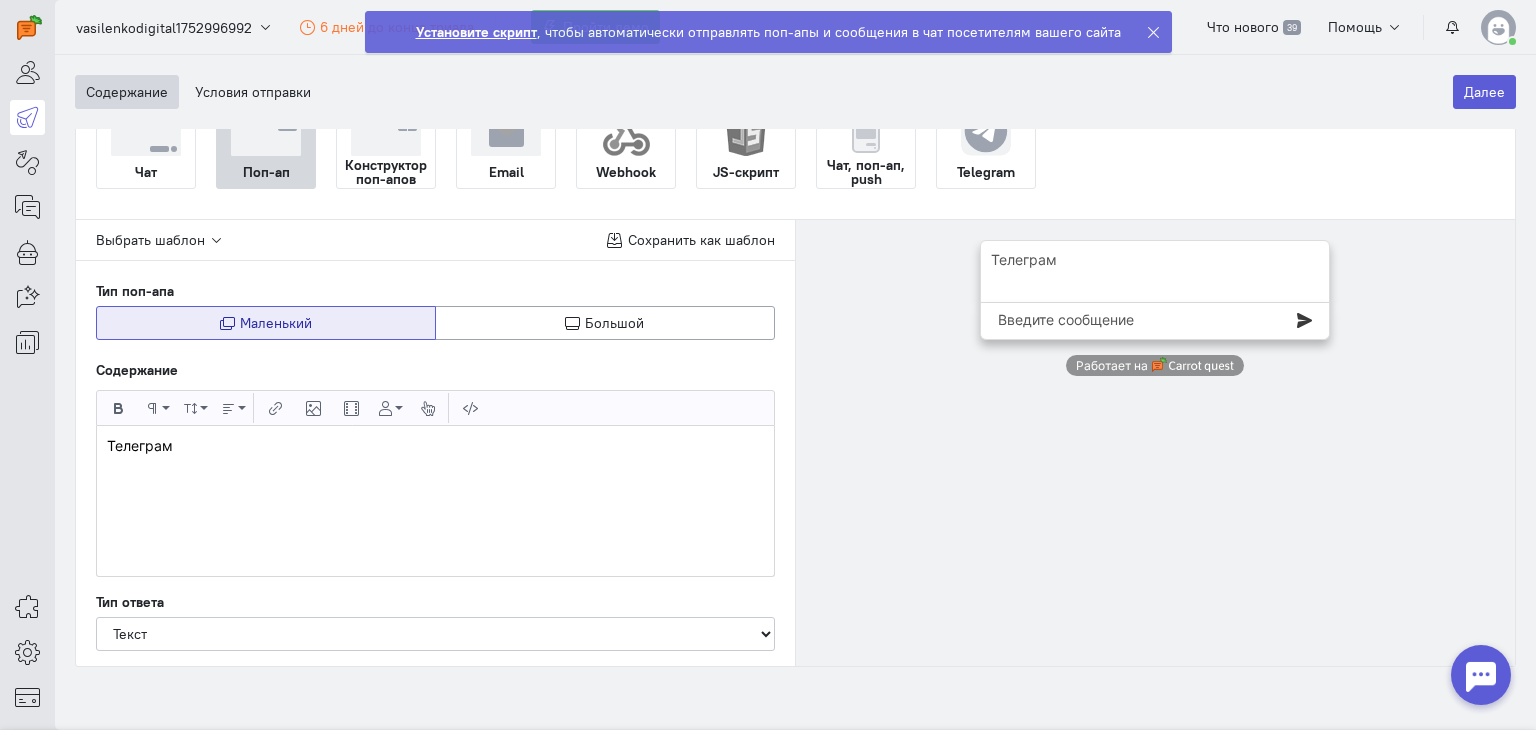 click on "Телеграм" at bounding box center [435, 446] 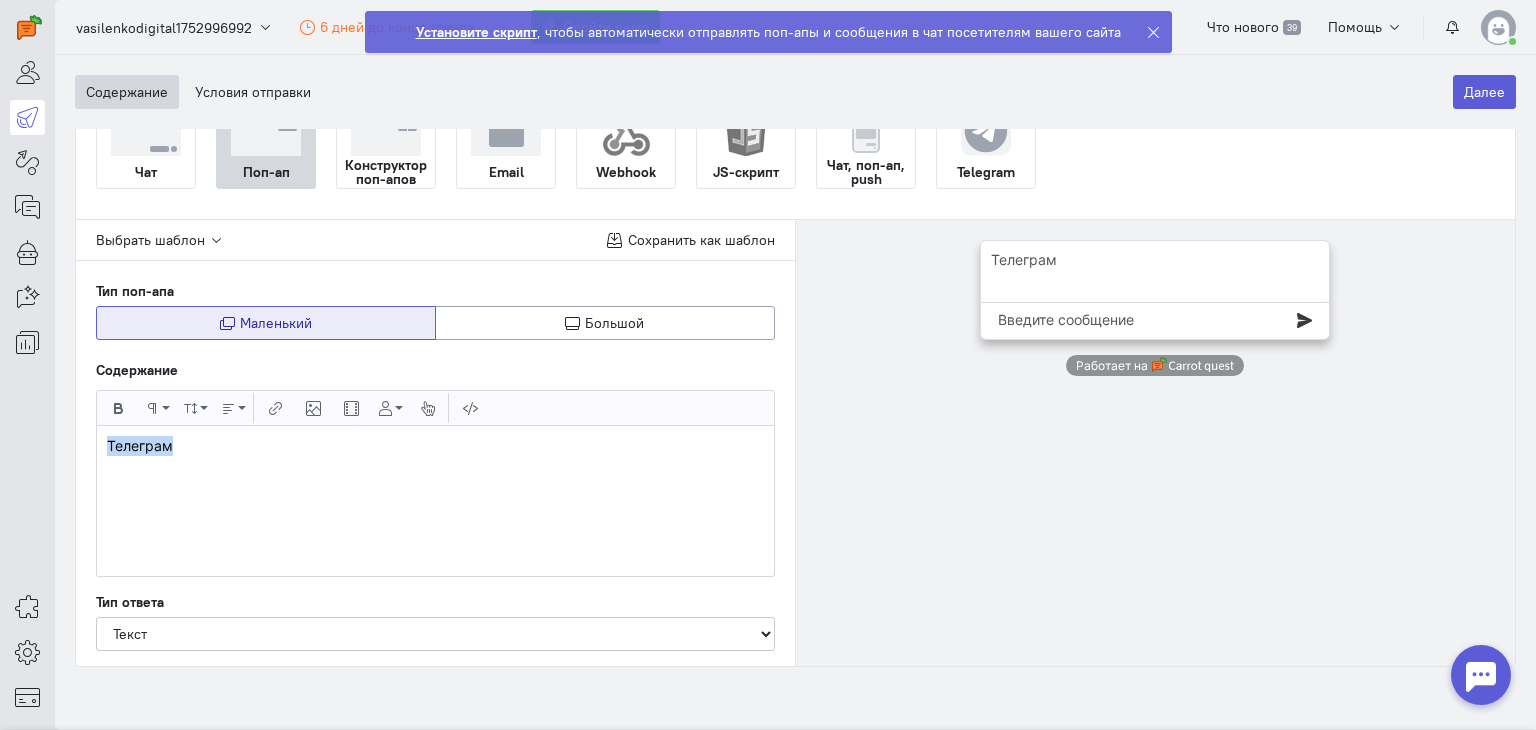 click on "Телеграм" at bounding box center [435, 446] 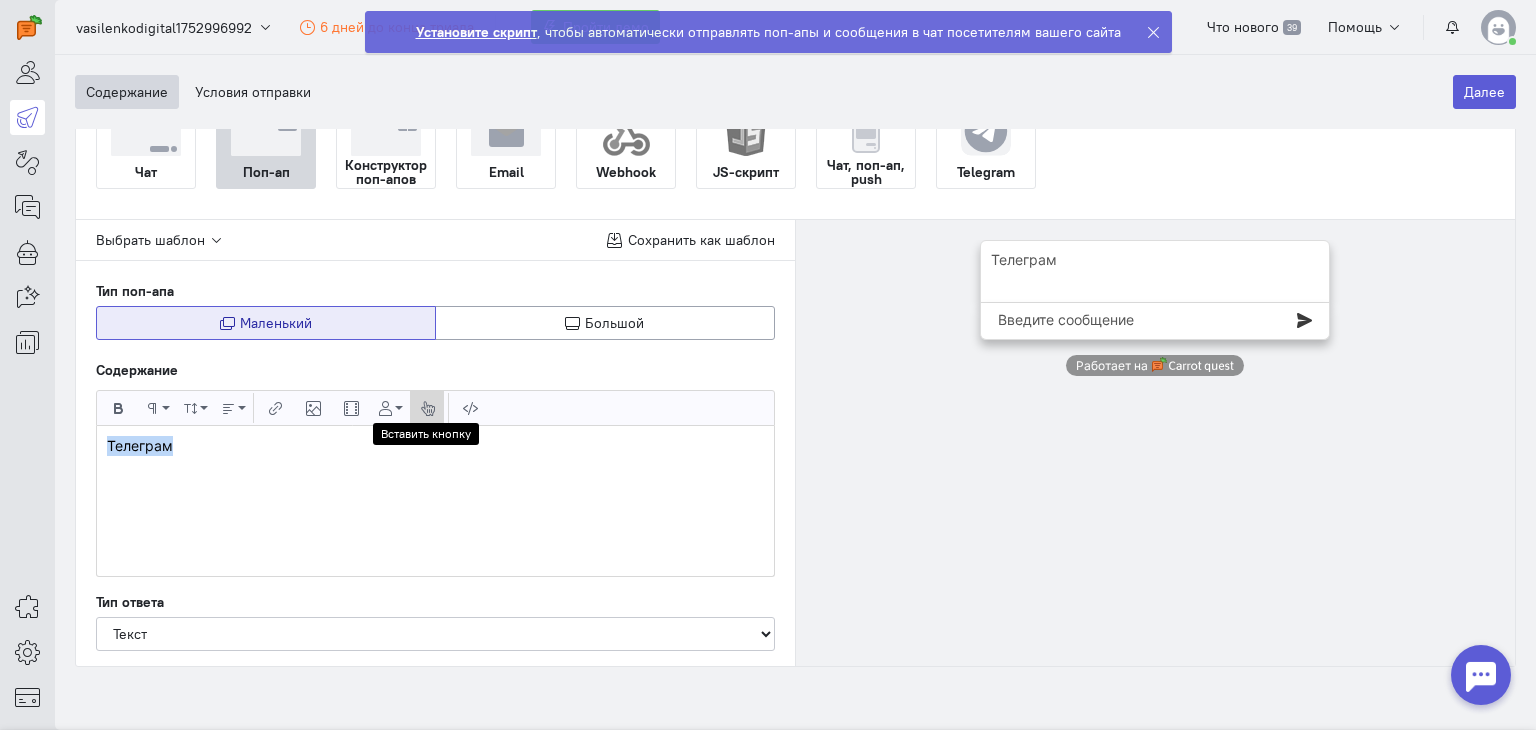 click at bounding box center (427, 408) 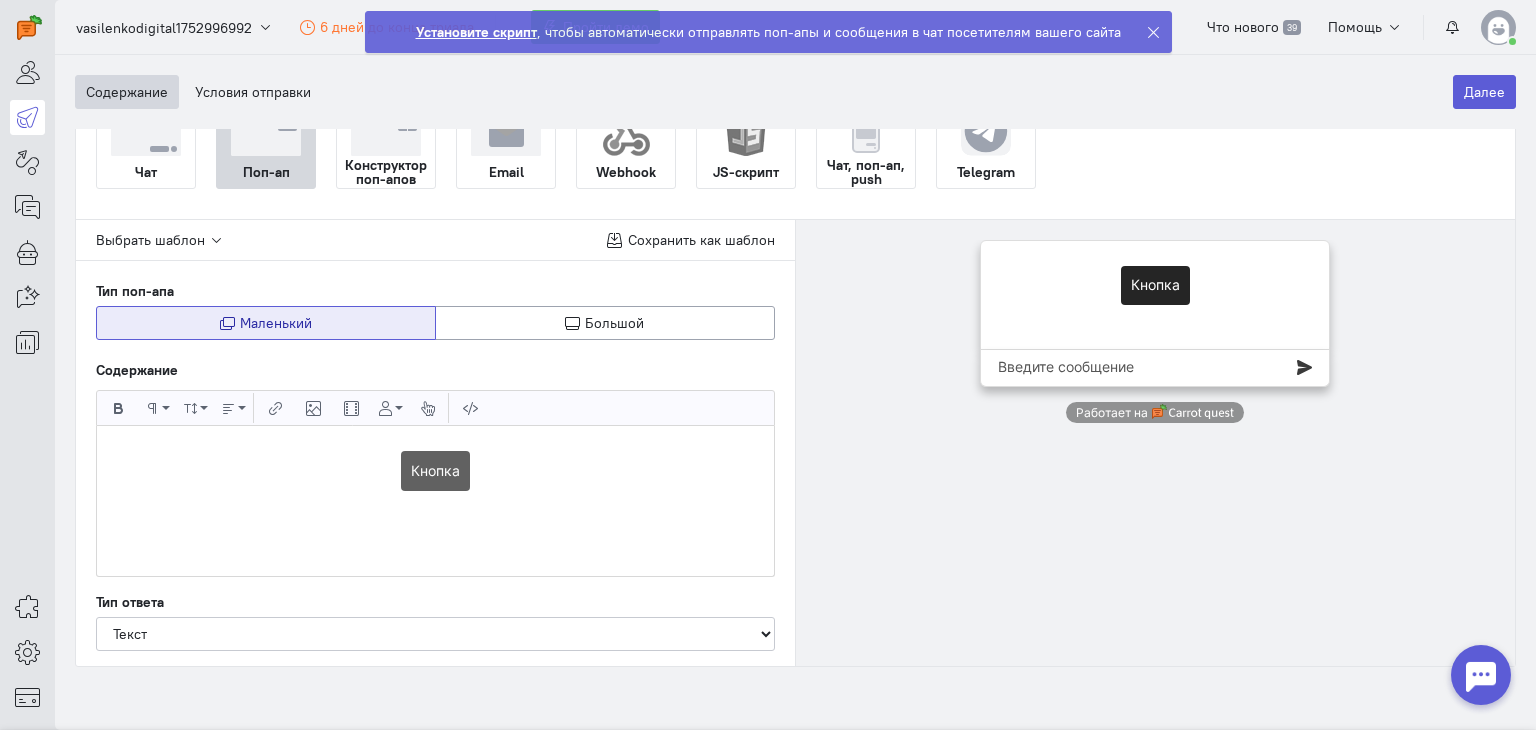 click on "Кнопка" at bounding box center (435, 471) 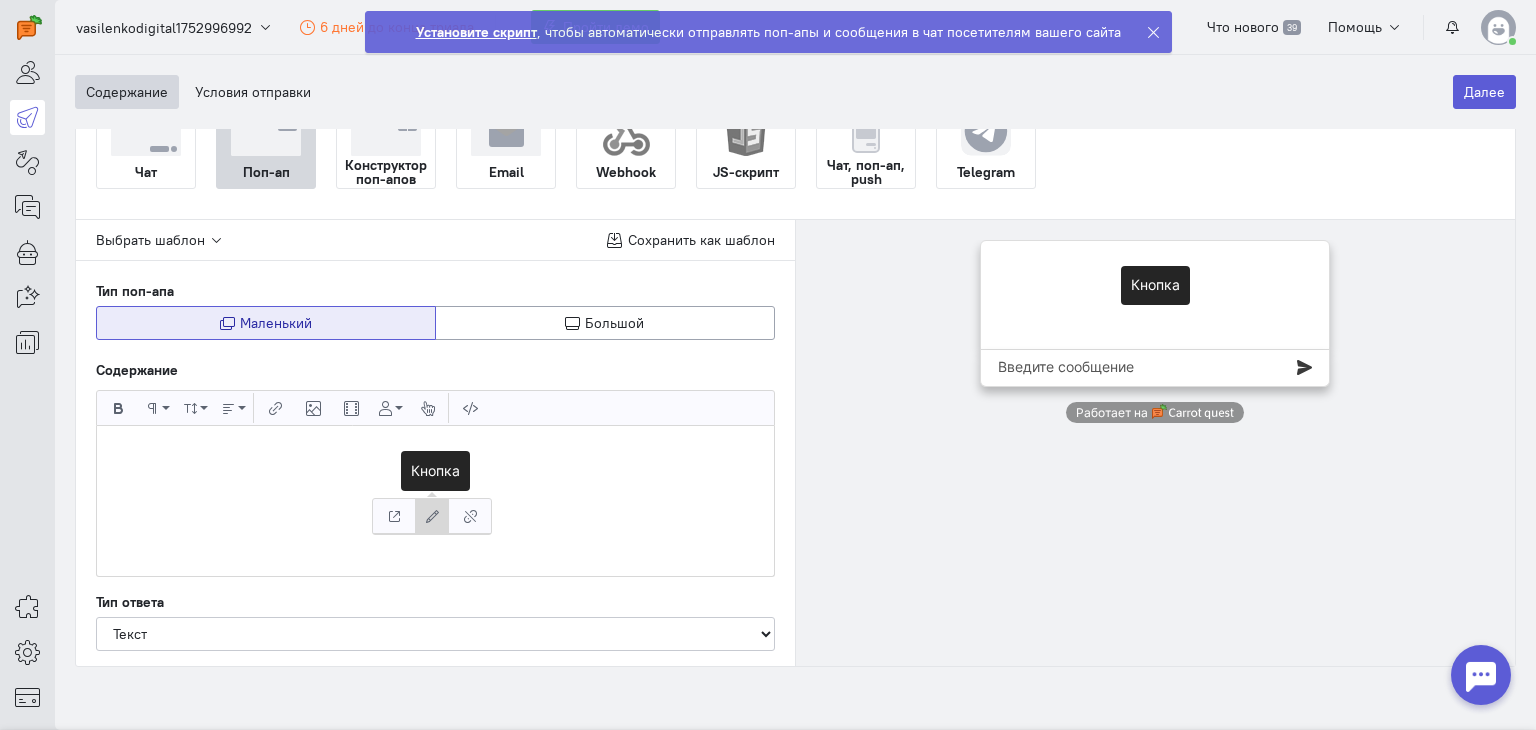 click at bounding box center (432, 516) 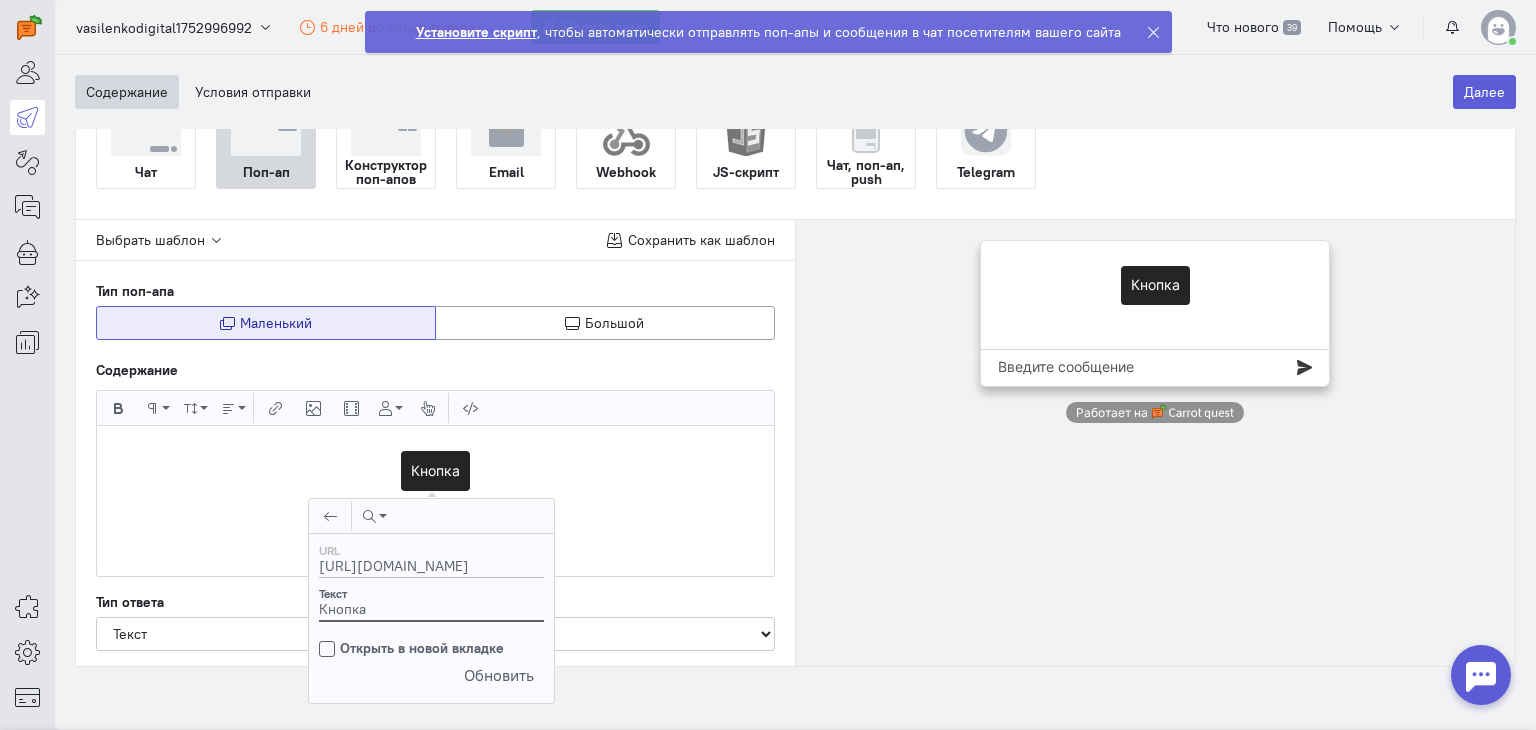 click on "Кнопка" at bounding box center (431, 608) 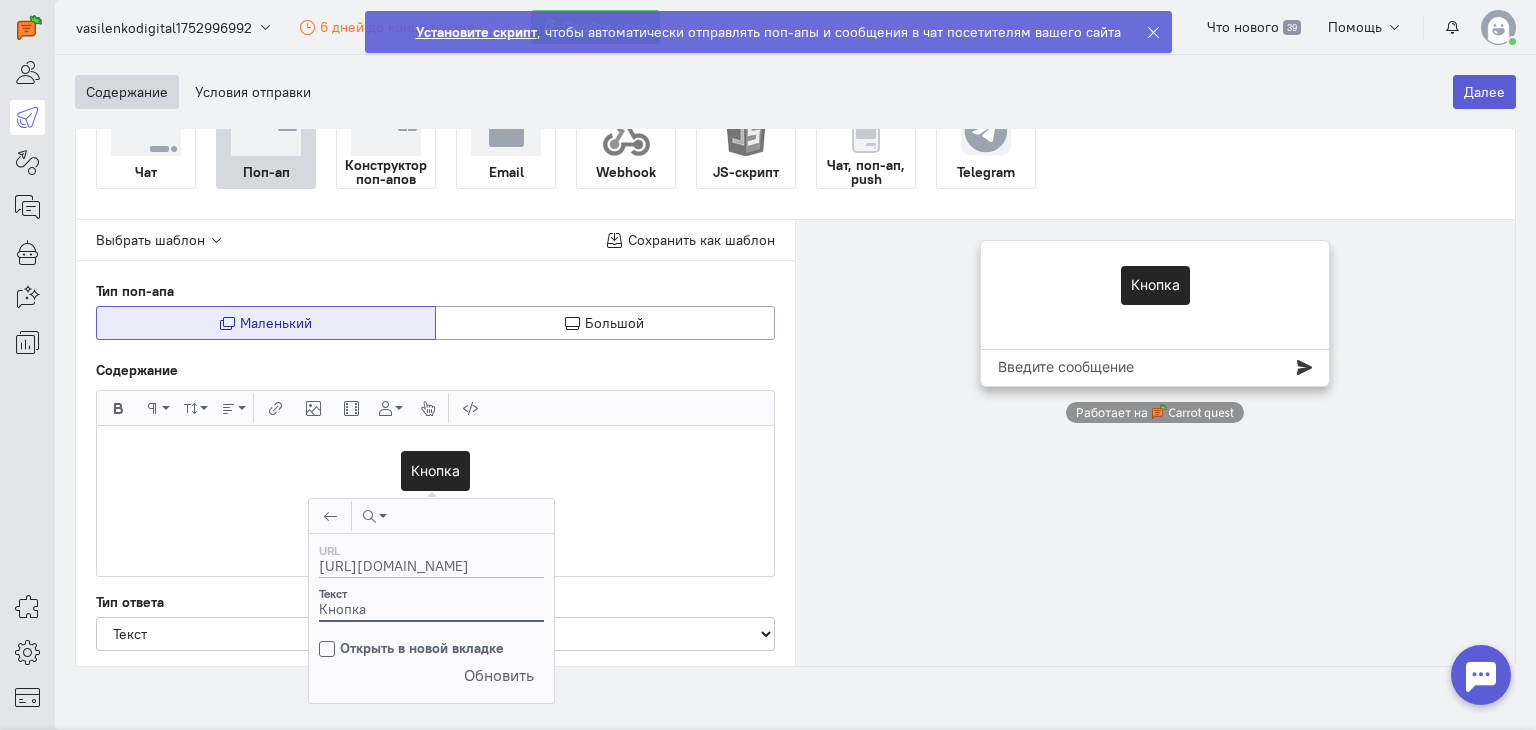 click on "Кнопка" at bounding box center (431, 608) 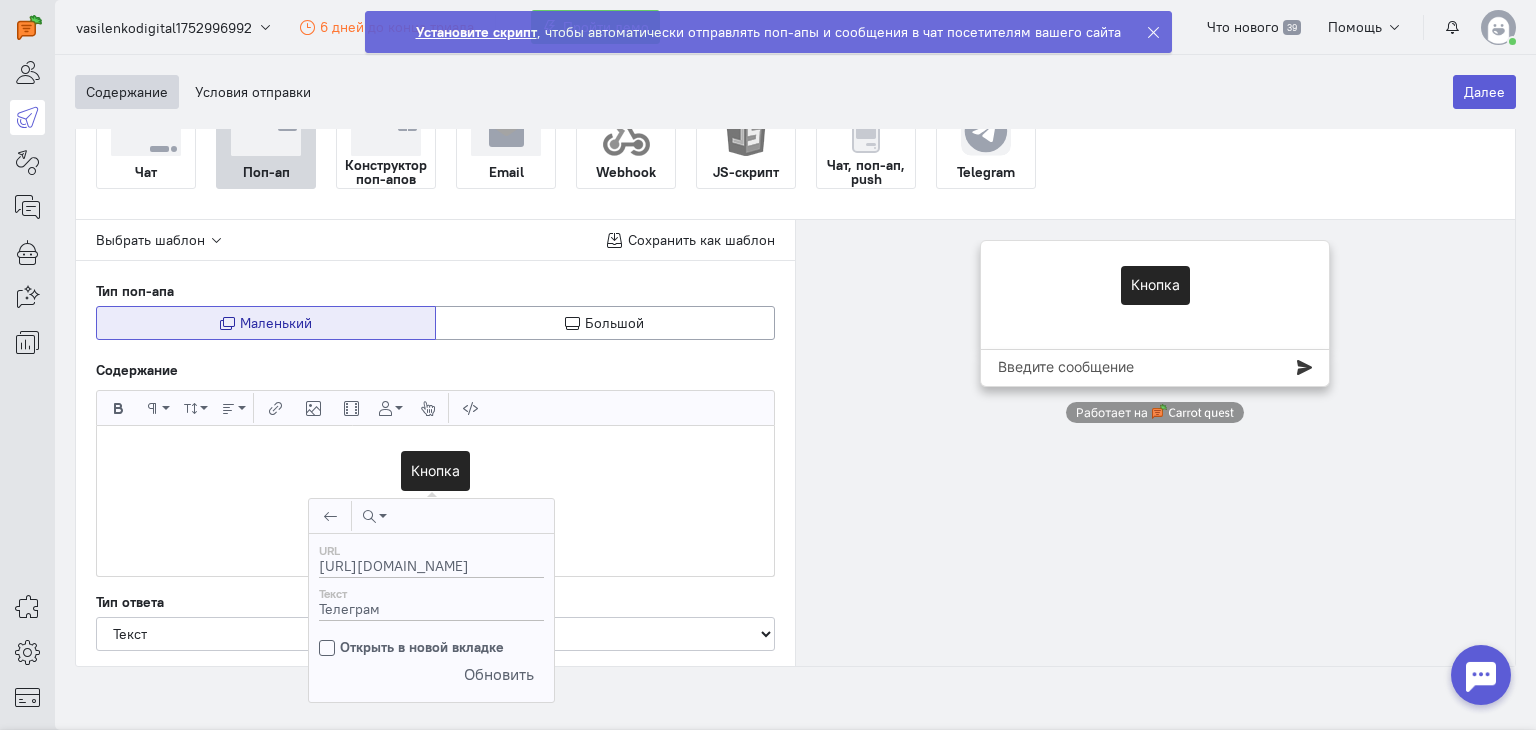 click on "Обновить" at bounding box center [499, 674] 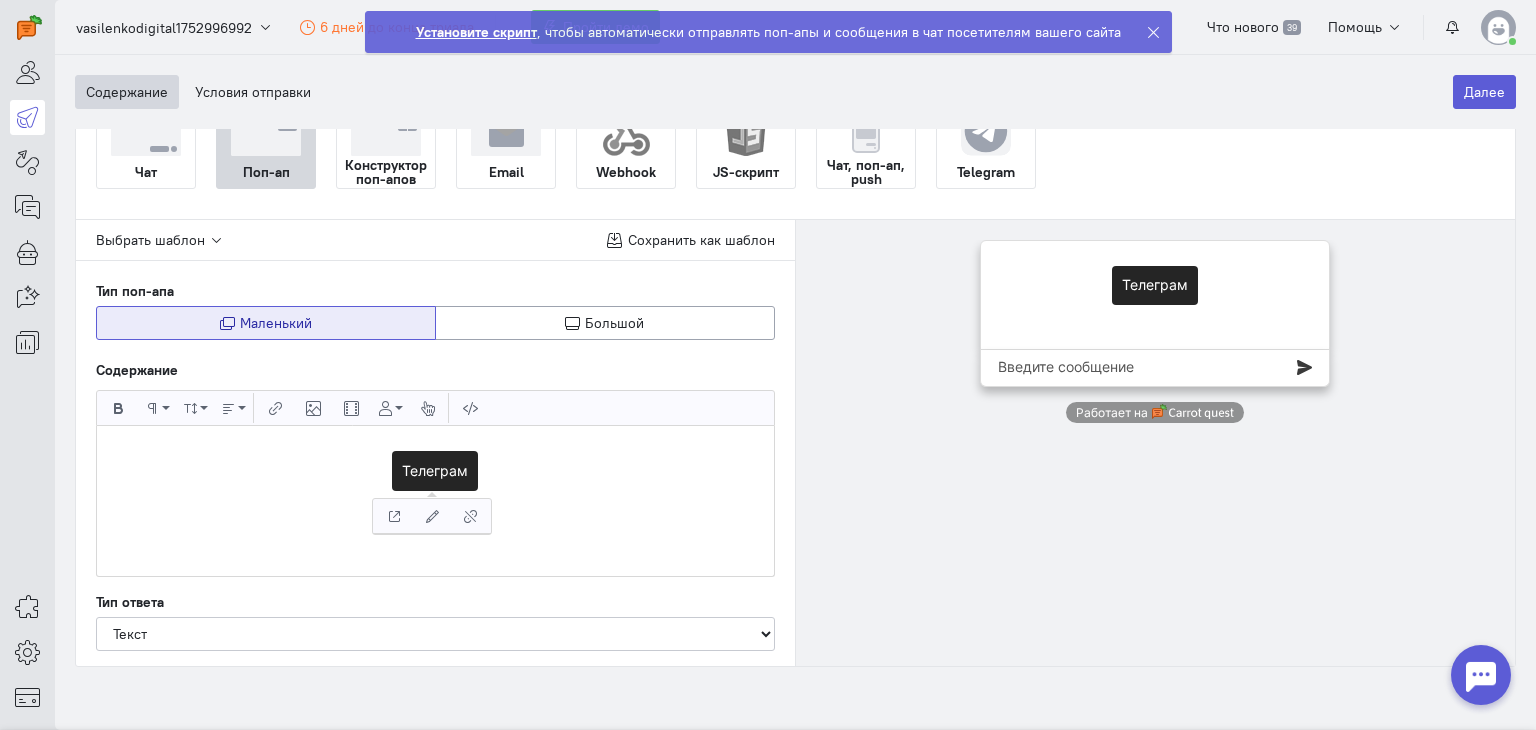 click on "Телеграм" at bounding box center (435, 501) 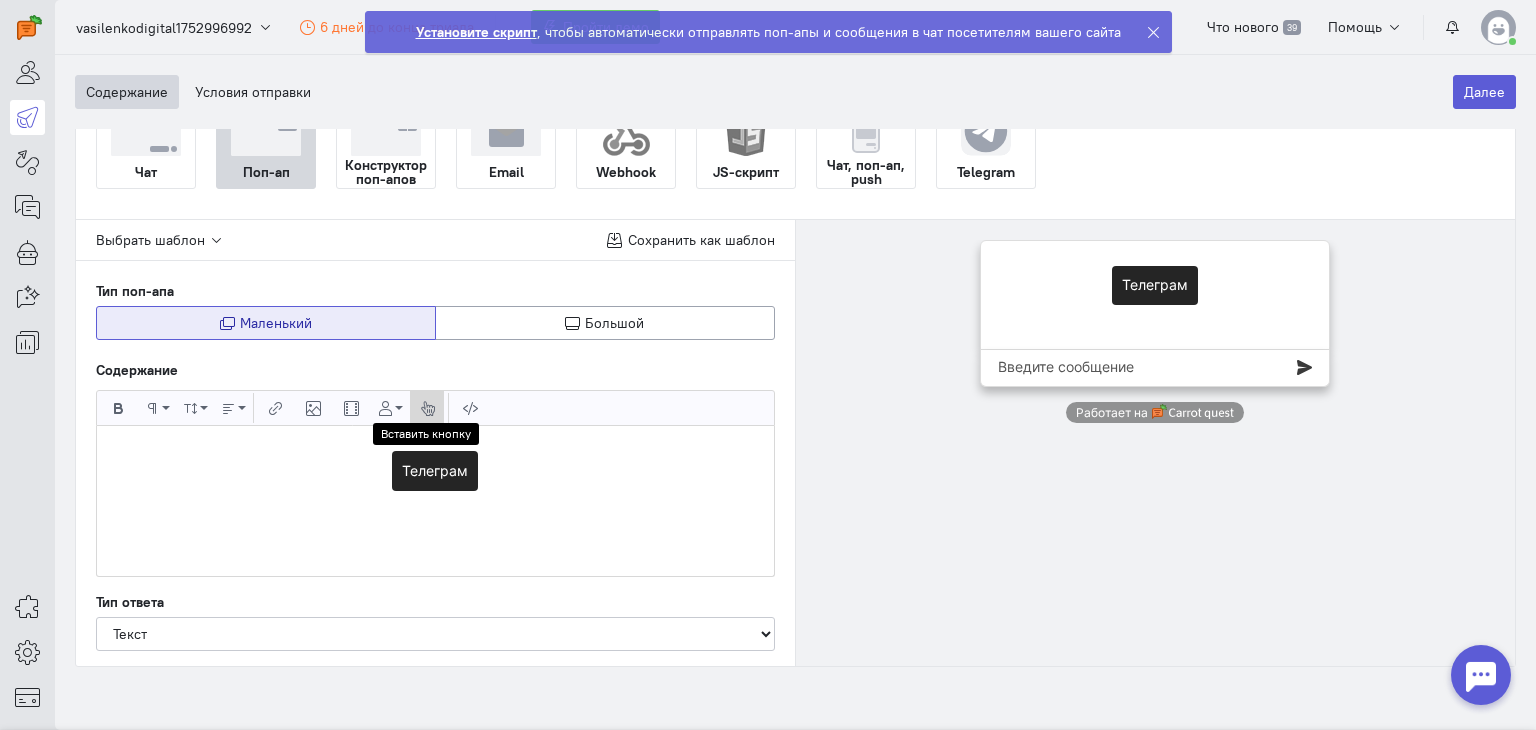 click at bounding box center [427, 408] 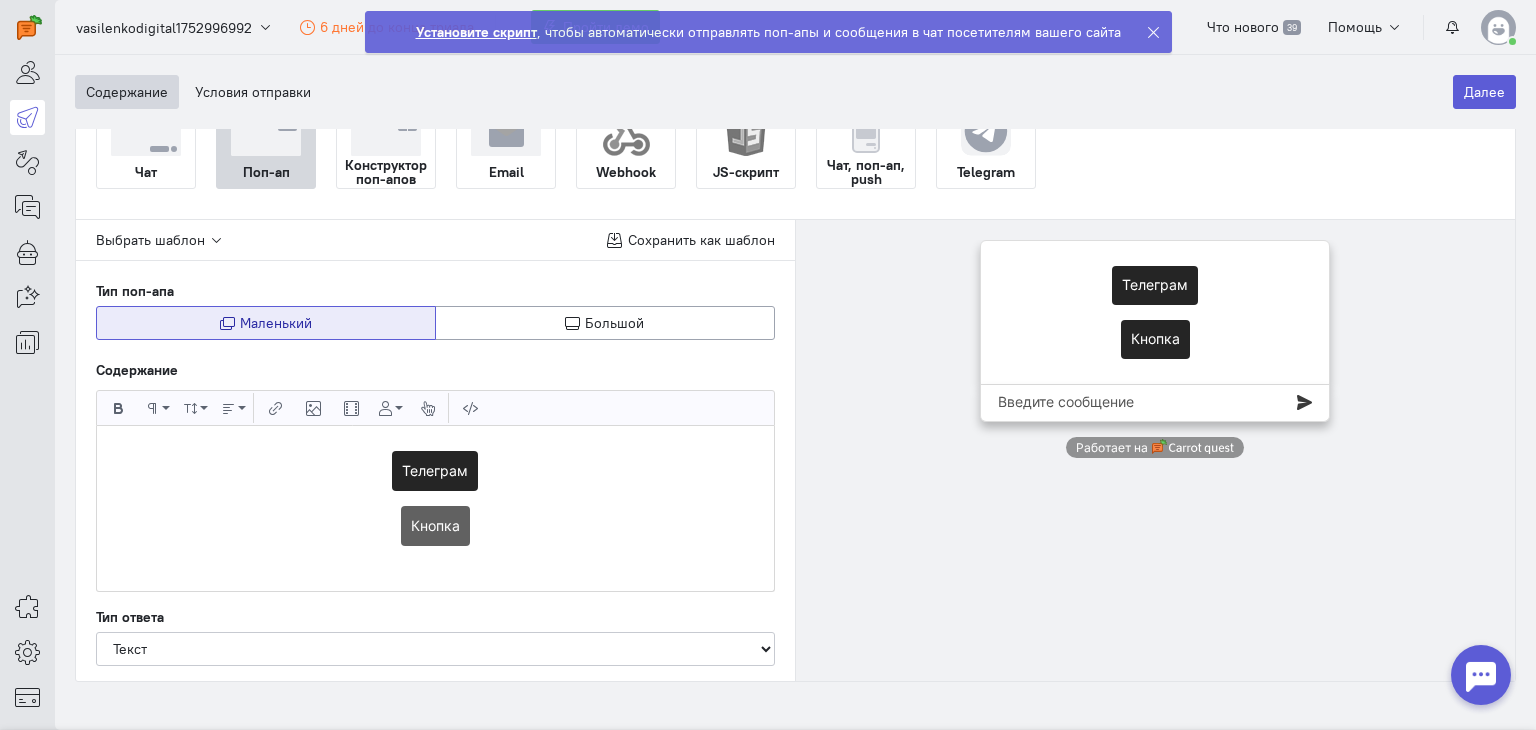 click on "Кнопка" at bounding box center [435, 526] 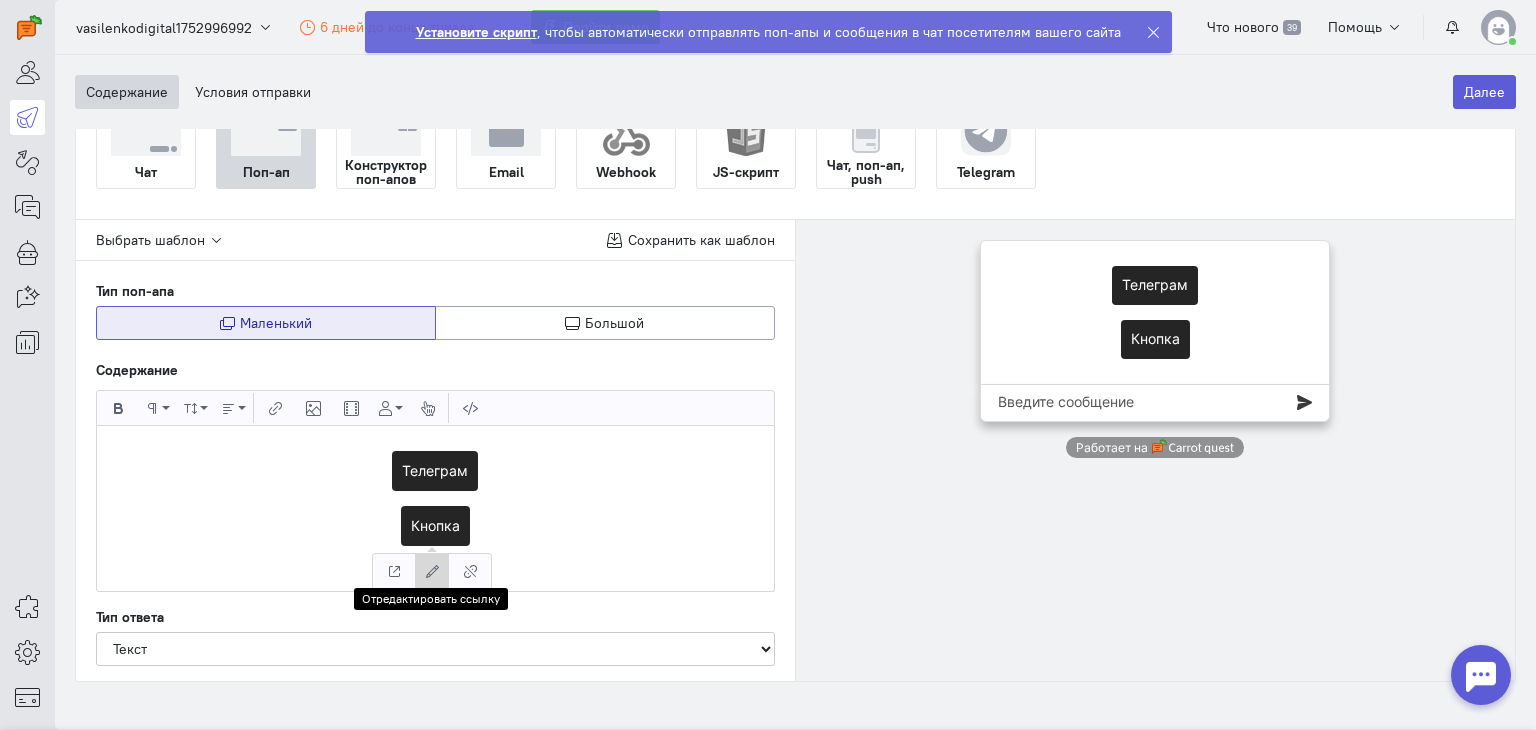 click at bounding box center [432, 571] 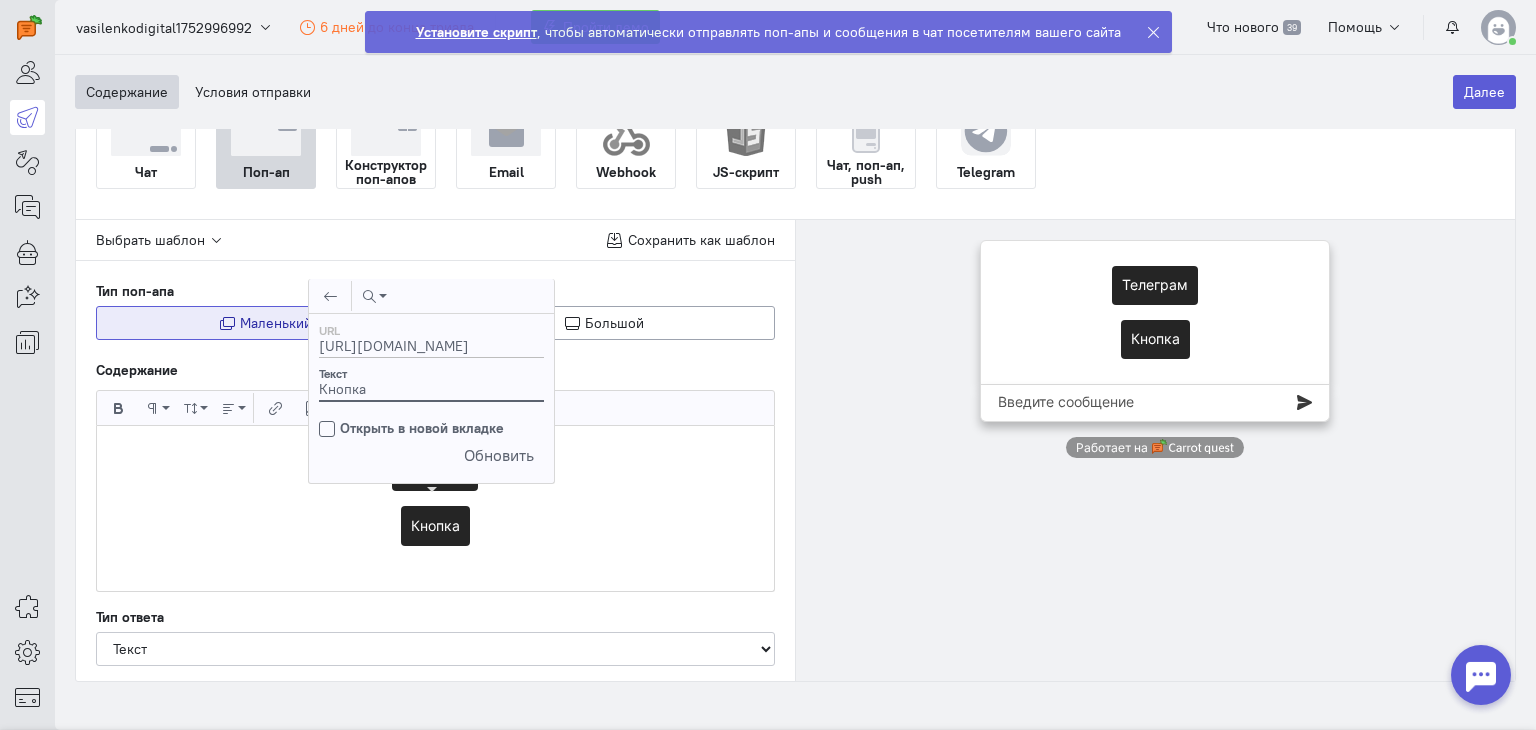 click on "Кнопка" at bounding box center [431, 388] 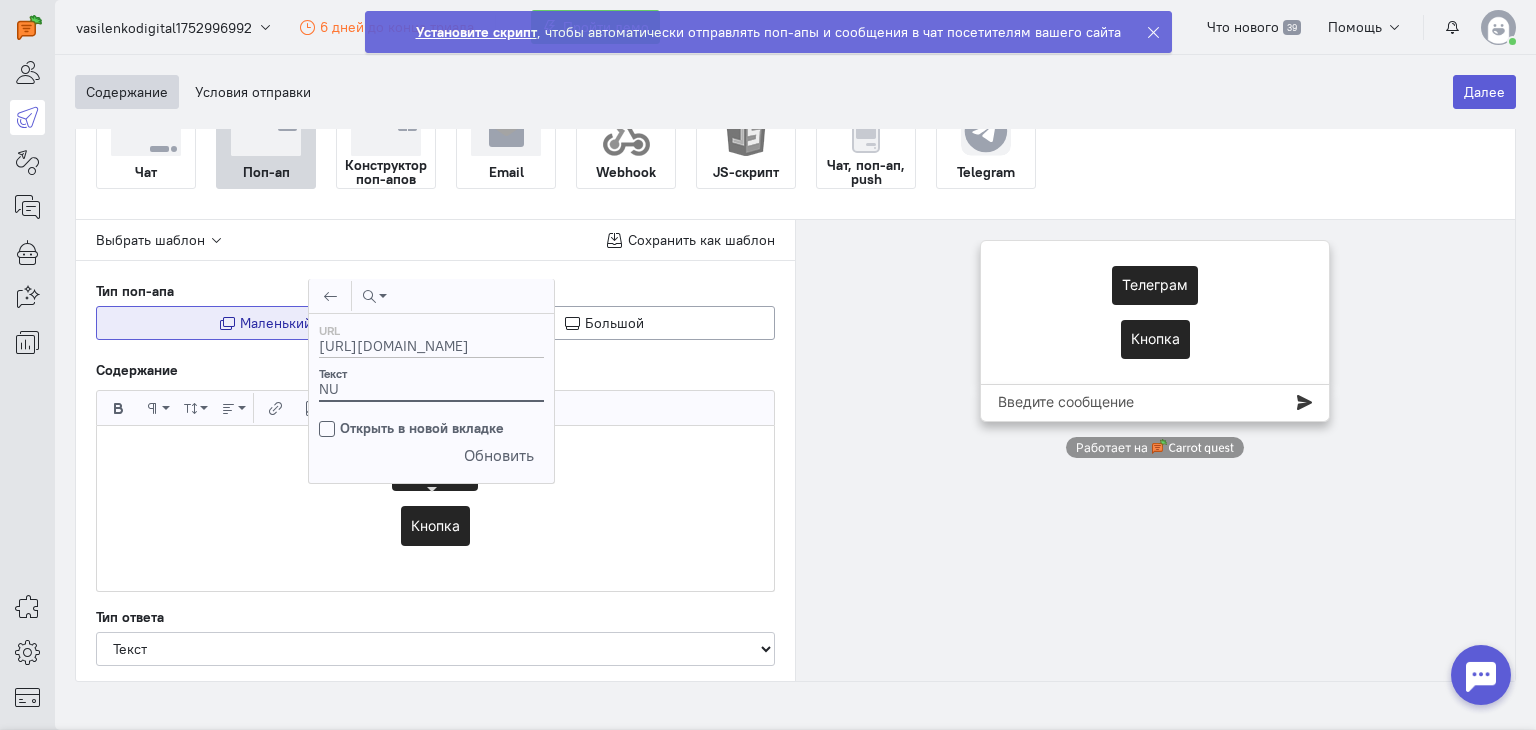 type on "N" 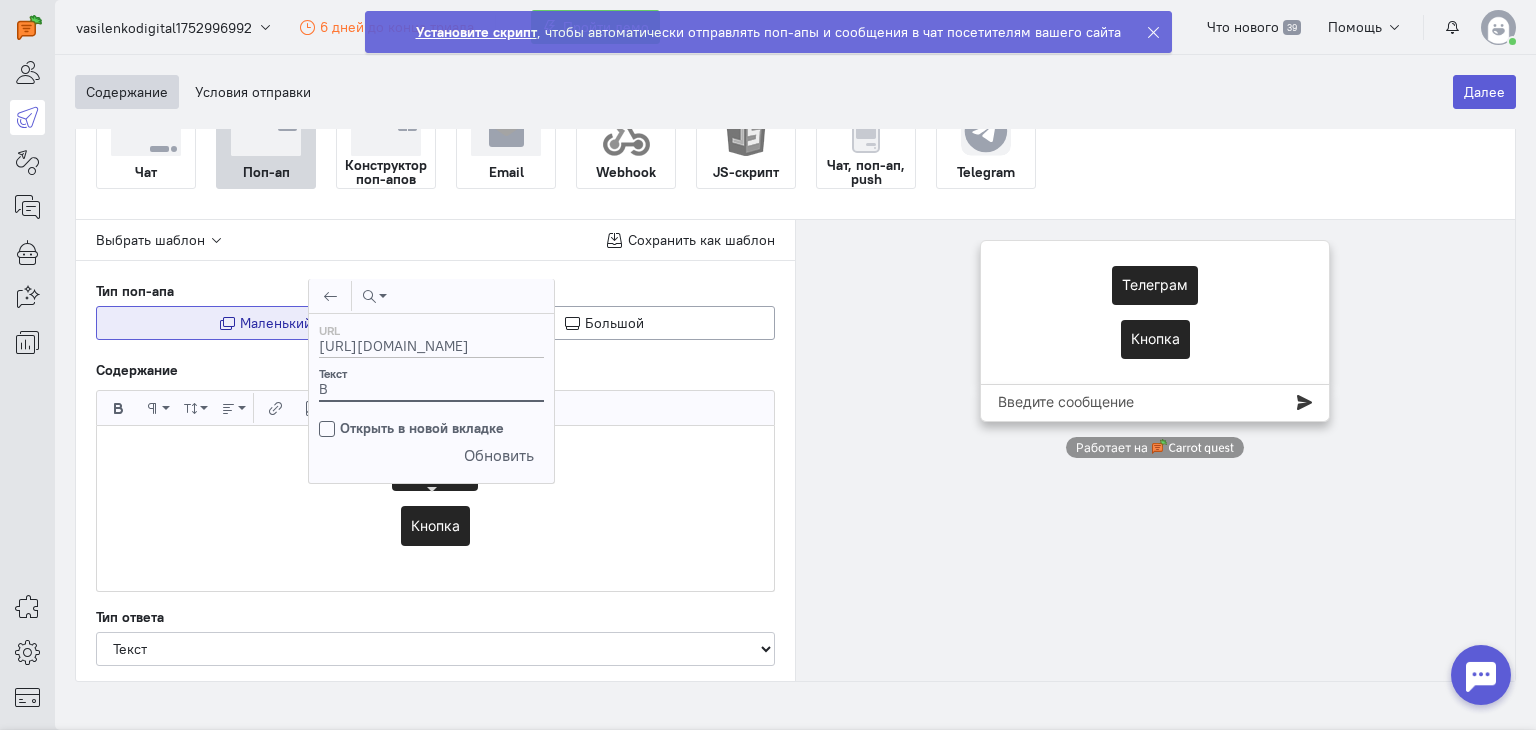 type on "ВК" 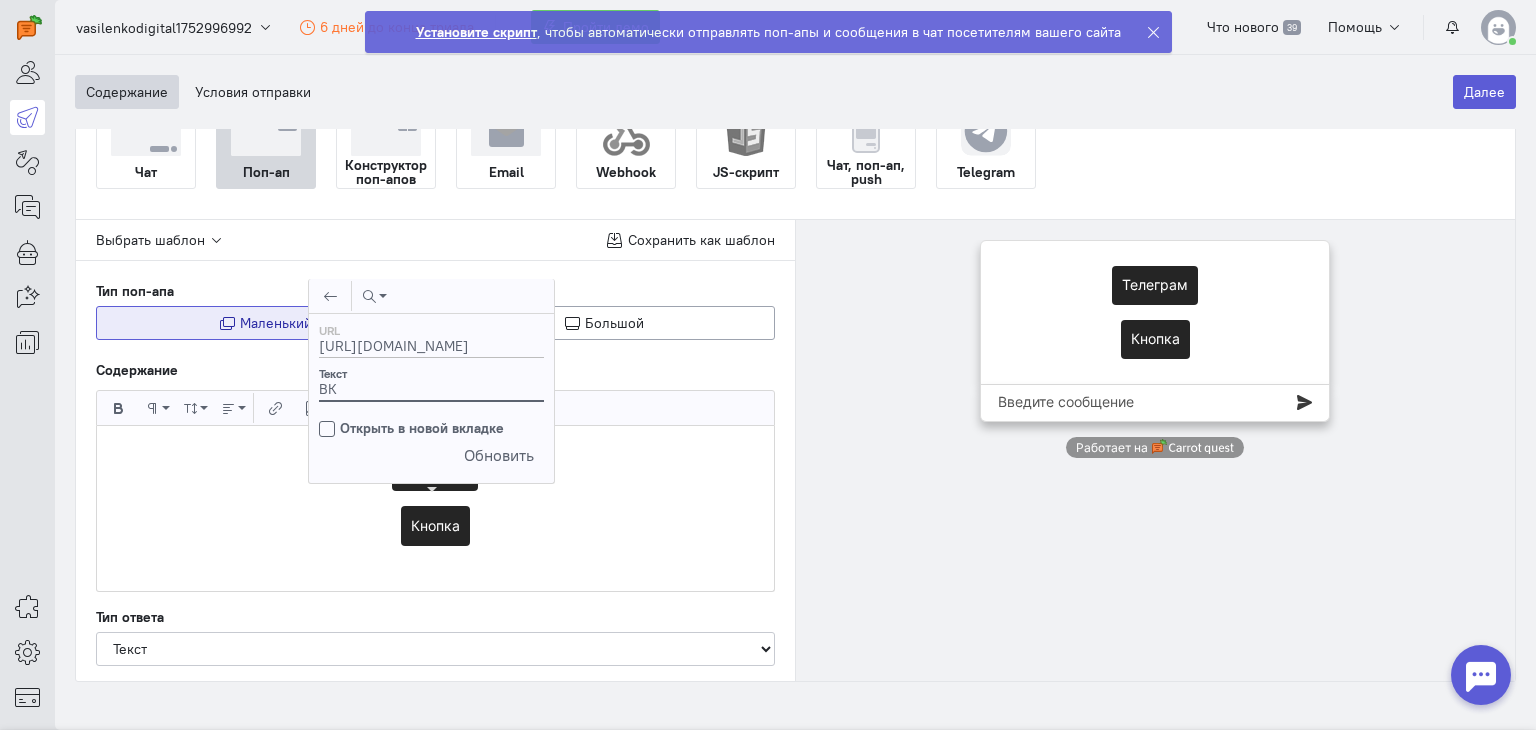 click on "Обновить" at bounding box center (431, 455) 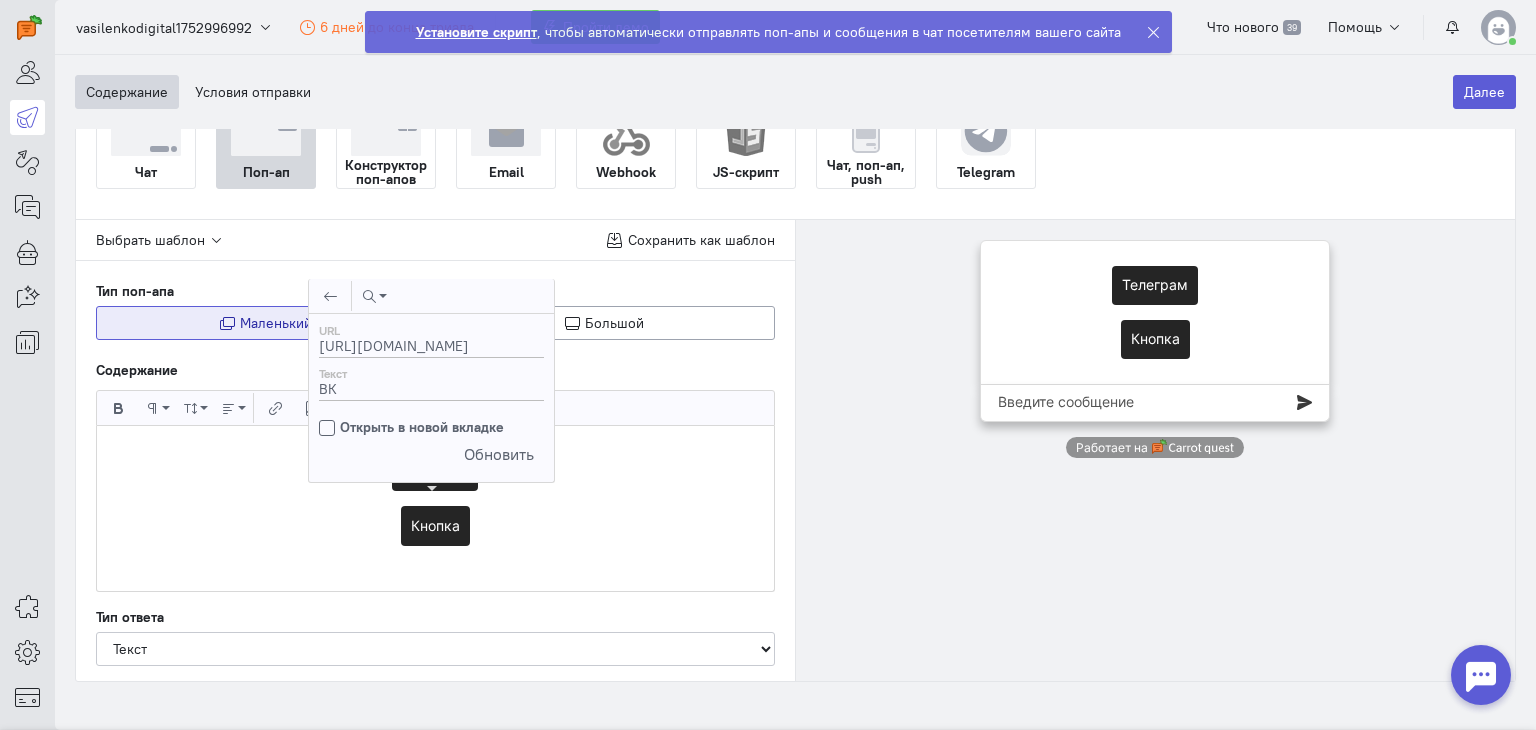 click on "Обновить" at bounding box center (499, 454) 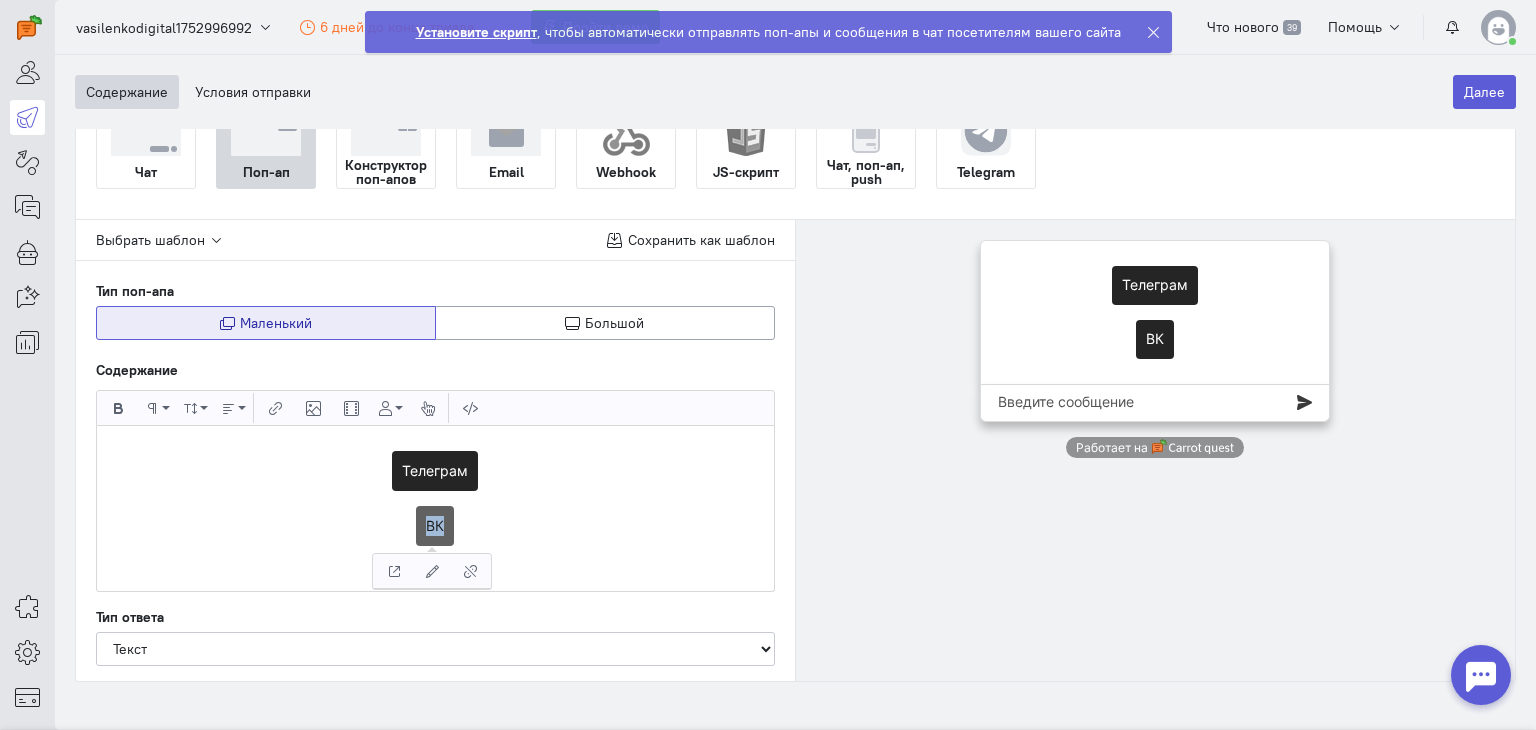 click on "ВК" at bounding box center (435, 526) 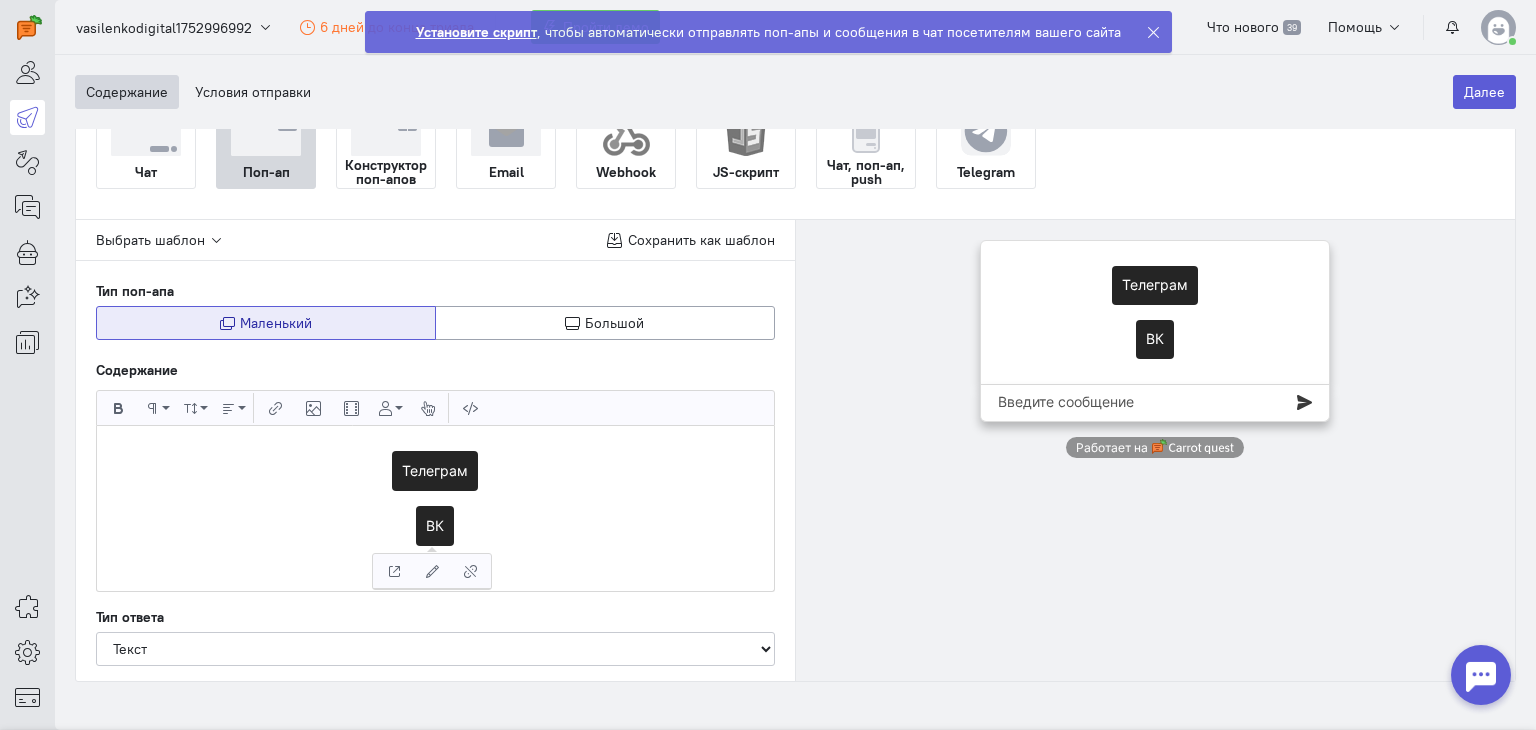 click on "ВК" at bounding box center [435, 543] 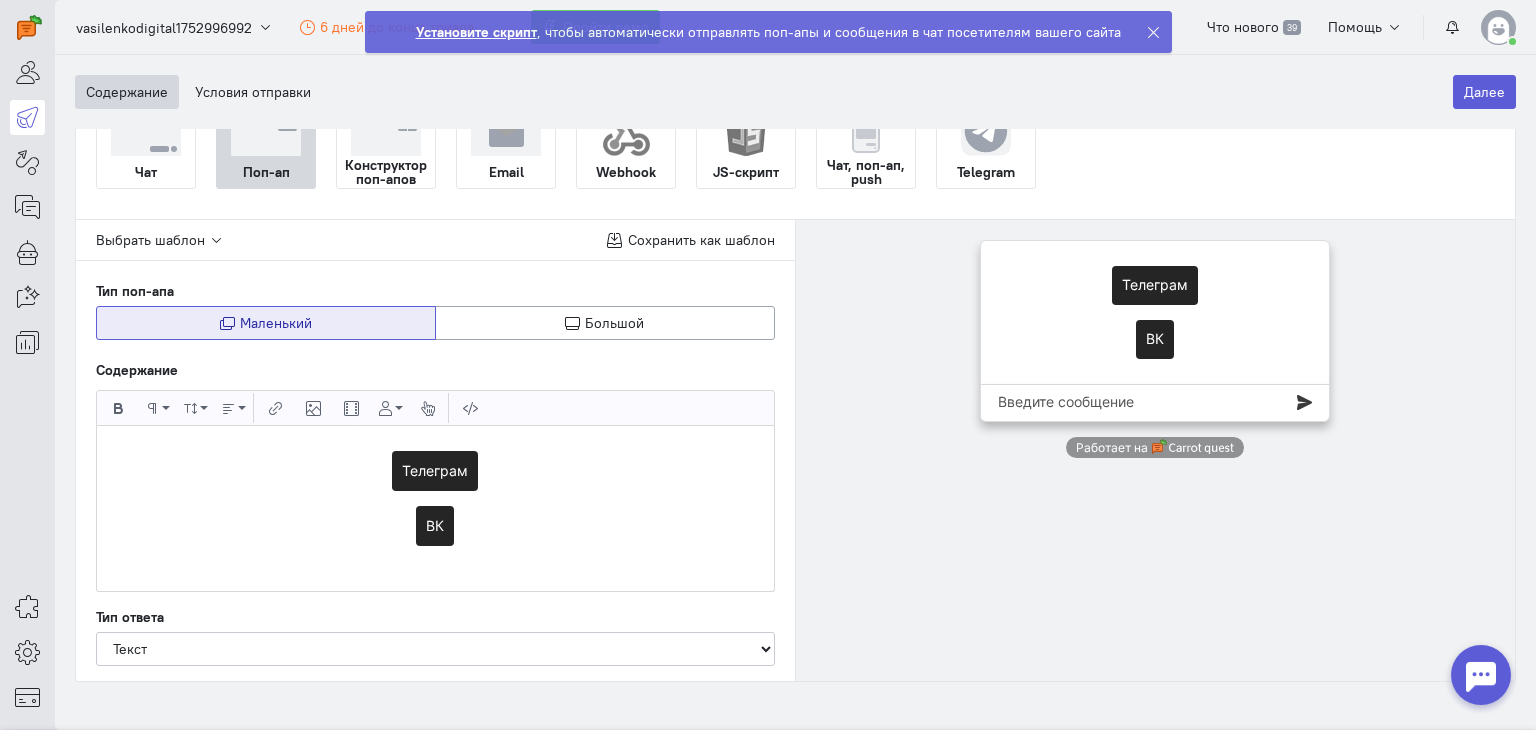 click on "Телеграм ВК" at bounding box center (435, 508) 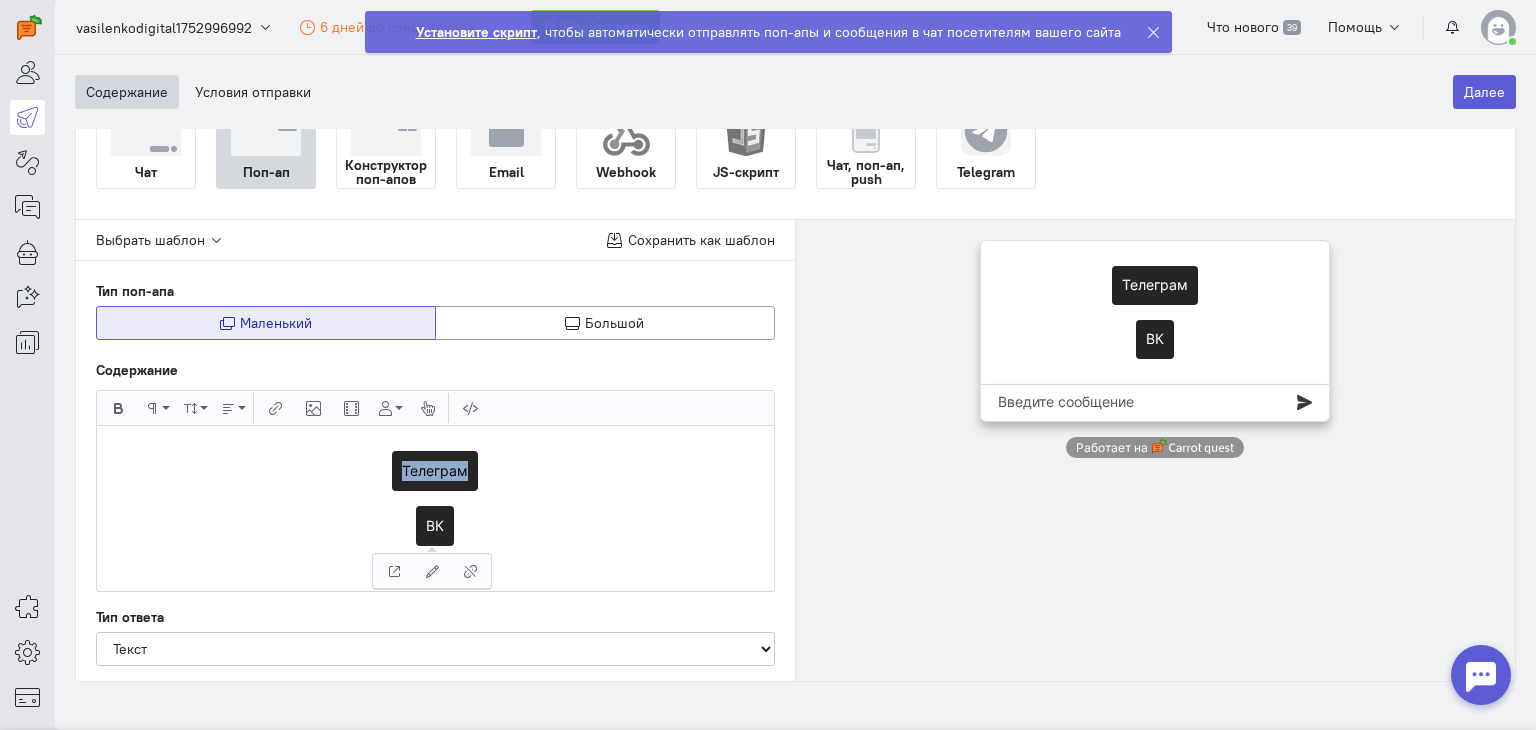 drag, startPoint x: 548, startPoint y: 461, endPoint x: 316, endPoint y: 461, distance: 232 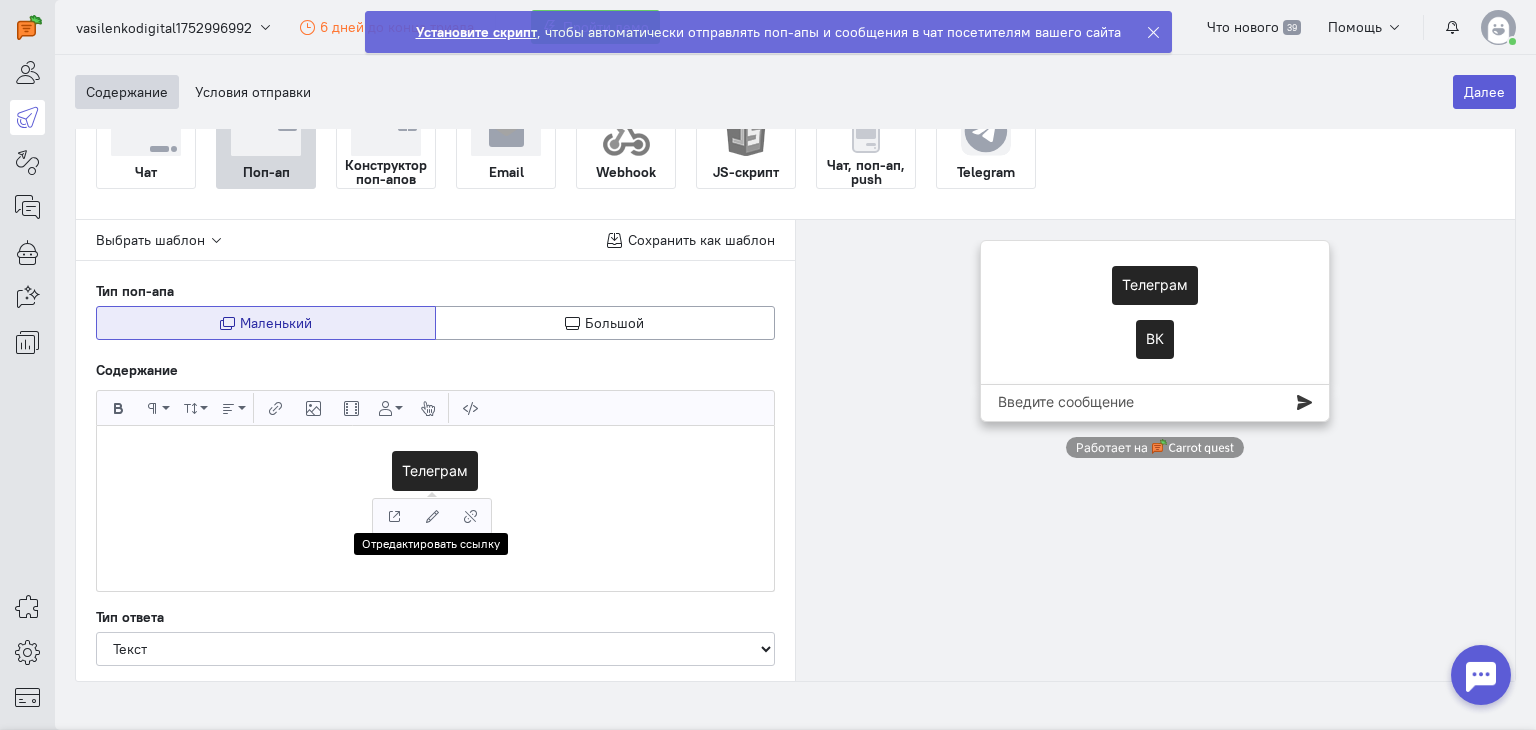 click on "ВК" at bounding box center [435, 543] 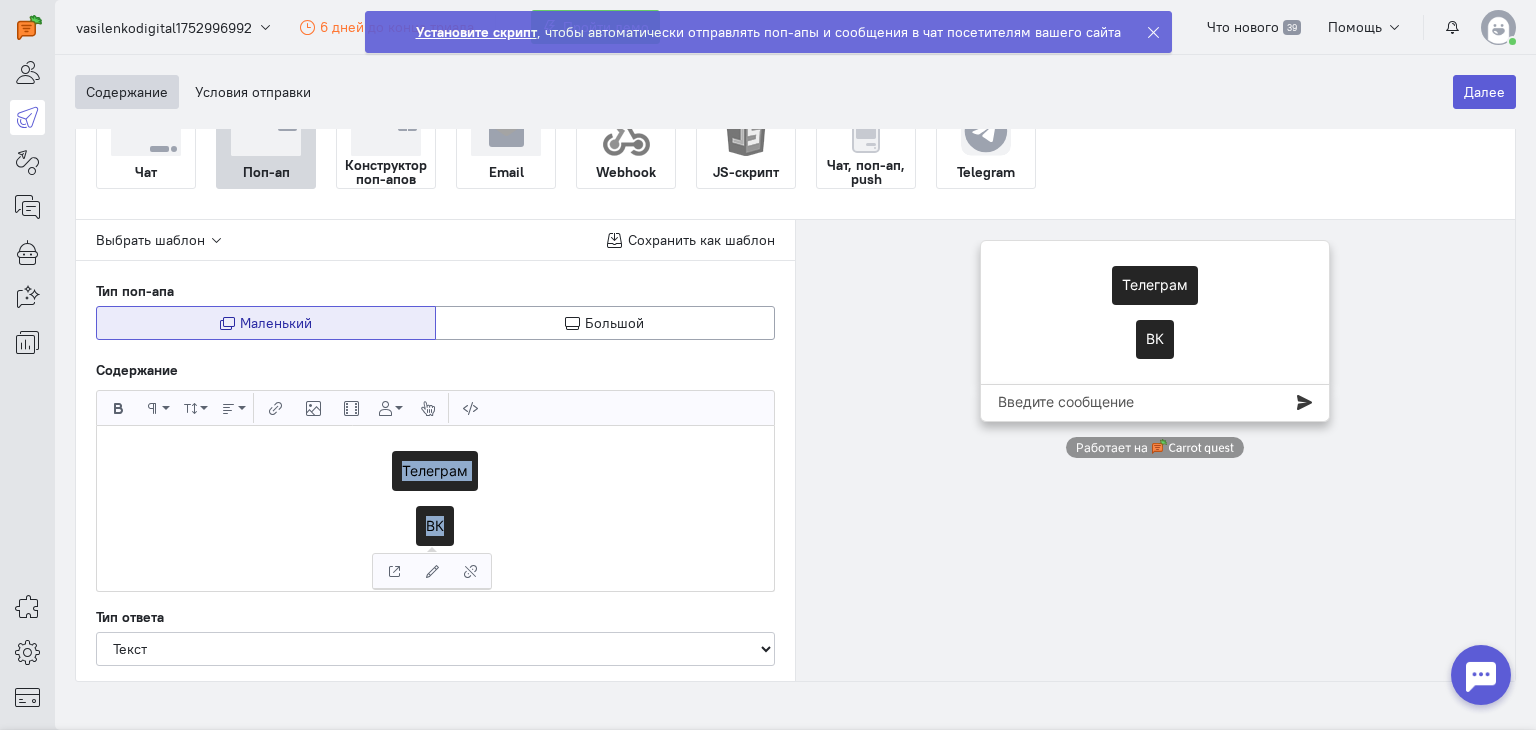drag, startPoint x: 563, startPoint y: 530, endPoint x: 316, endPoint y: 466, distance: 255.15681 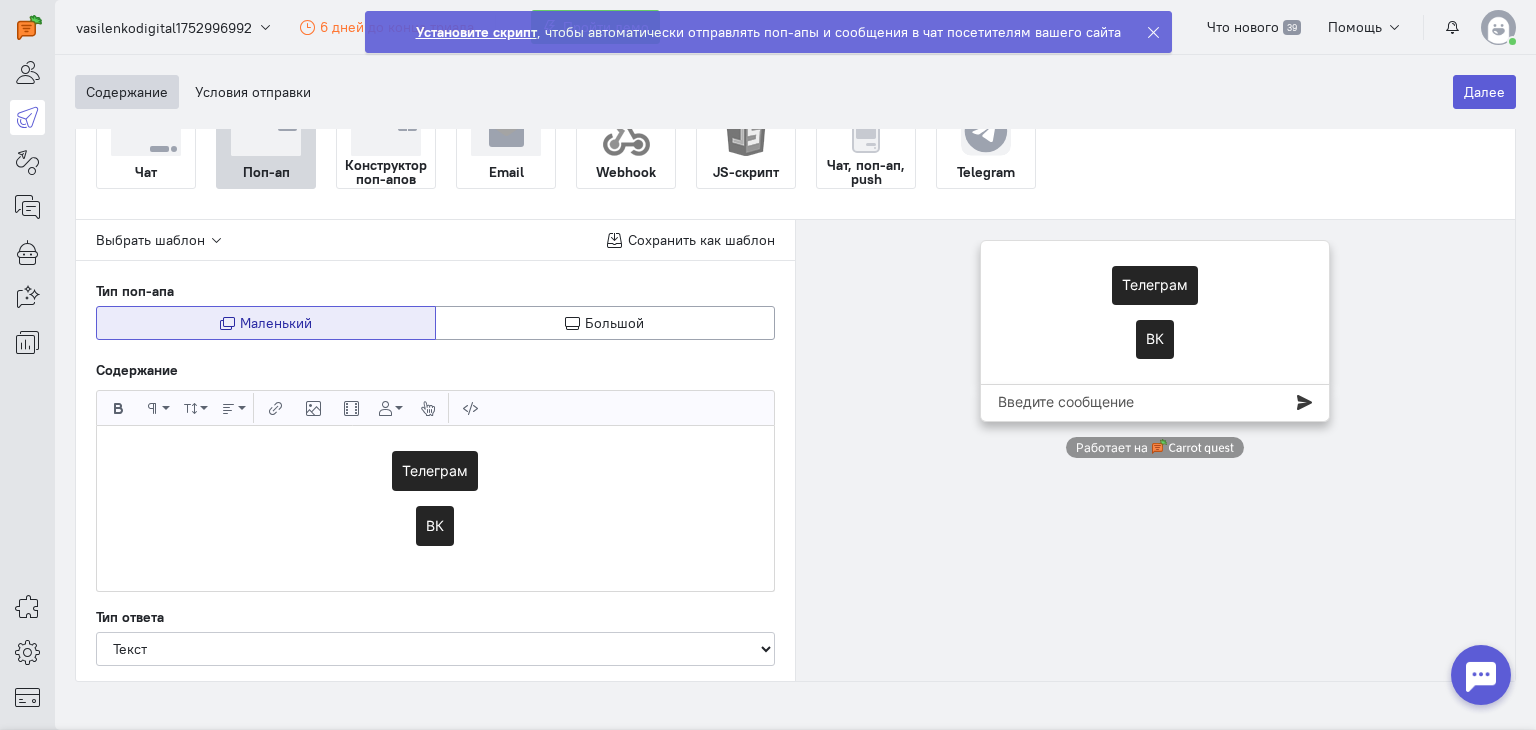 click on "Телеграм ВК" at bounding box center (435, 508) 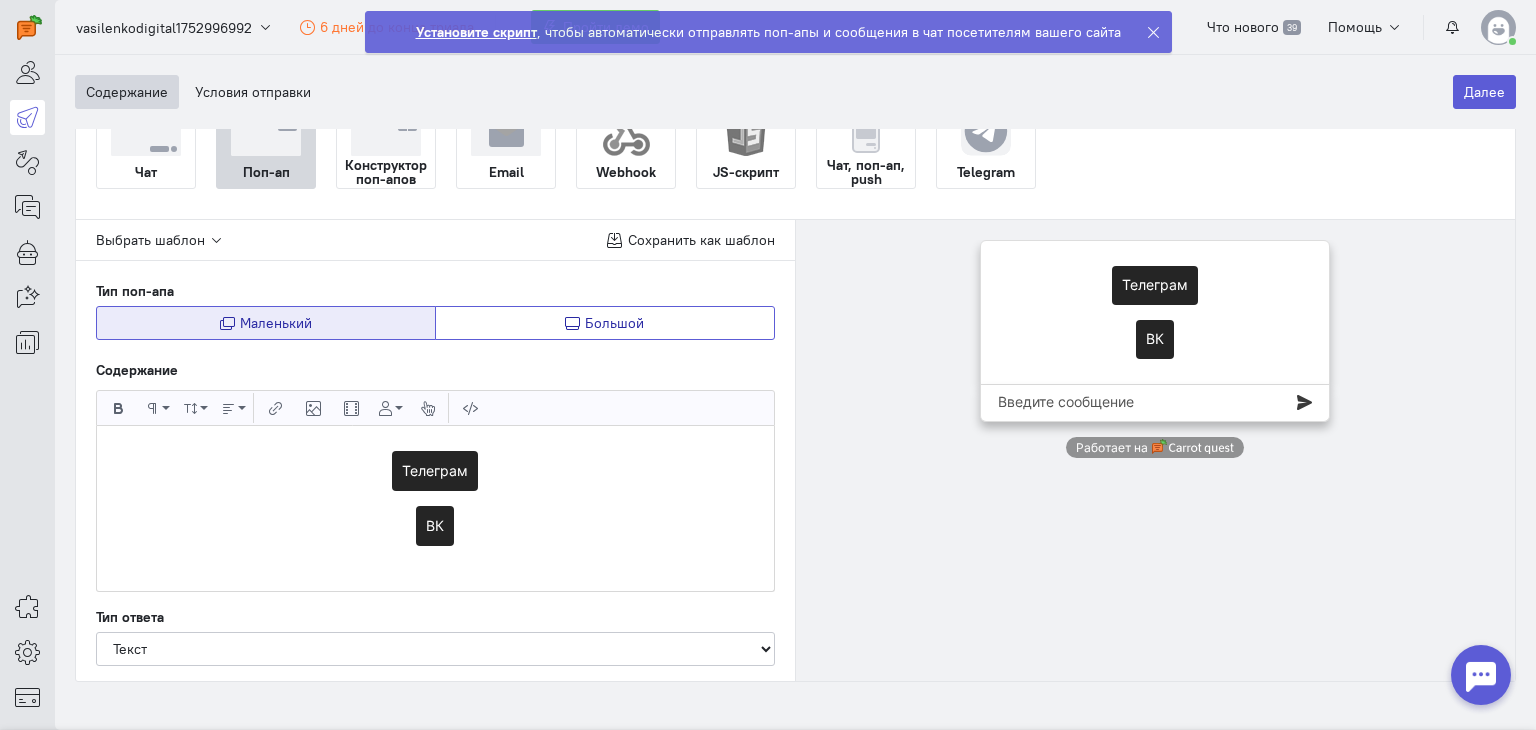 click at bounding box center [572, 323] 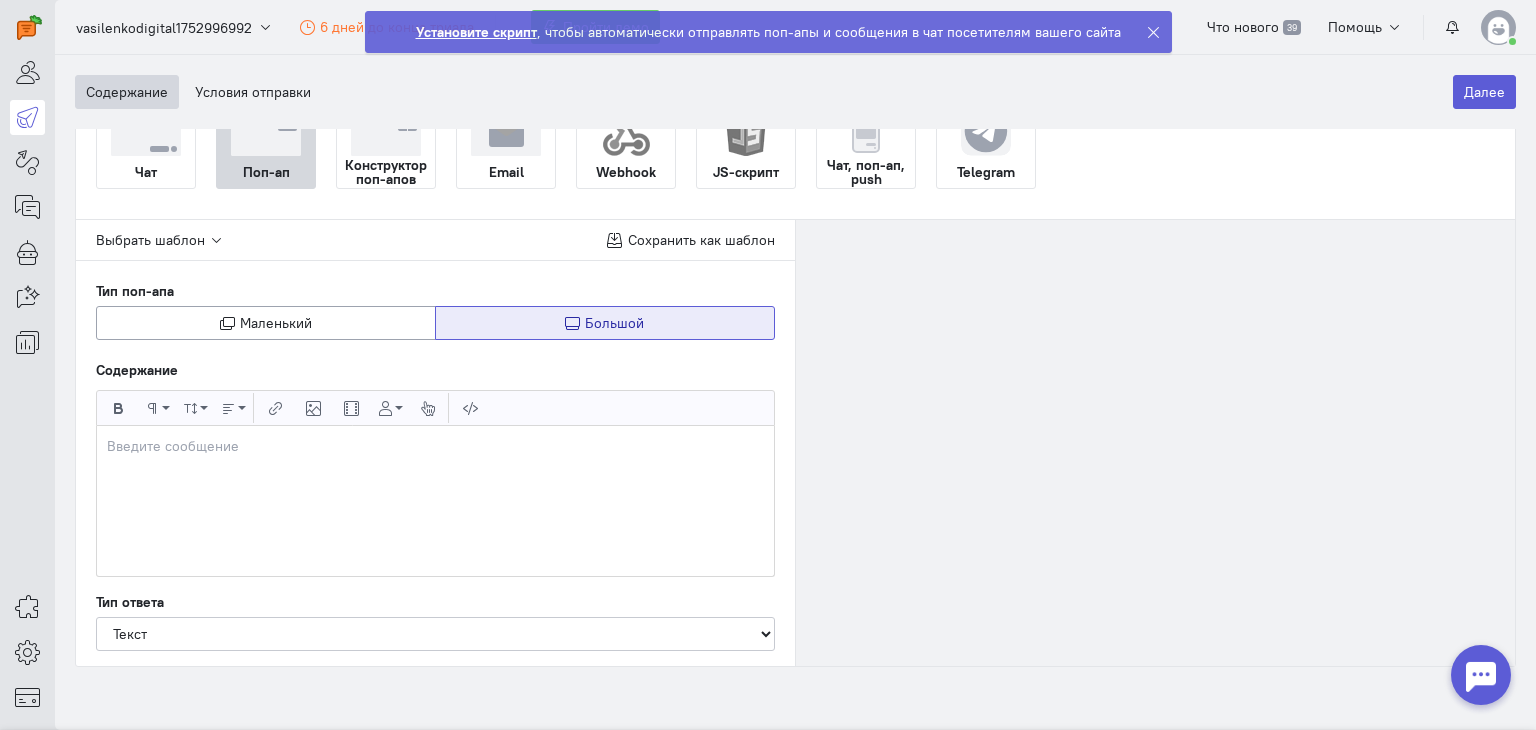 scroll, scrollTop: 0, scrollLeft: 0, axis: both 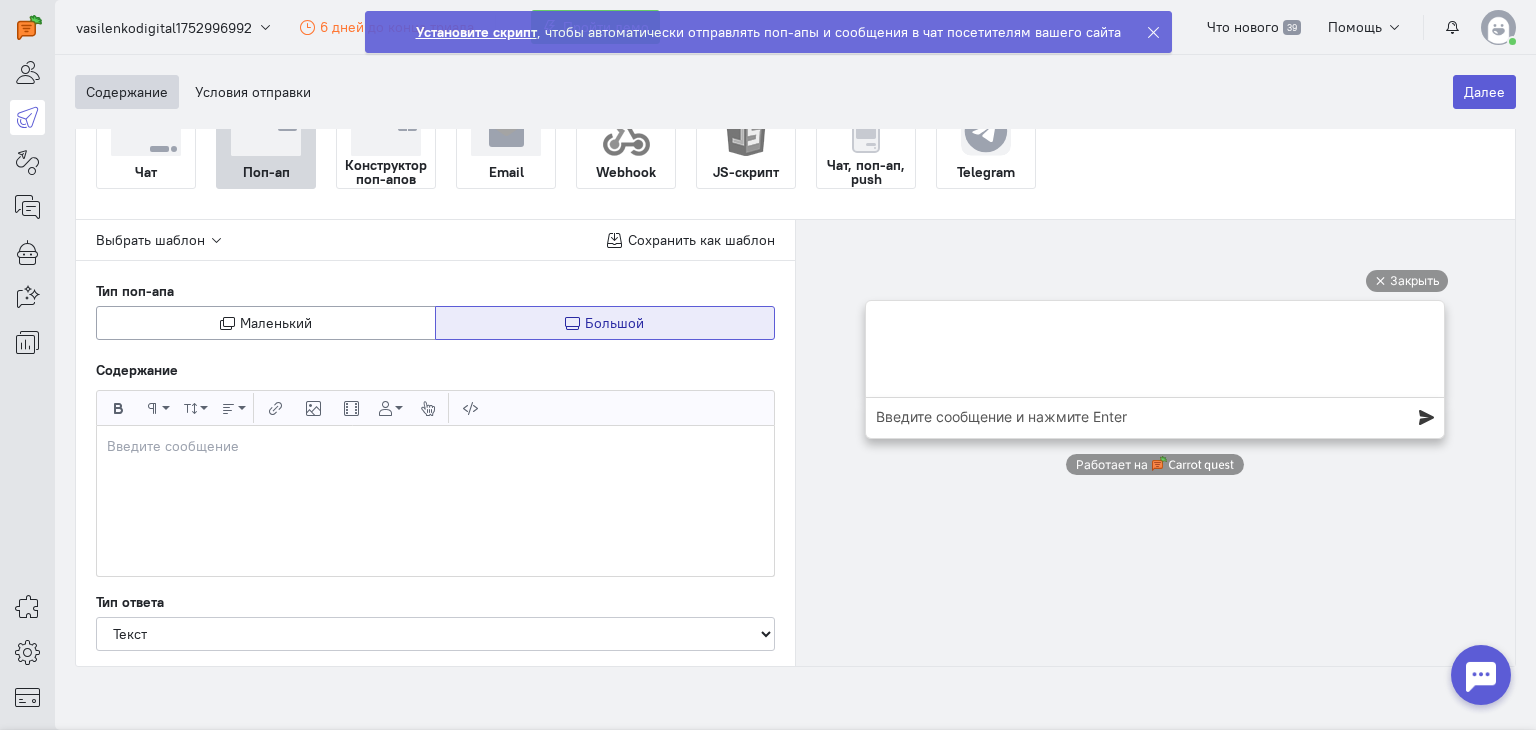 click at bounding box center (435, 501) 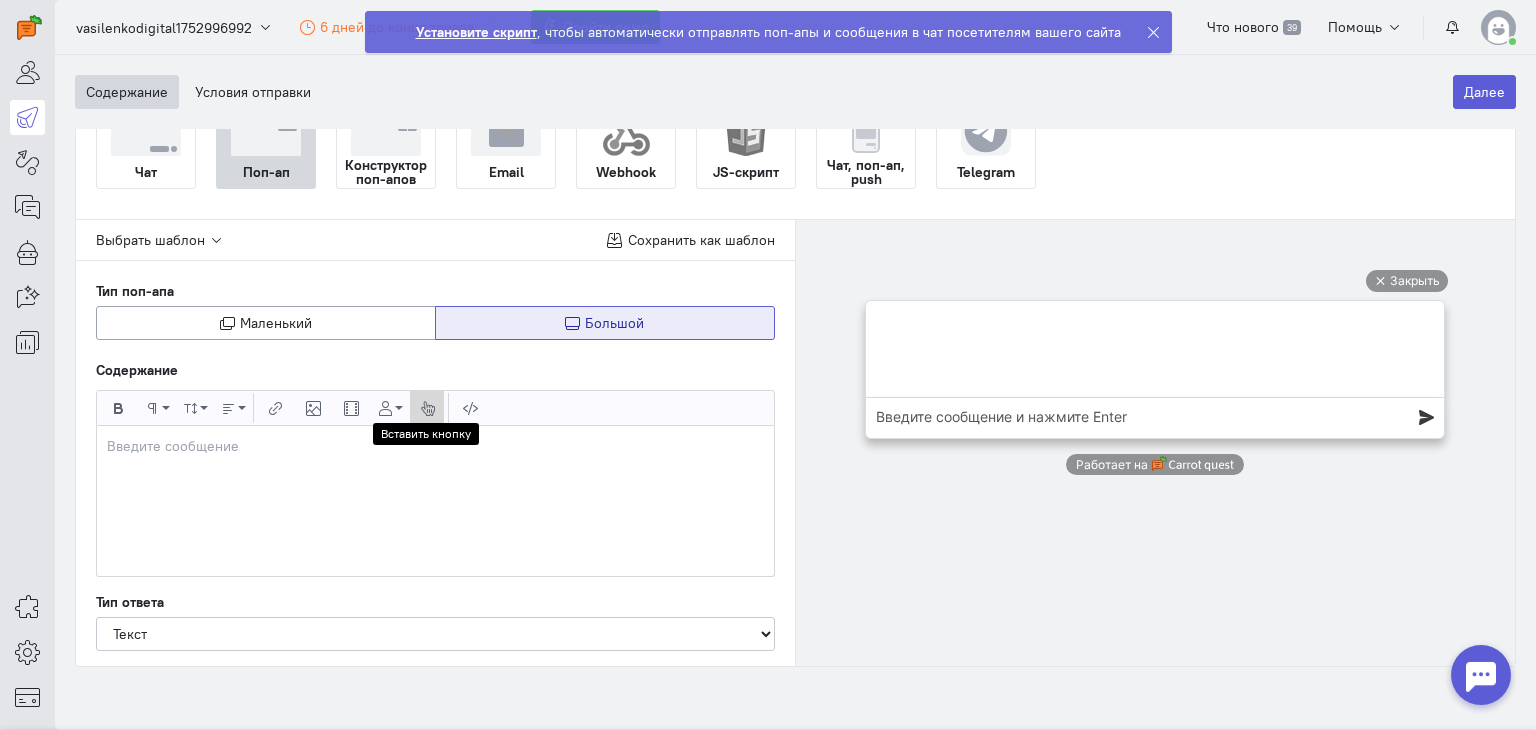 click on "Вставить кнопку" at bounding box center [427, 408] 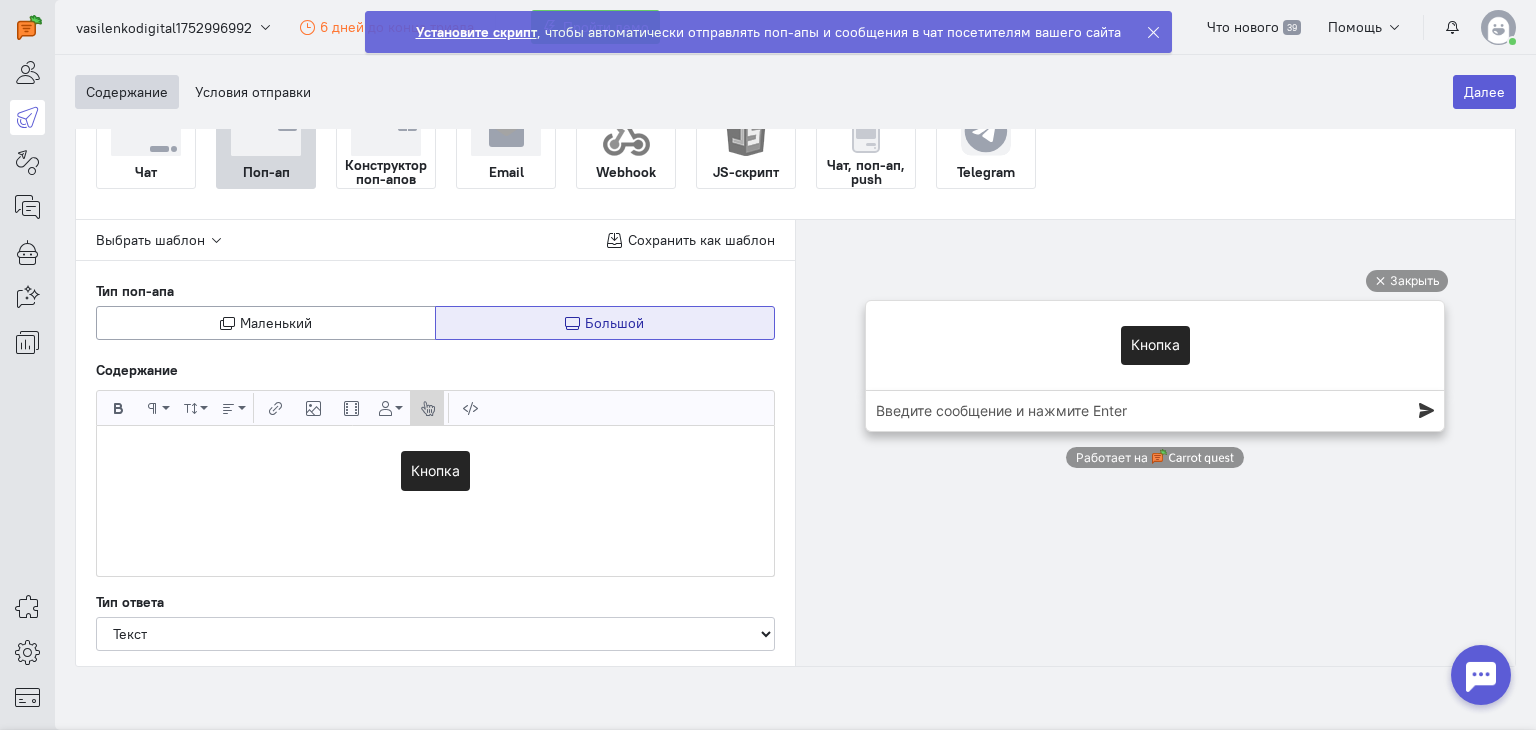 click on "Вставить кнопку" at bounding box center (427, 408) 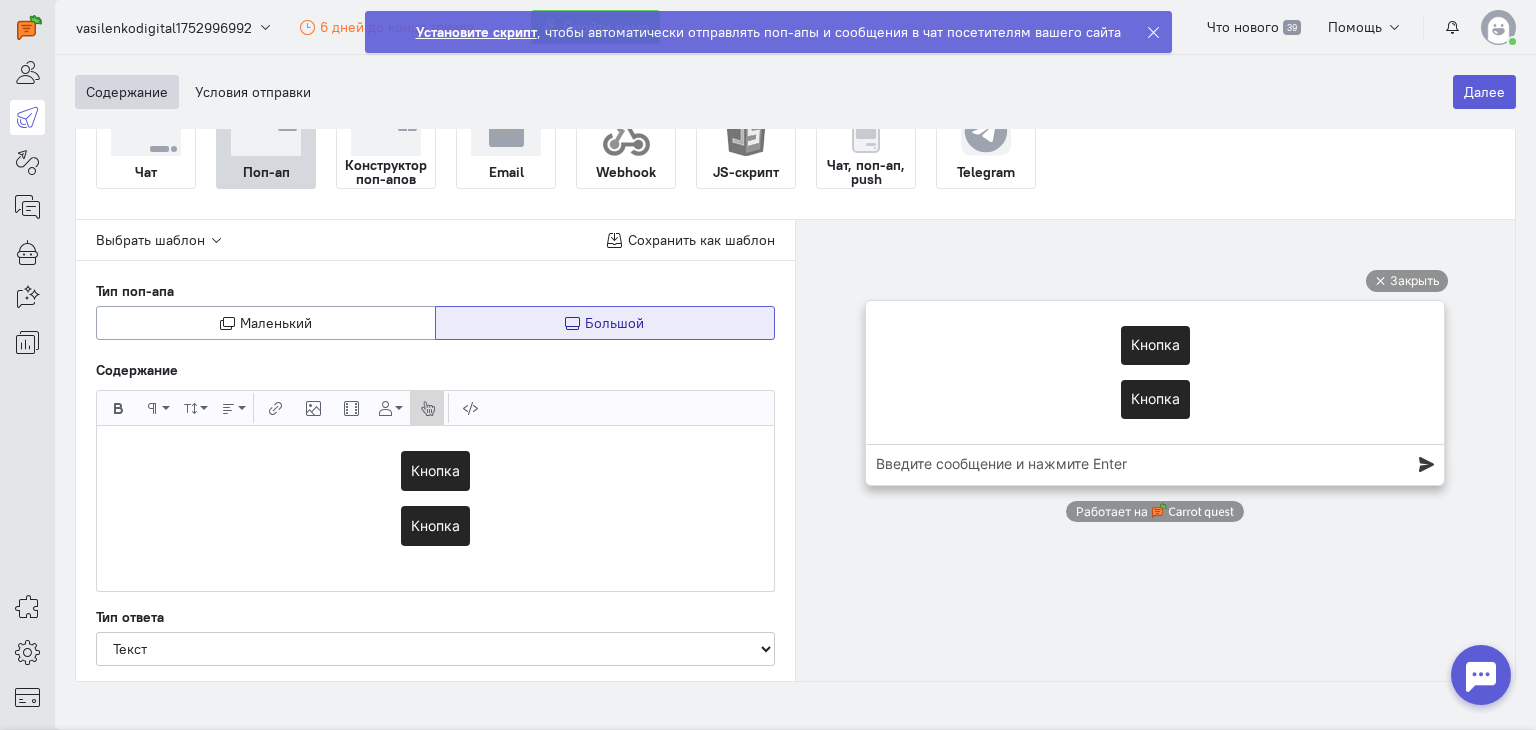click on "Вставить кнопку" at bounding box center [427, 408] 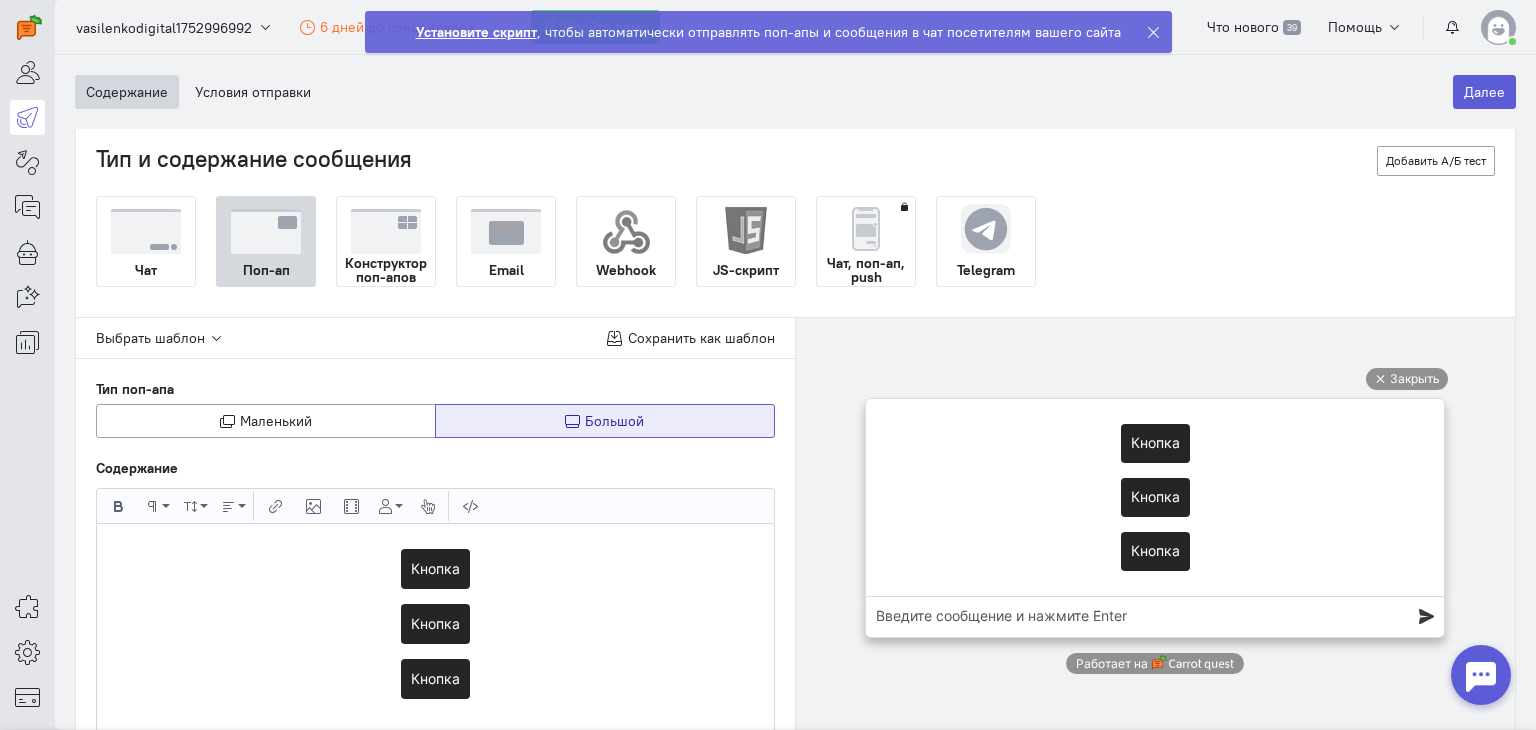 scroll, scrollTop: 0, scrollLeft: 0, axis: both 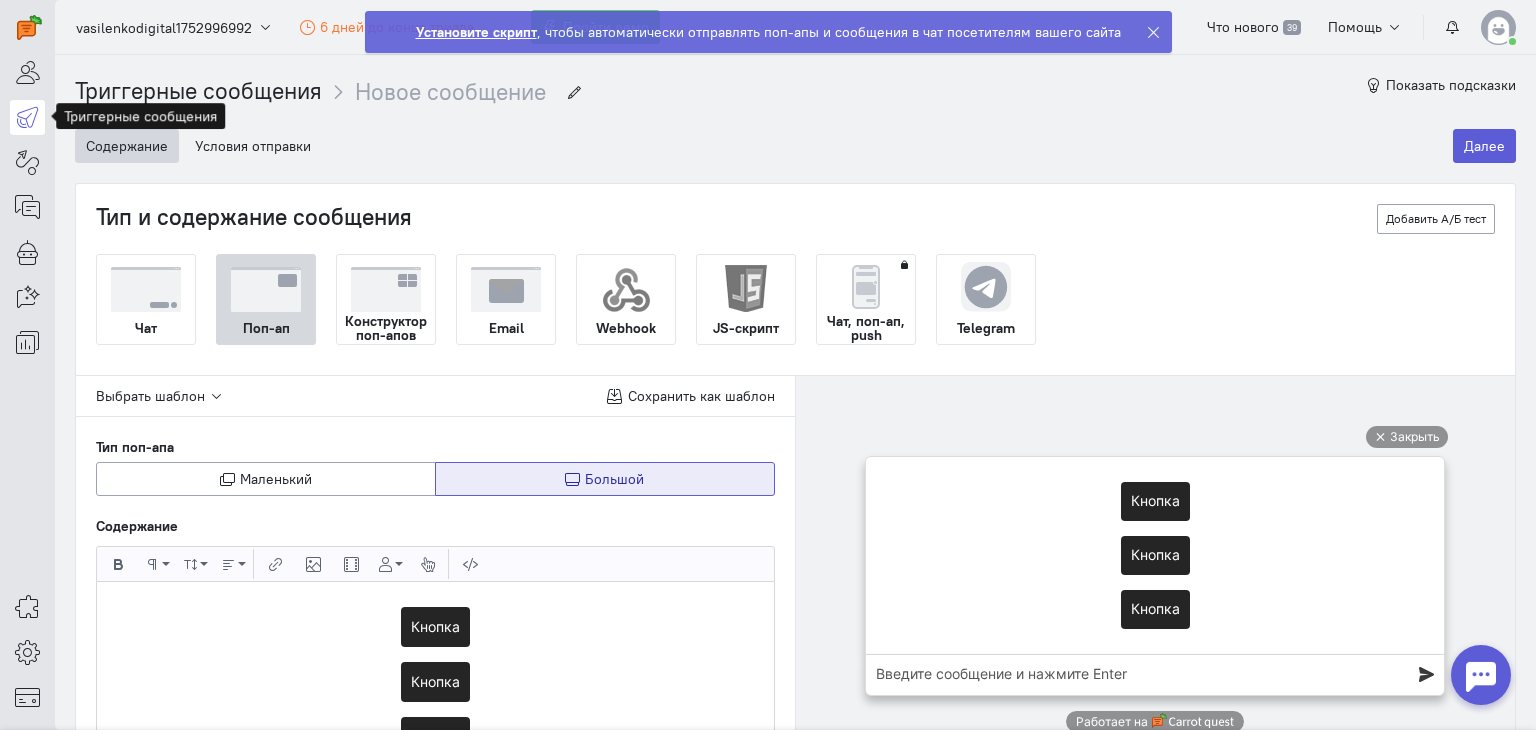 click at bounding box center [27, 117] 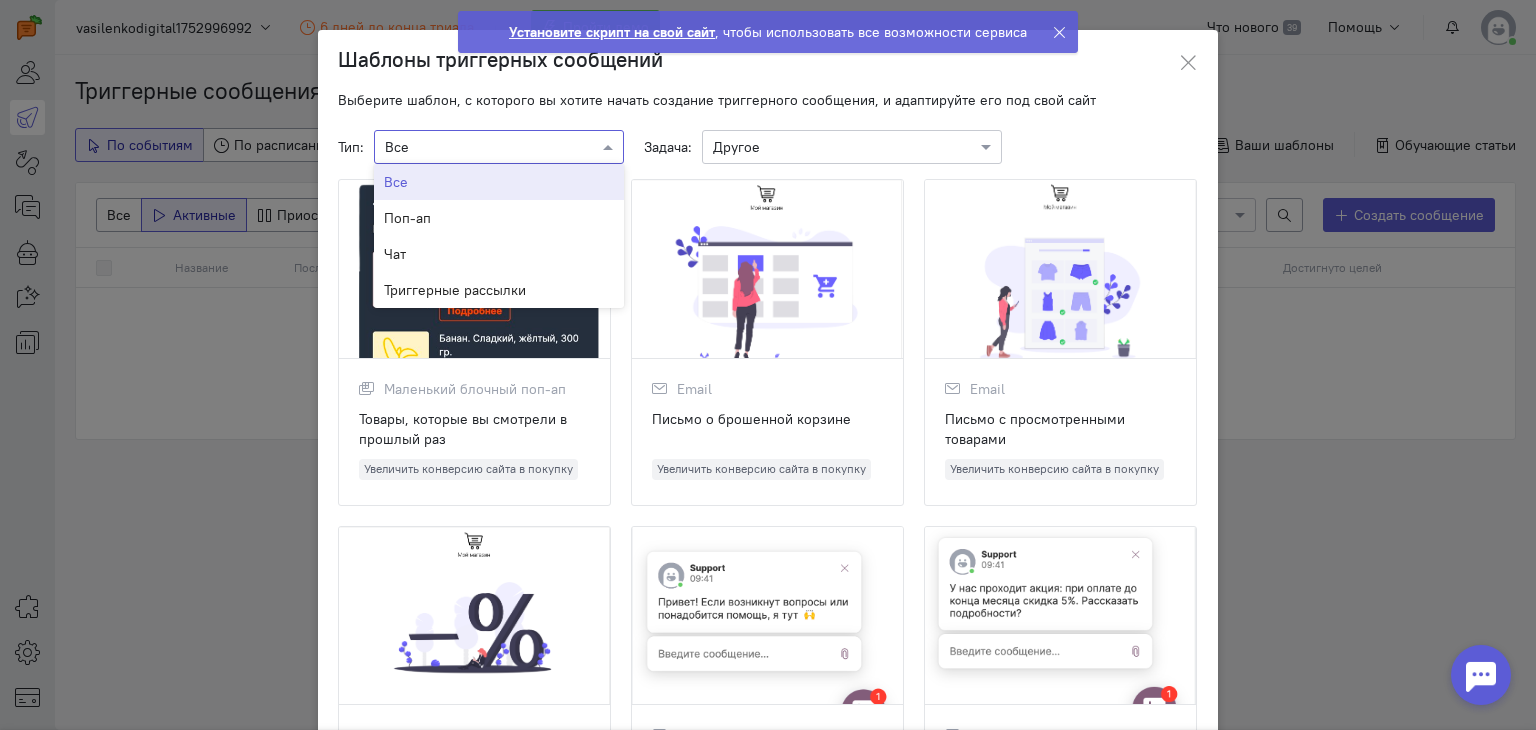 click 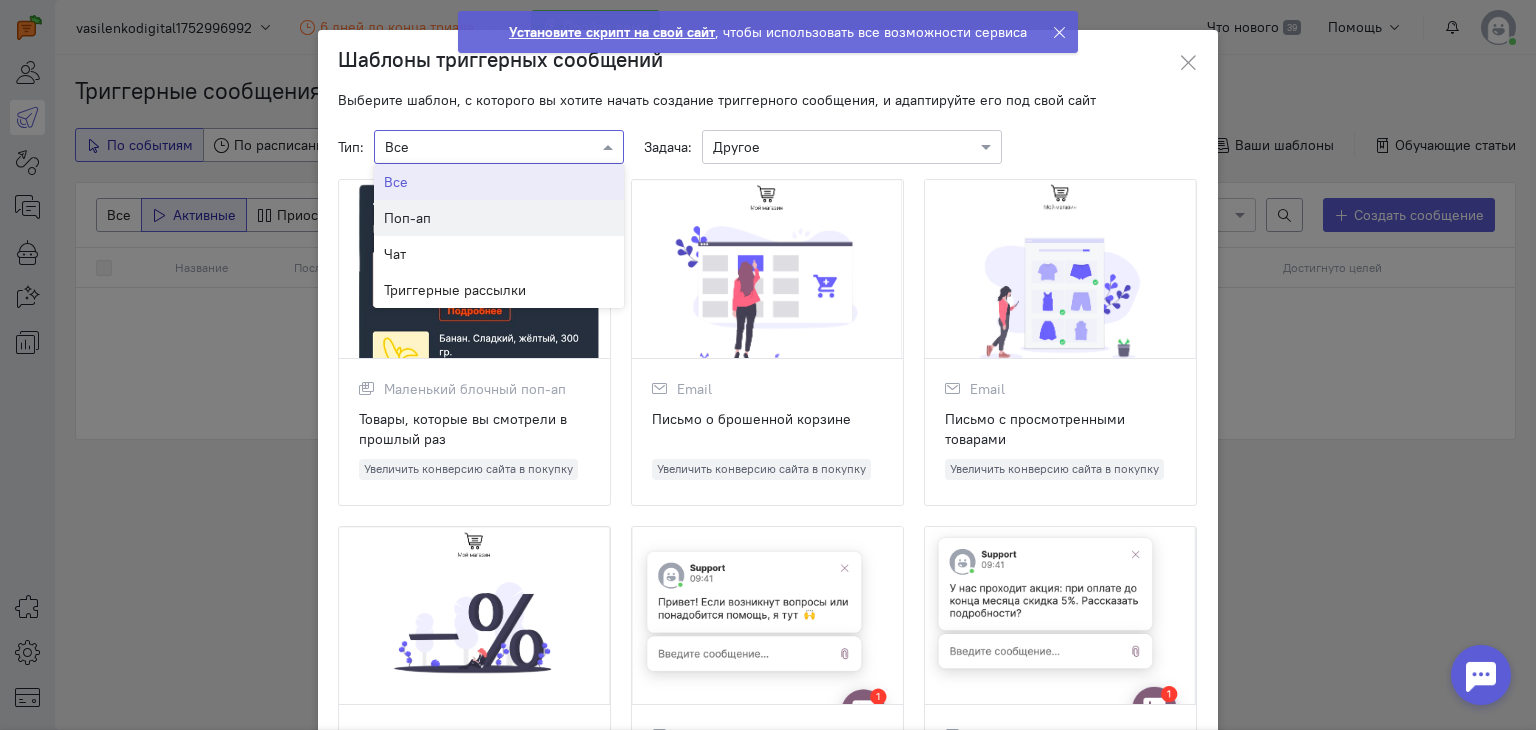 click on "Поп-ап" at bounding box center (499, 218) 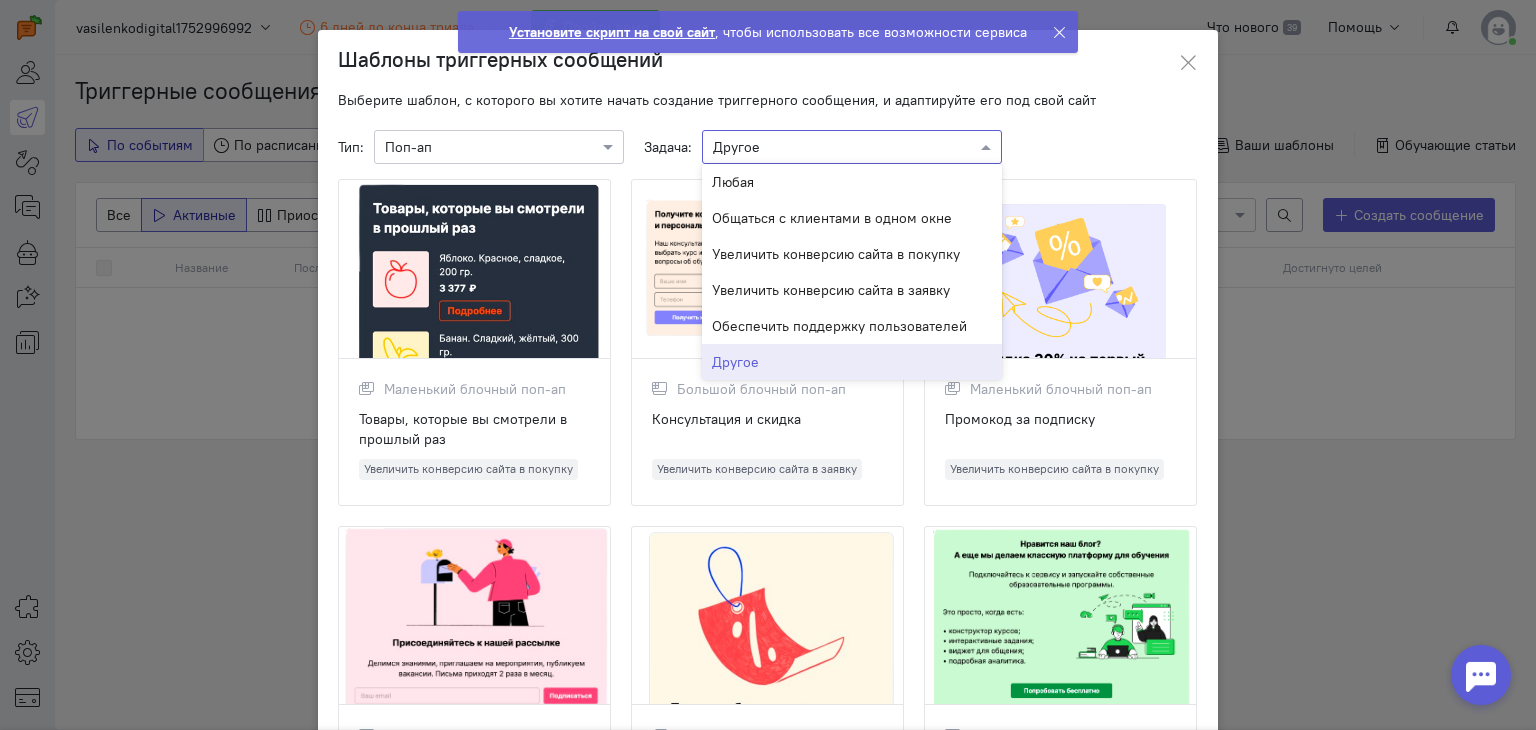 click 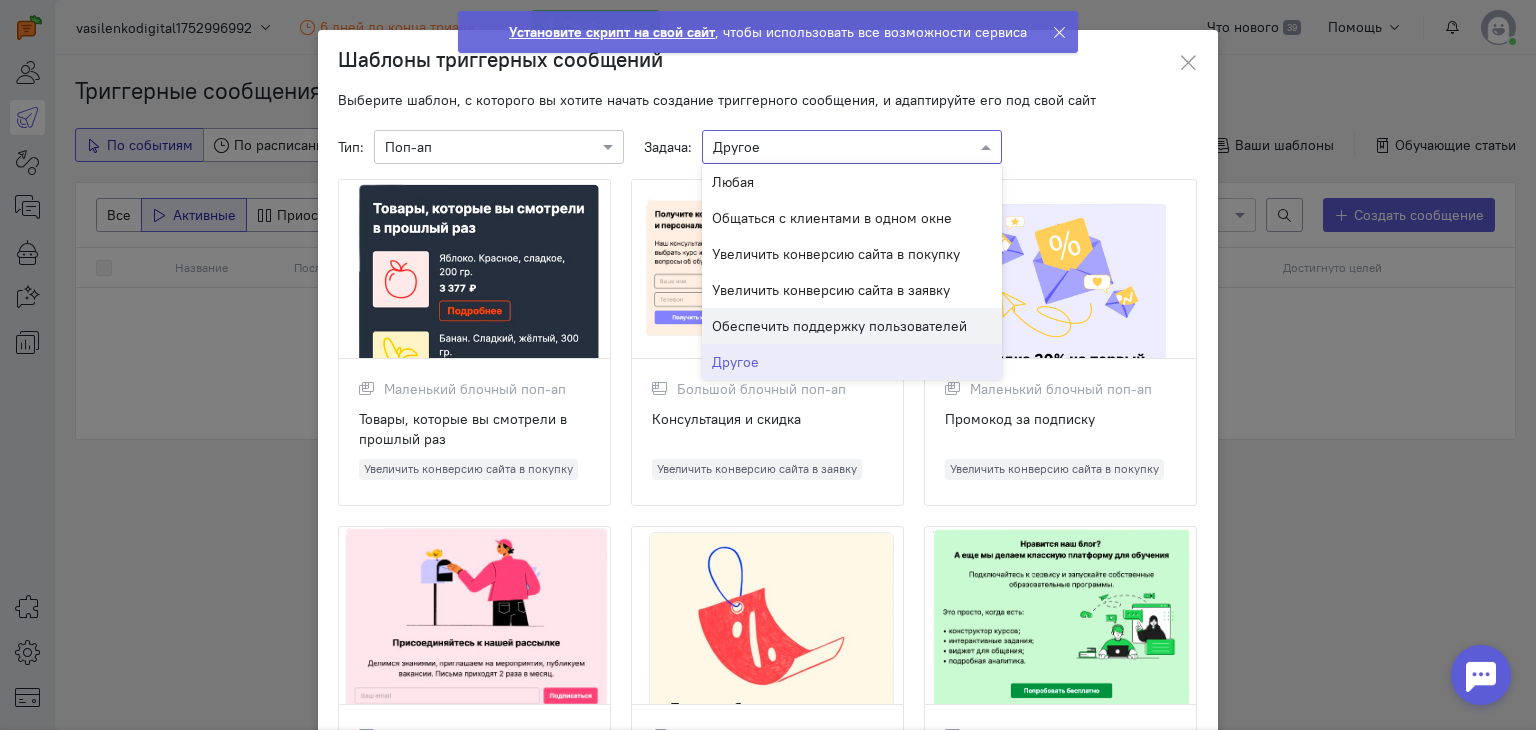 click on "Выберите шаблон, с которого вы хотите начать создание триггерного сообщения, и адаптируйте его под свой сайт
Тип:
×
Поп-ап
Задача:
×
Другое
Любая
Общаться с клиентами в одном окне
Увеличить конверсию сайта в покупку
Увеличить конверсию сайта в заявку
Обеспечить поддержку пользователей
Другое
Маленький блочный поп-ап
Товары, которые вы смотрели в прошлый раз" 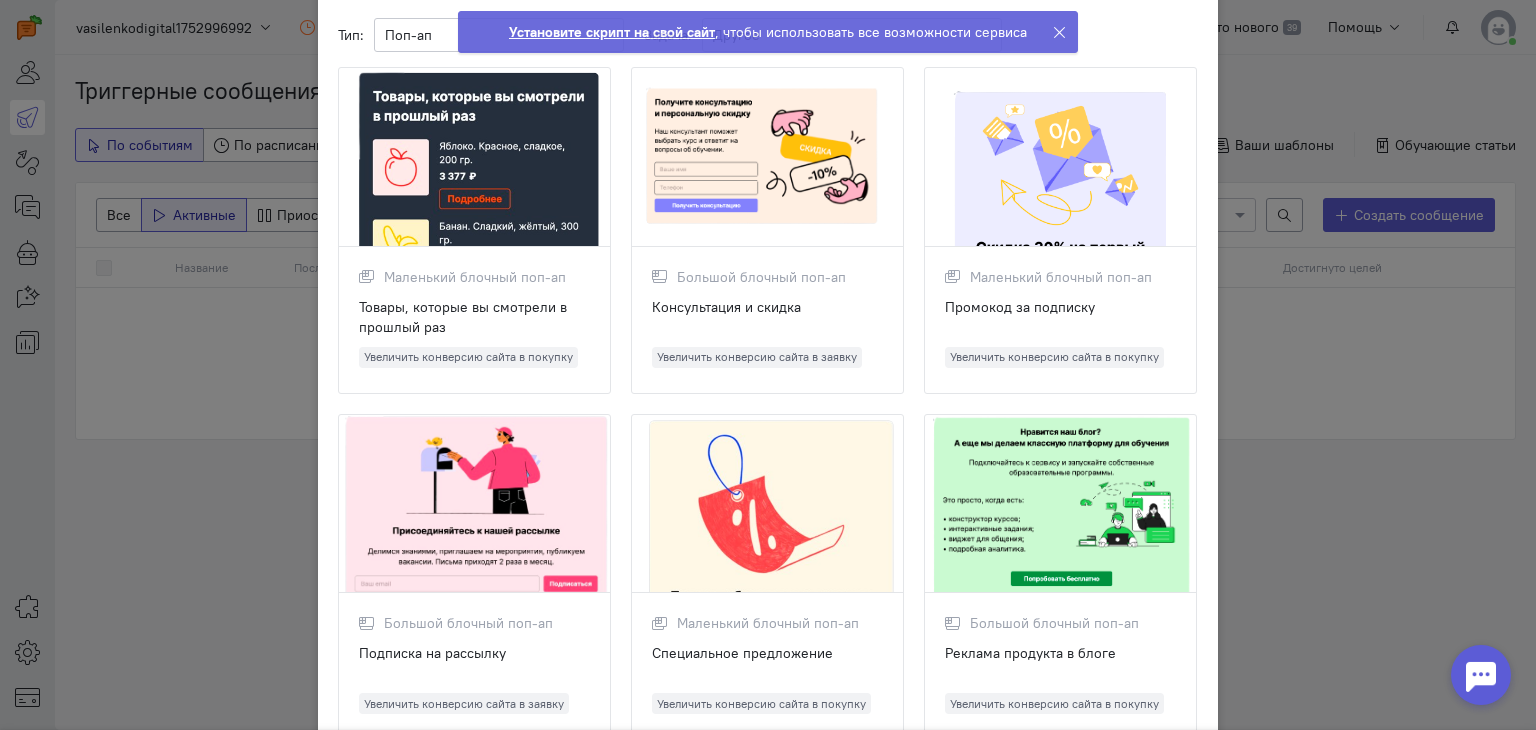scroll, scrollTop: 0, scrollLeft: 0, axis: both 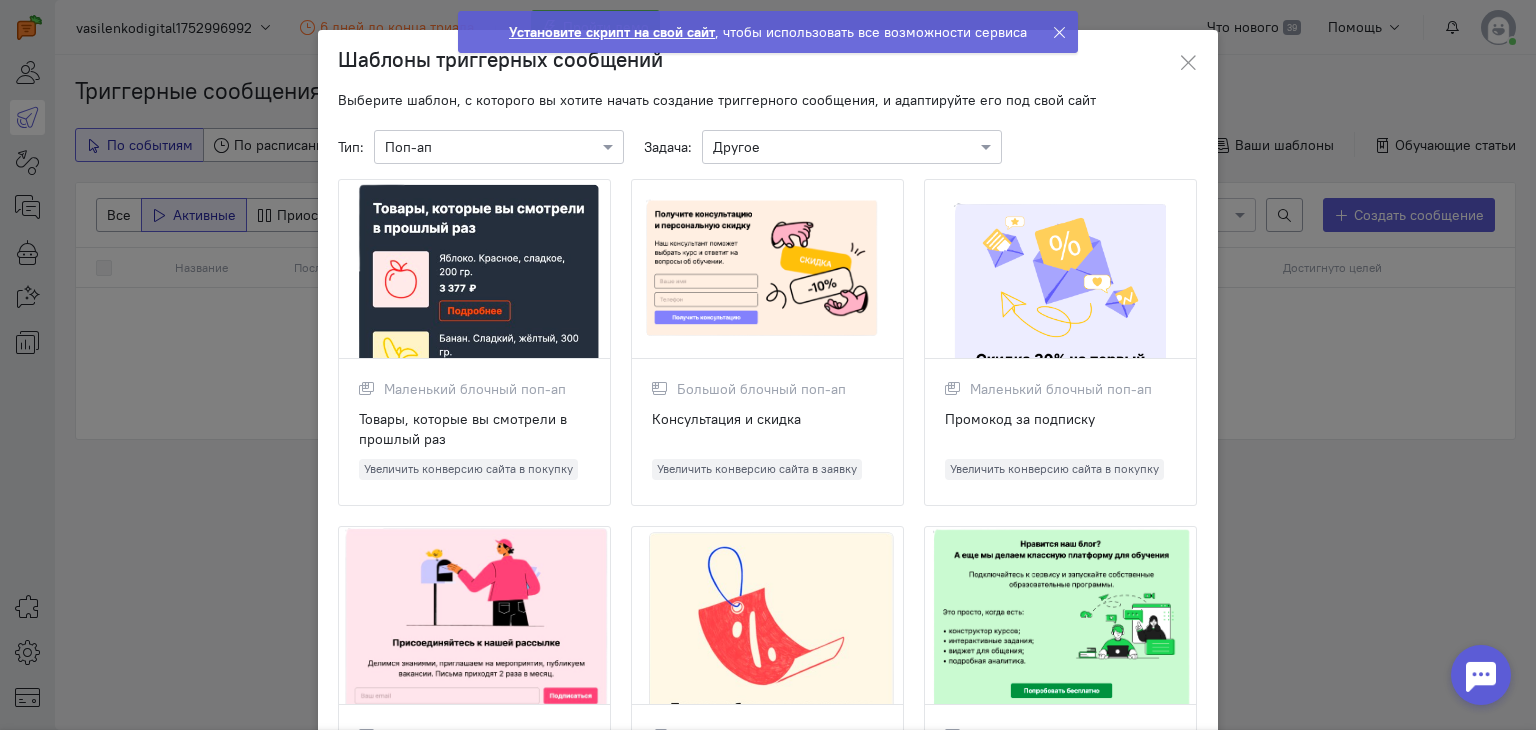 click on "Шаблоны триггерных сообщений
Выберите шаблон, с которого вы хотите начать создание триггерного сообщения, и адаптируйте его под свой сайт
Тип:
×
Поп-ап
Задача:
×
Другое
Маленький блочный поп-ап
Товары, которые вы смотрели в прошлый раз
Увеличить конверсию сайта в покупку
Большой блочный поп-ап
Консультация и скидка
Увеличить конверсию сайта в заявку" 